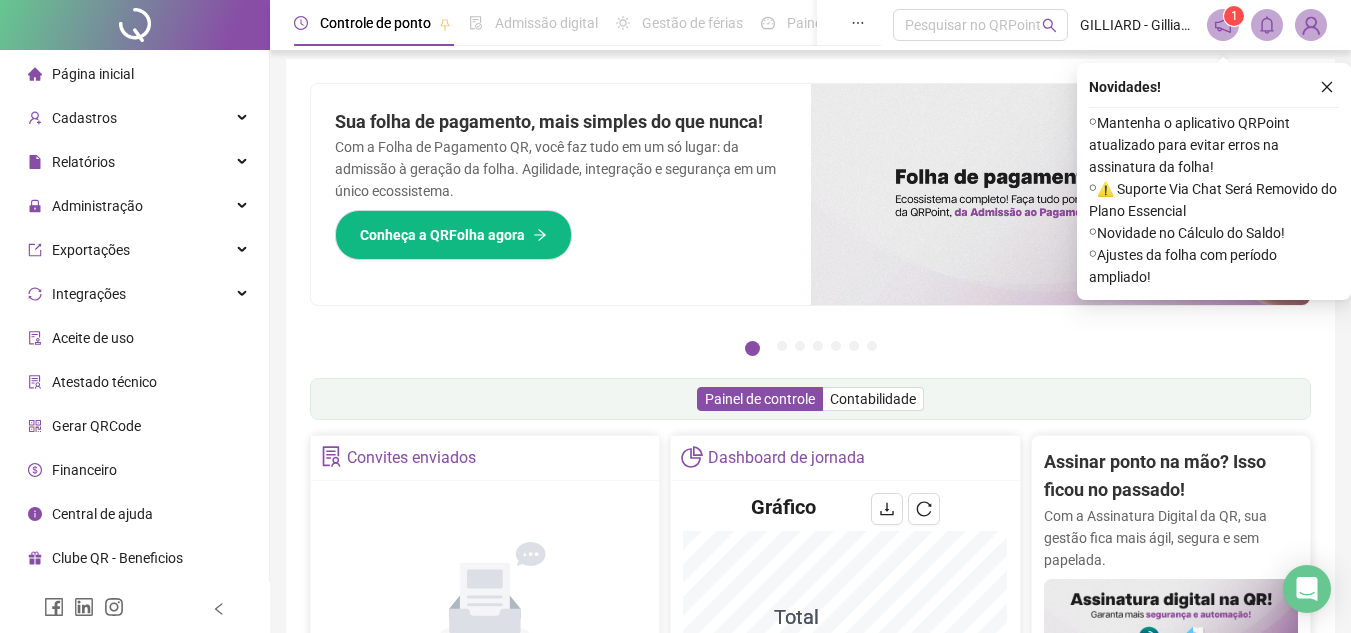 scroll, scrollTop: 0, scrollLeft: 0, axis: both 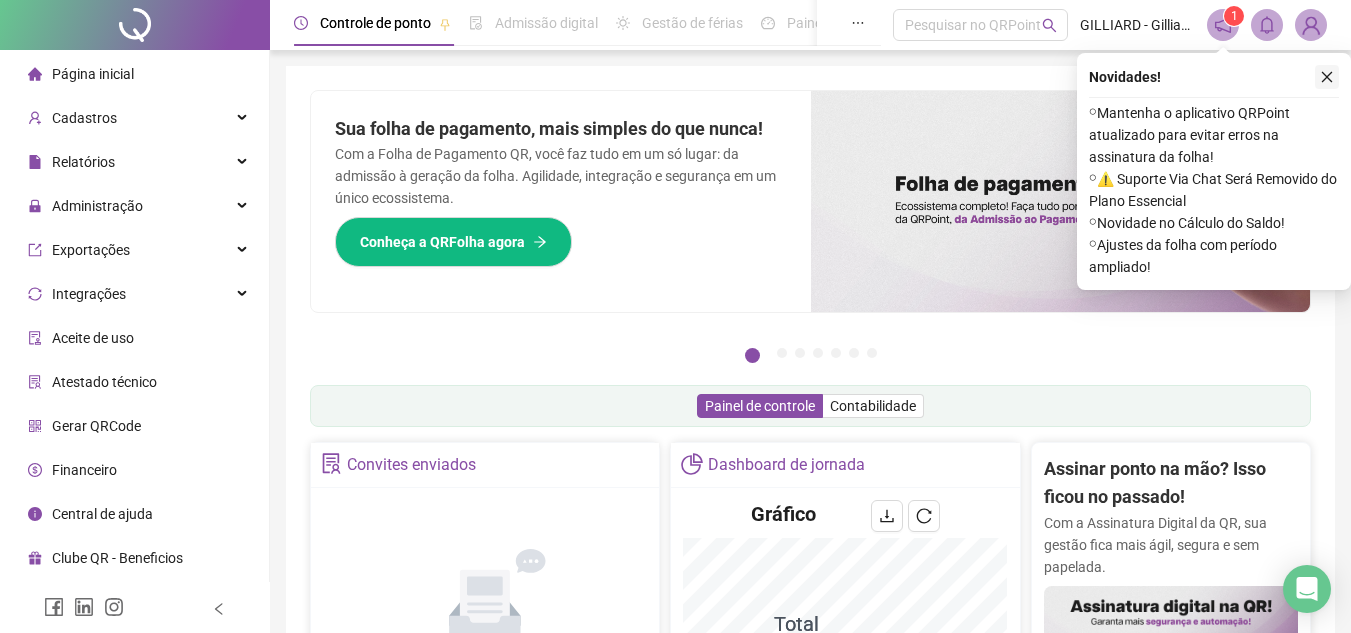 click 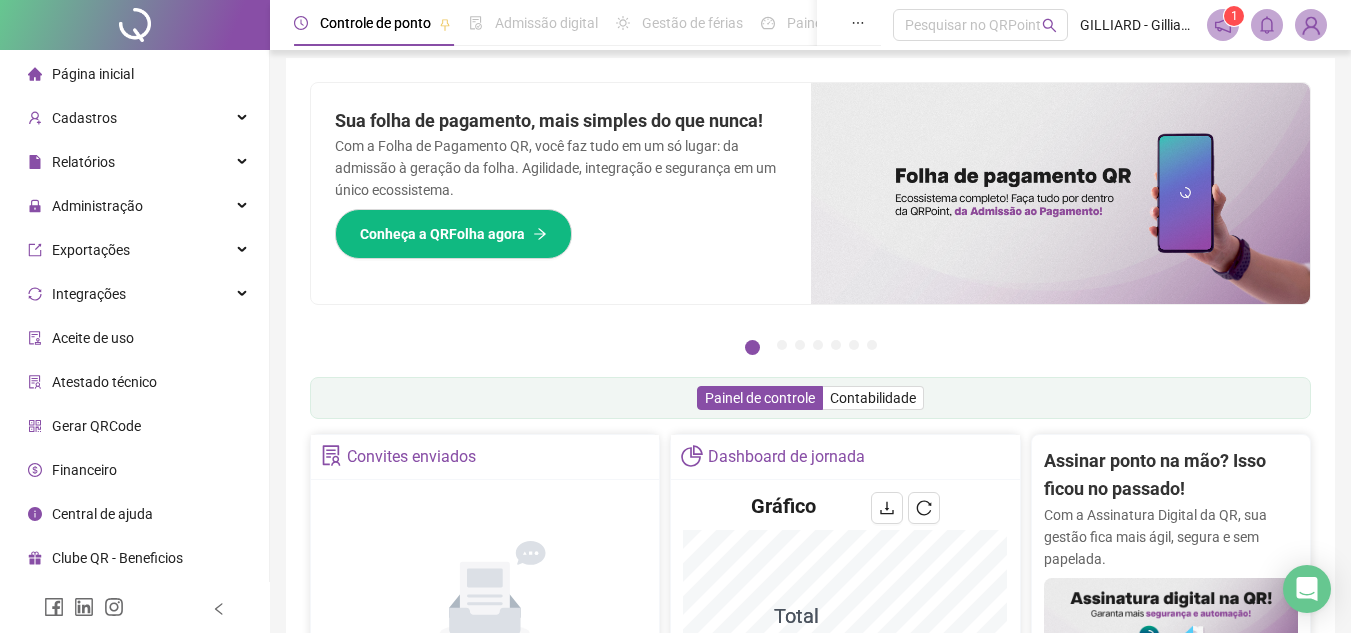 scroll, scrollTop: 0, scrollLeft: 0, axis: both 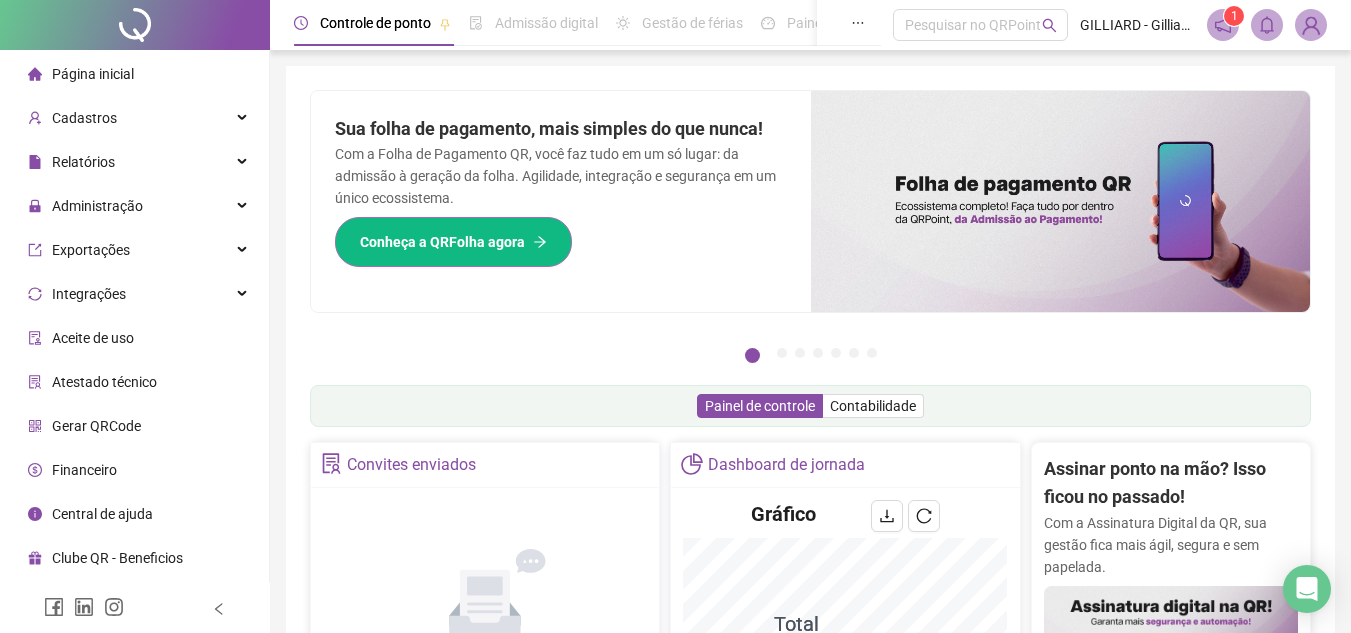 click on "Conheça a QRFolha agora" at bounding box center [453, 242] 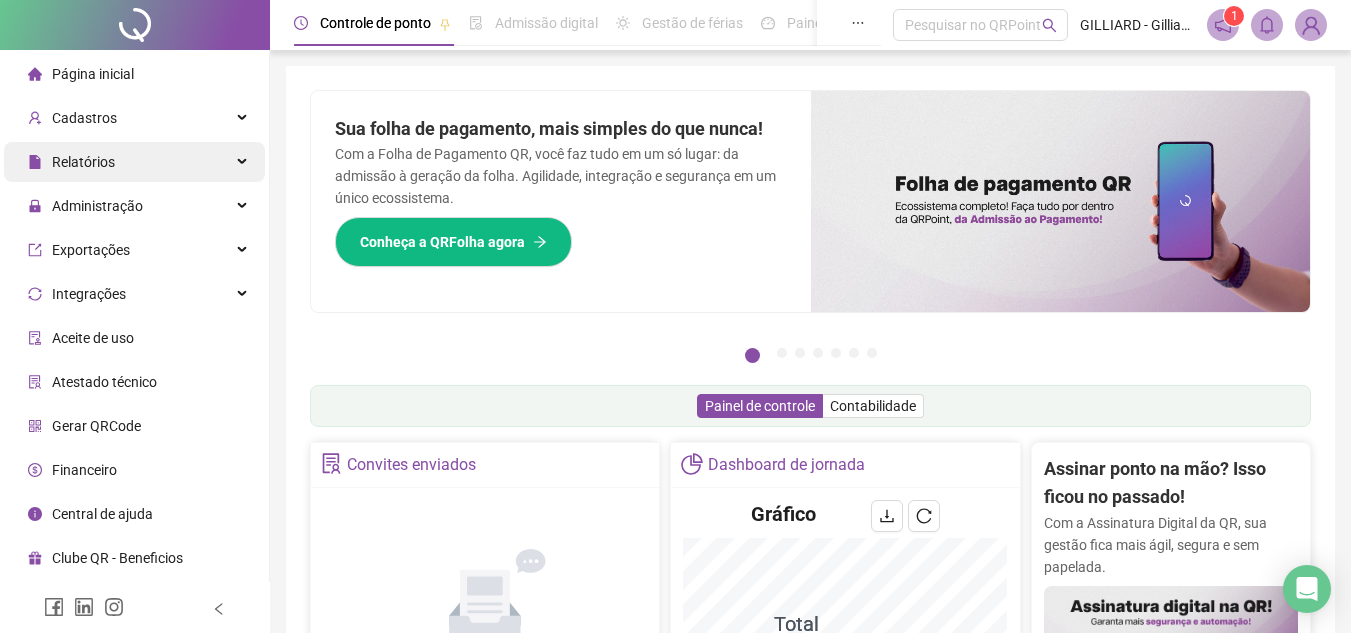 click on "Relatórios" at bounding box center (134, 162) 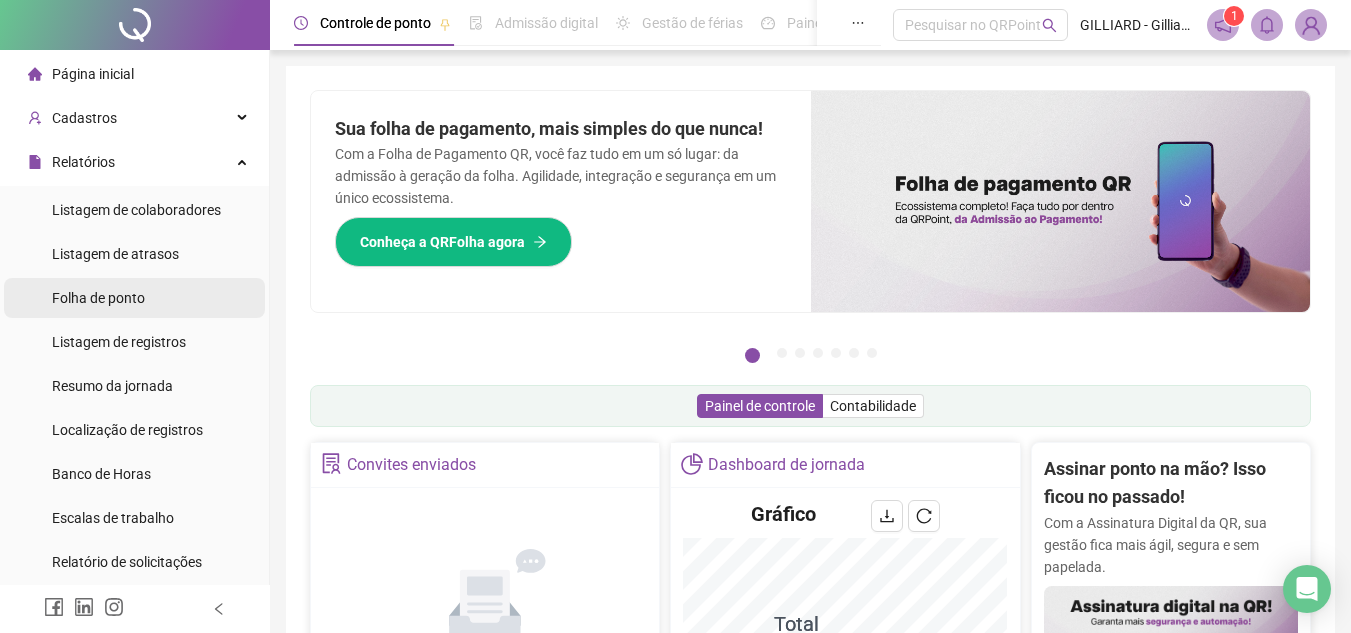 click on "Folha de ponto" at bounding box center [98, 298] 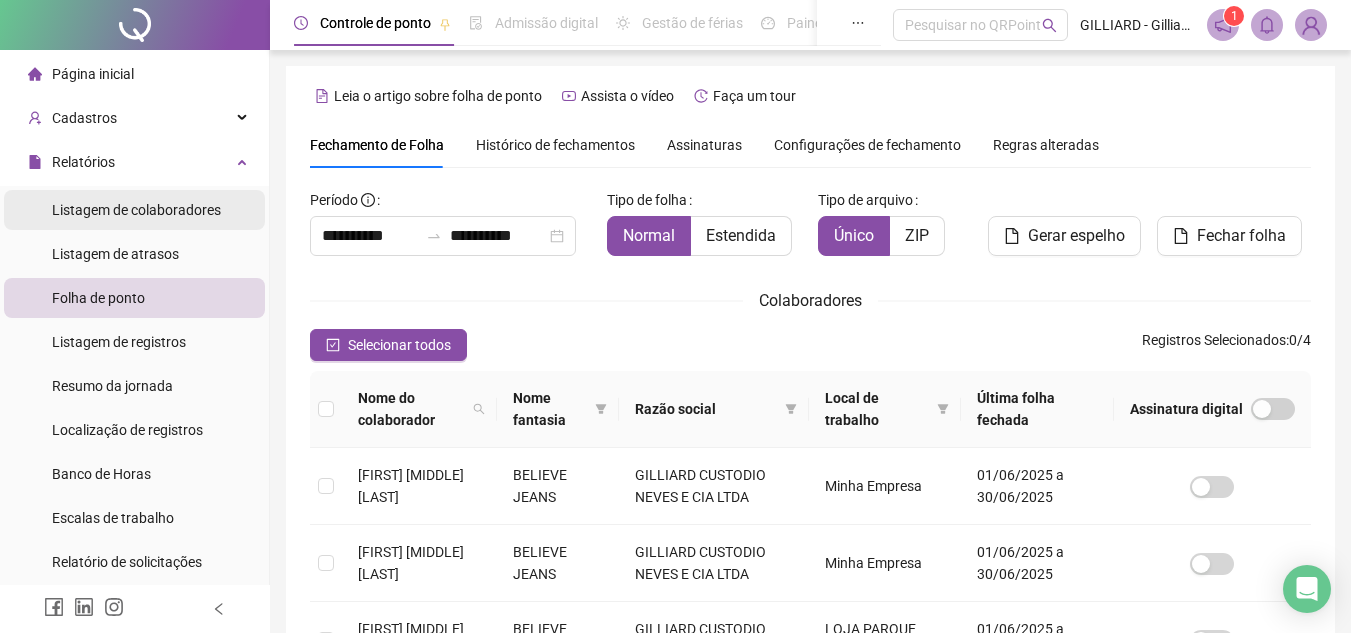 scroll, scrollTop: 93, scrollLeft: 0, axis: vertical 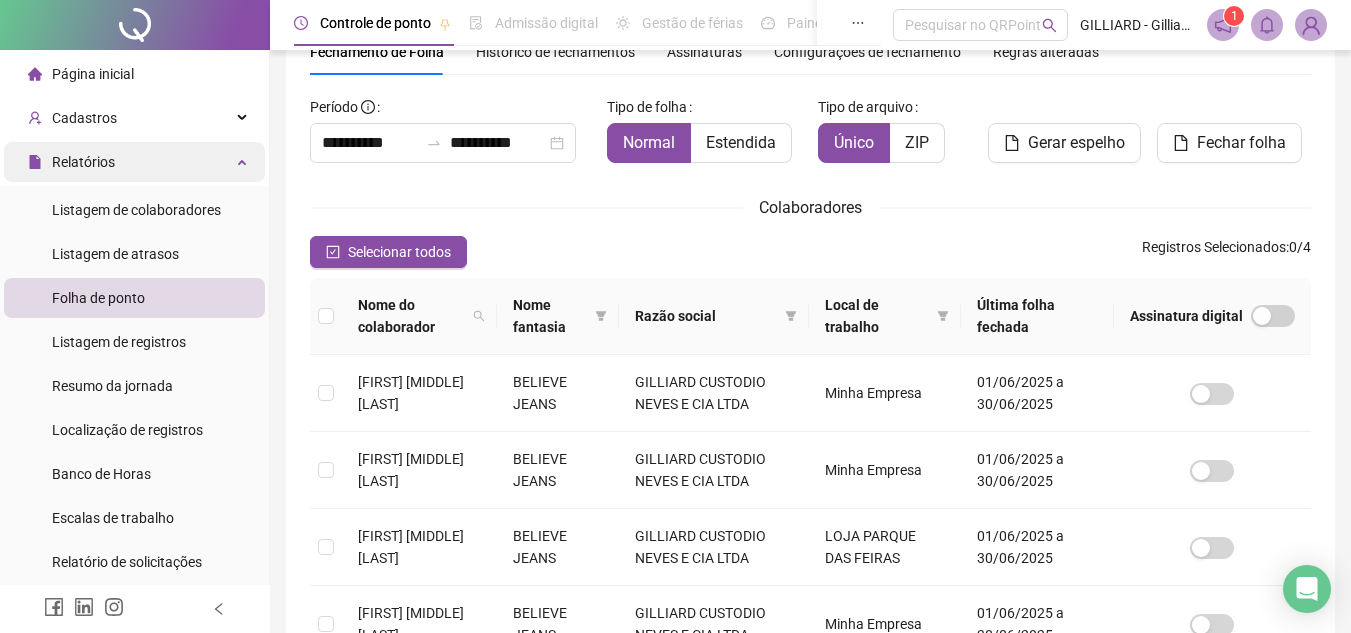 click on "Relatórios" at bounding box center [134, 162] 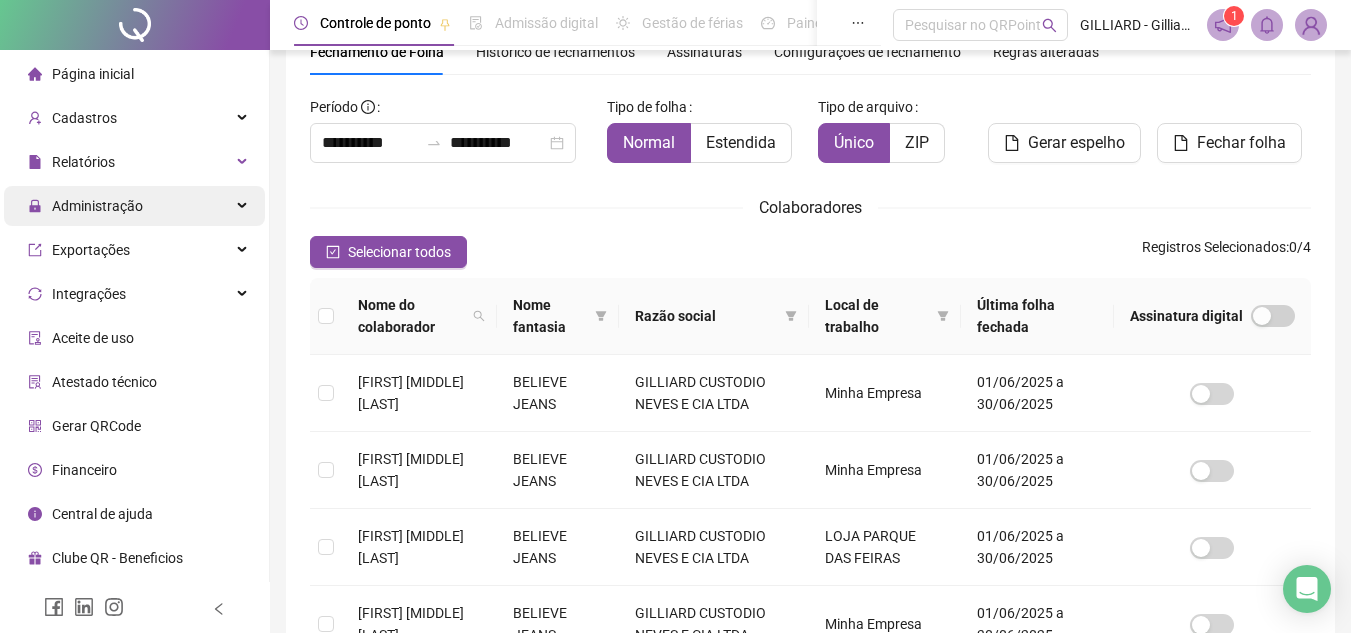 click on "Administração" at bounding box center (97, 206) 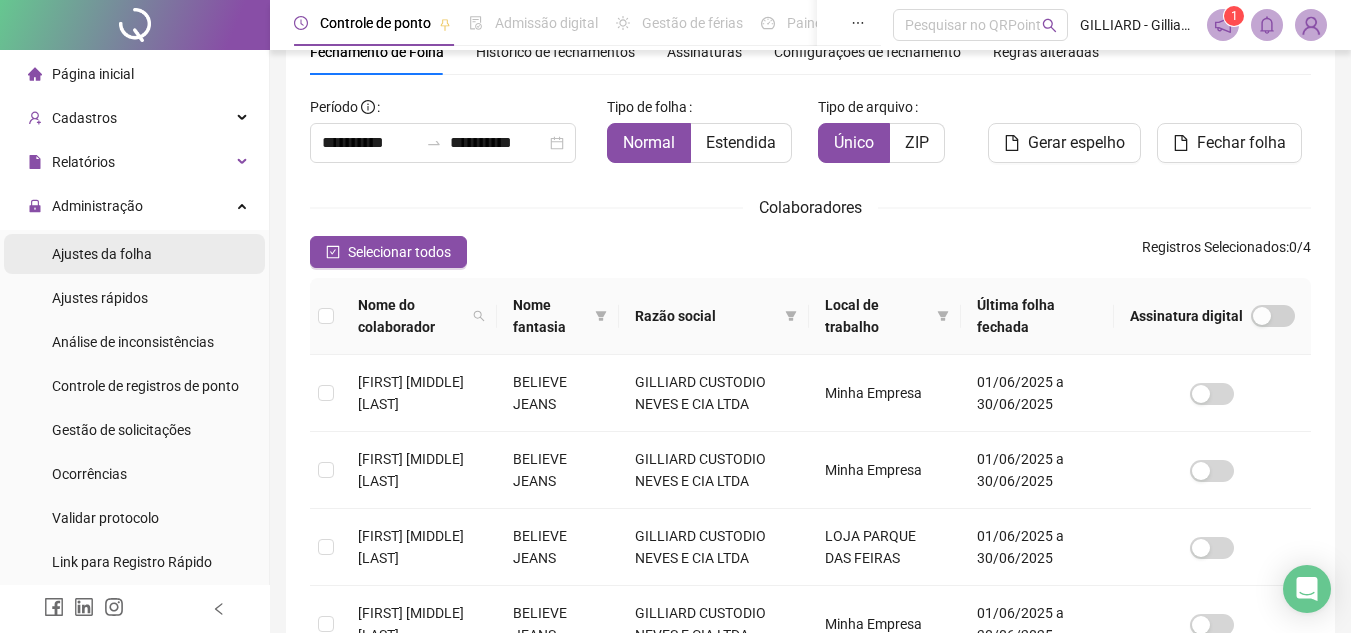 click on "Ajustes da folha" at bounding box center [102, 254] 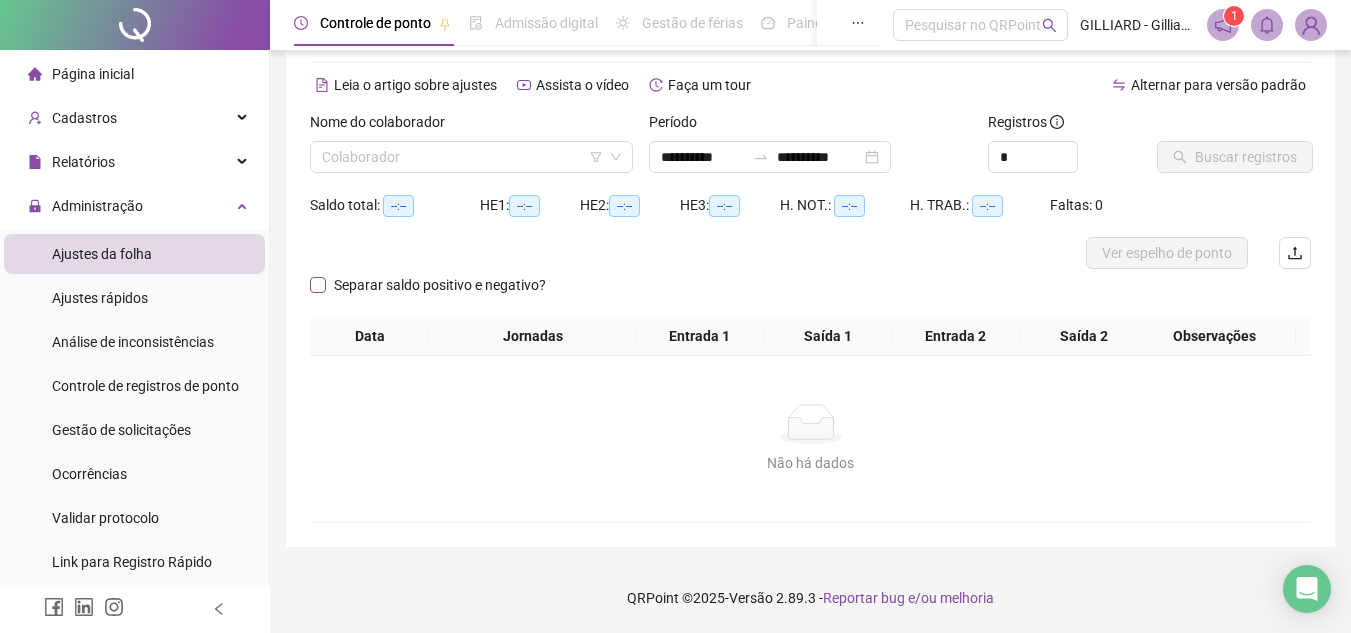 scroll, scrollTop: 73, scrollLeft: 0, axis: vertical 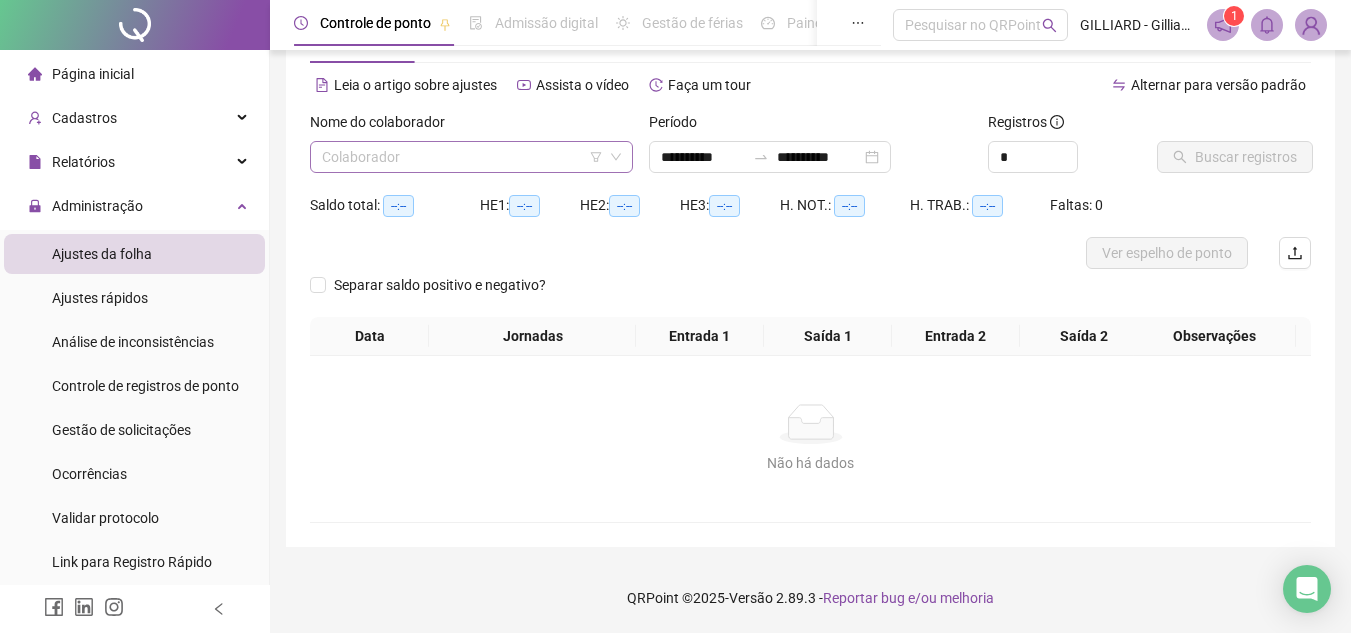 click at bounding box center [462, 157] 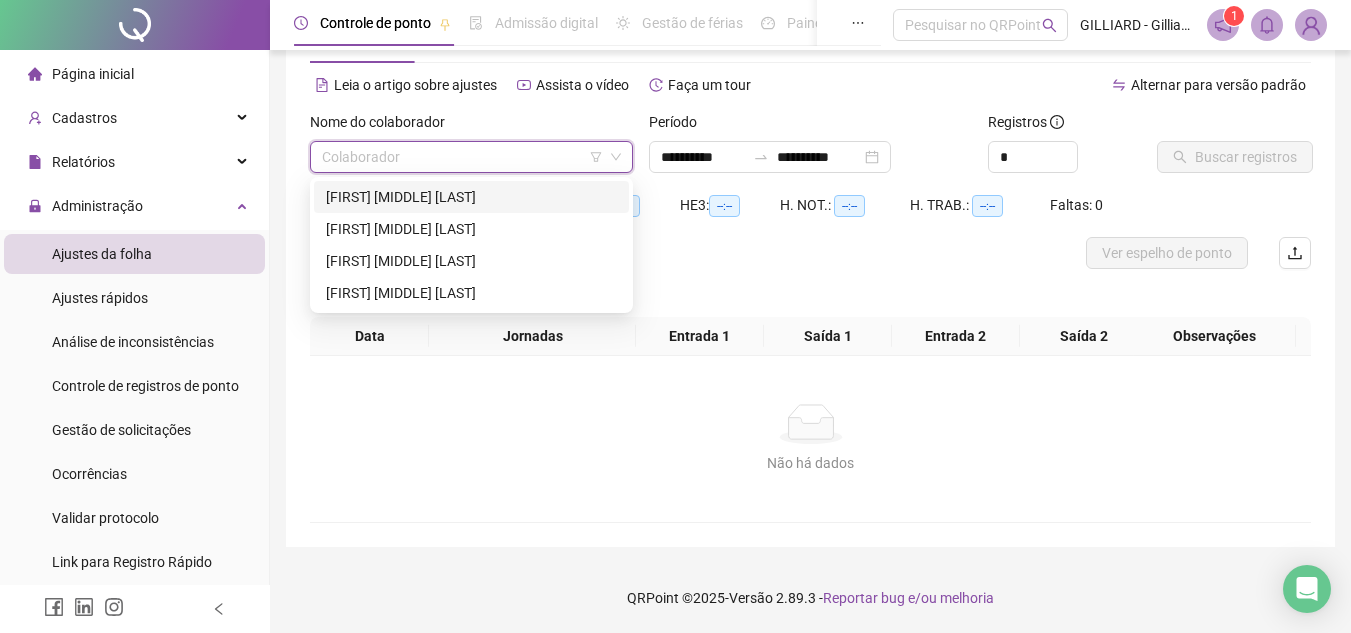 click on "[FIRST] [MIDDLE] [LAST]" at bounding box center (471, 197) 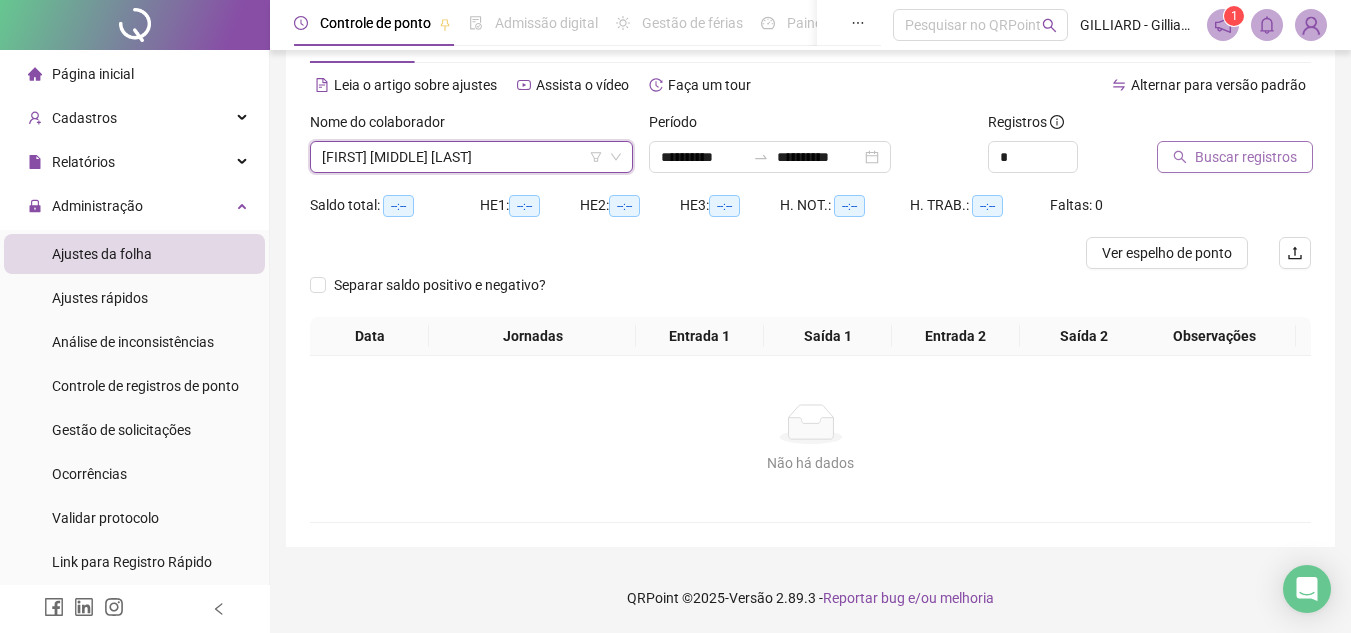 click on "Buscar registros" at bounding box center (1235, 157) 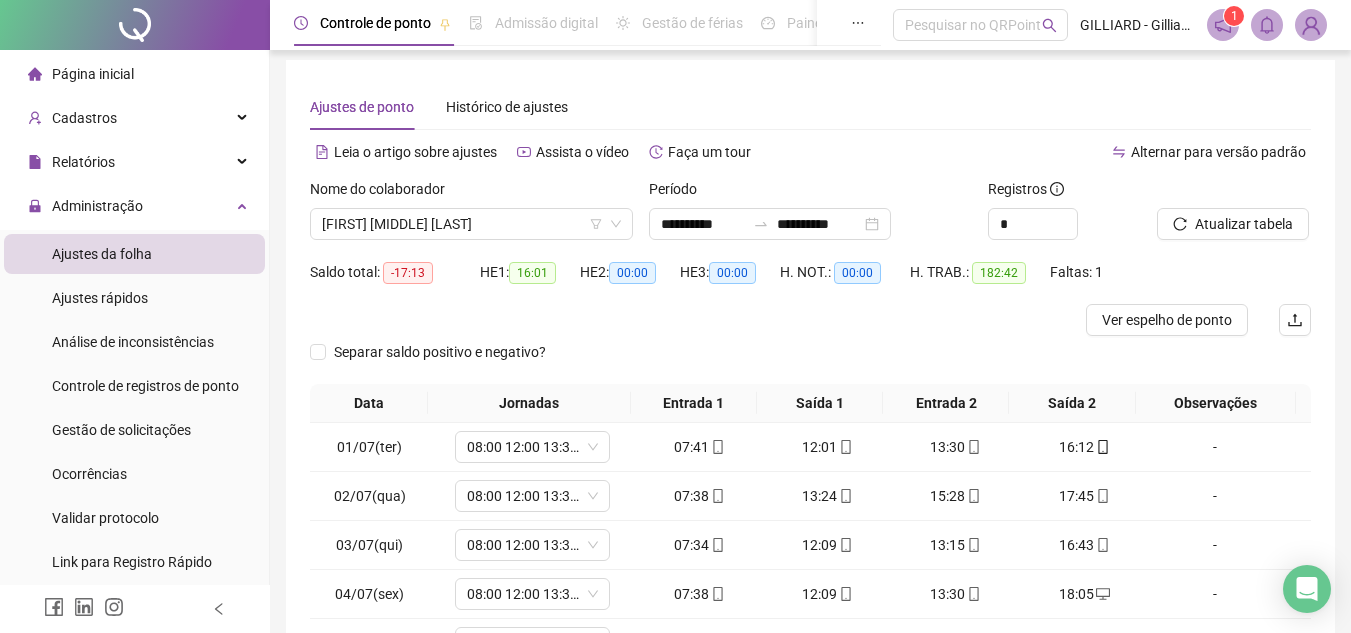 scroll, scrollTop: 0, scrollLeft: 0, axis: both 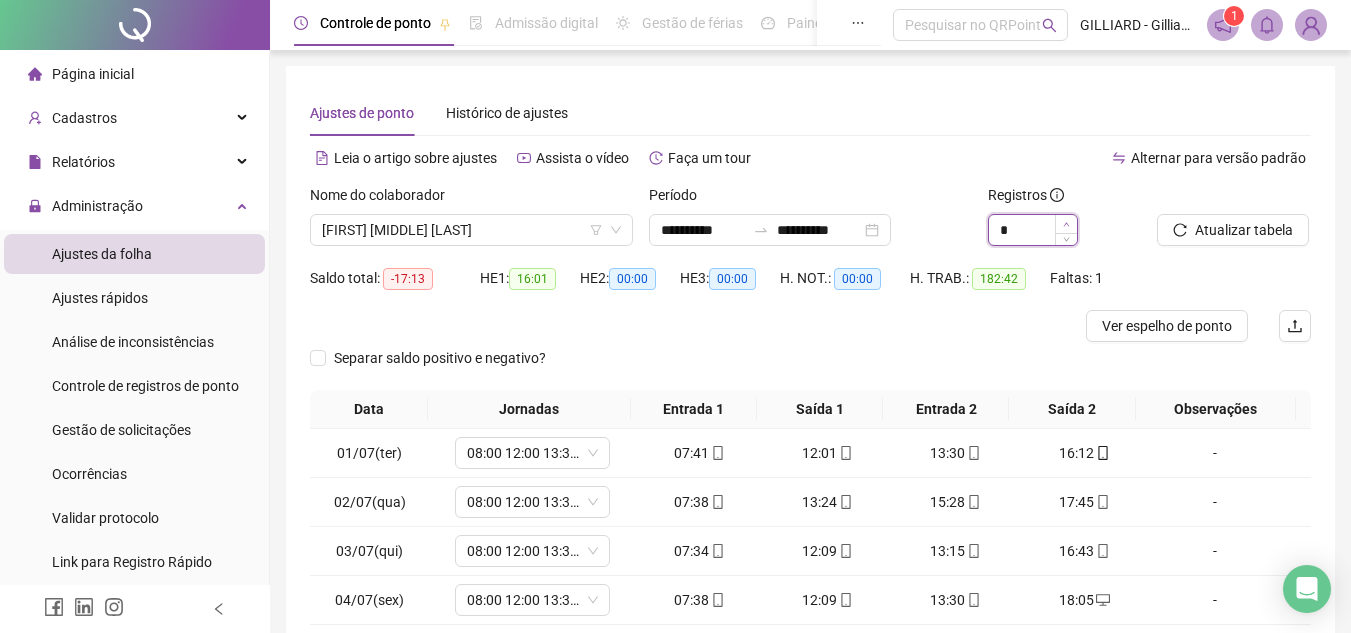 click at bounding box center [1066, 224] 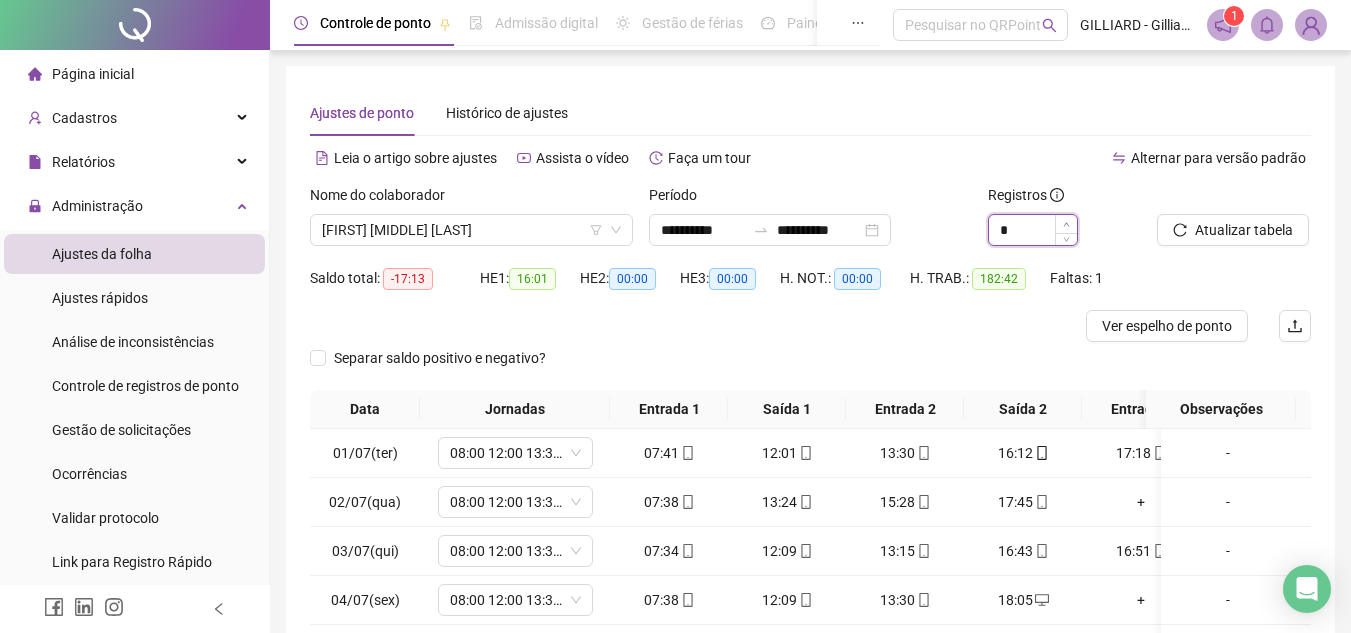 type on "*" 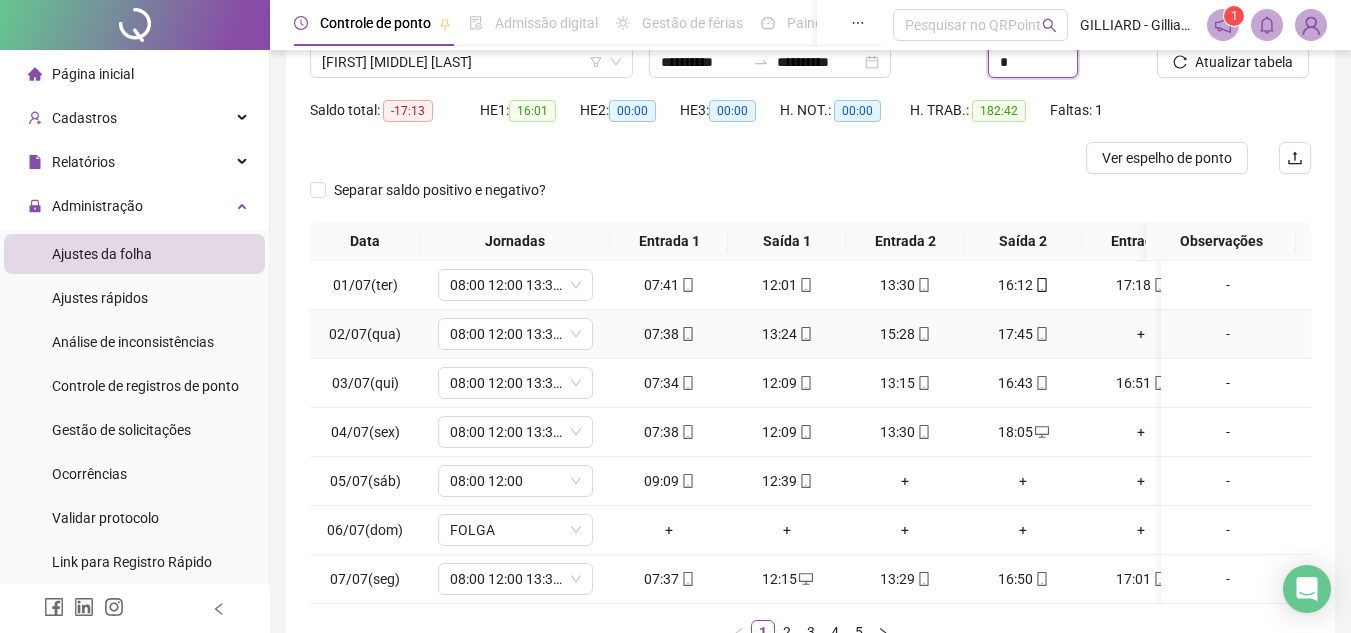scroll, scrollTop: 320, scrollLeft: 0, axis: vertical 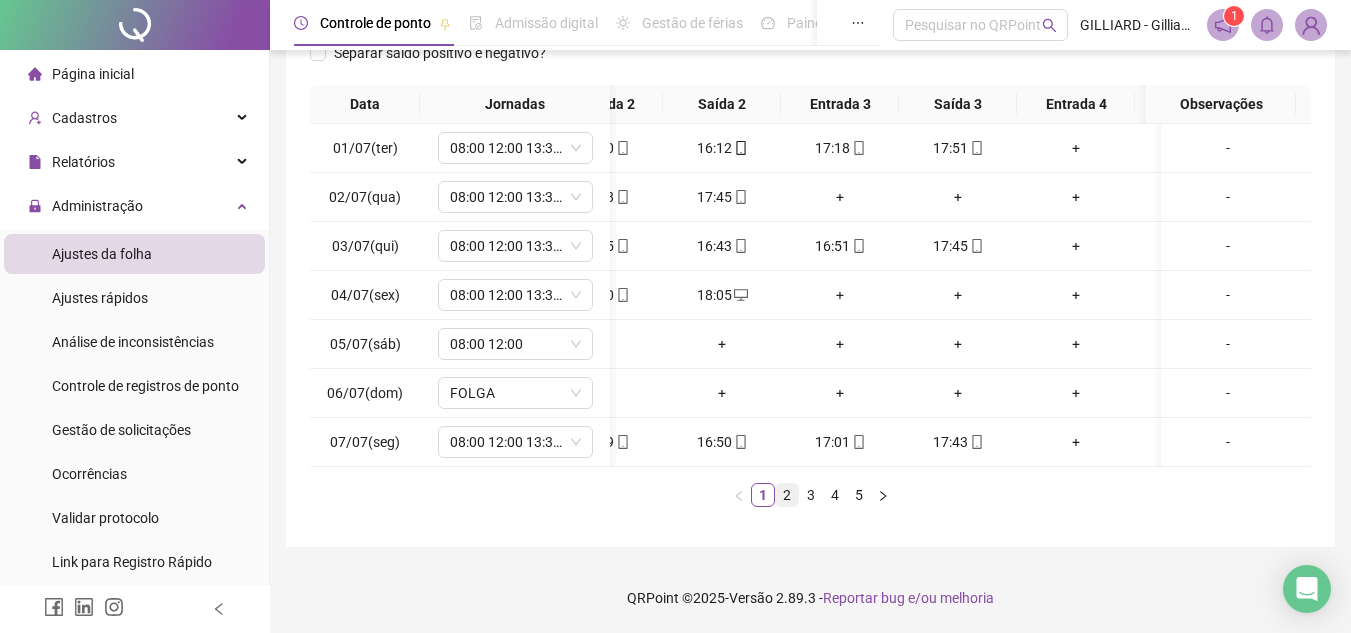 click on "2" at bounding box center (787, 495) 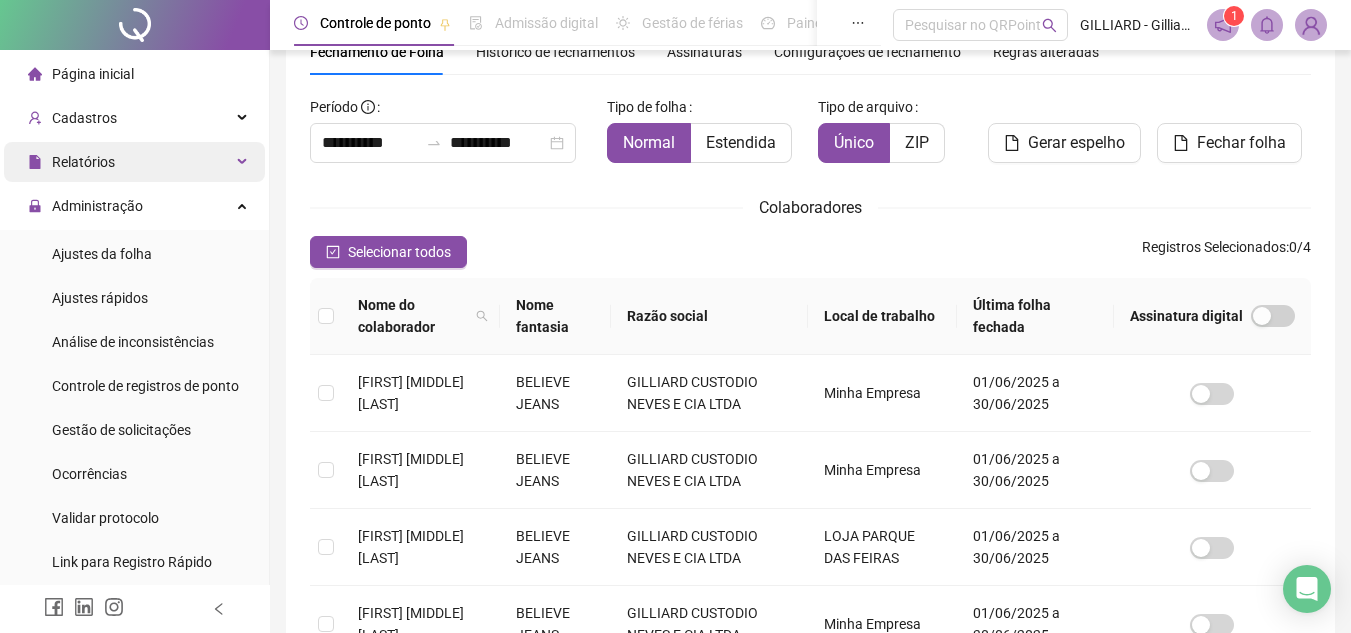 drag, startPoint x: 112, startPoint y: 256, endPoint x: 134, endPoint y: 181, distance: 78.160095 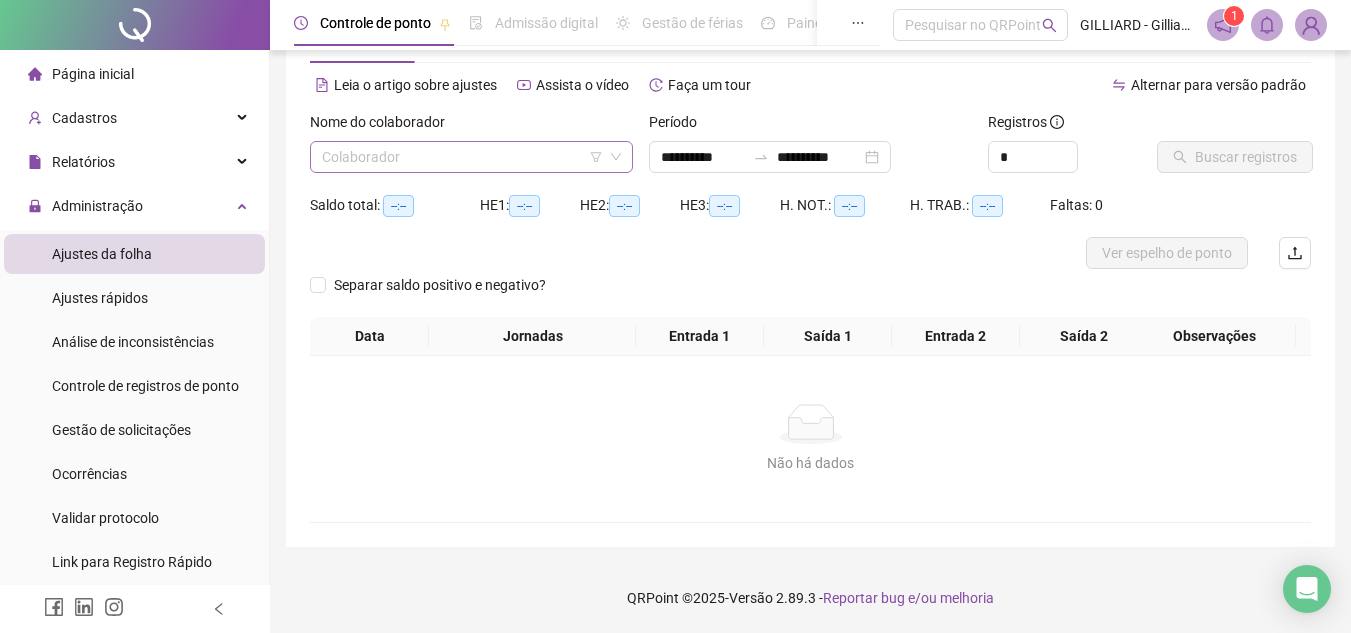 click at bounding box center [462, 157] 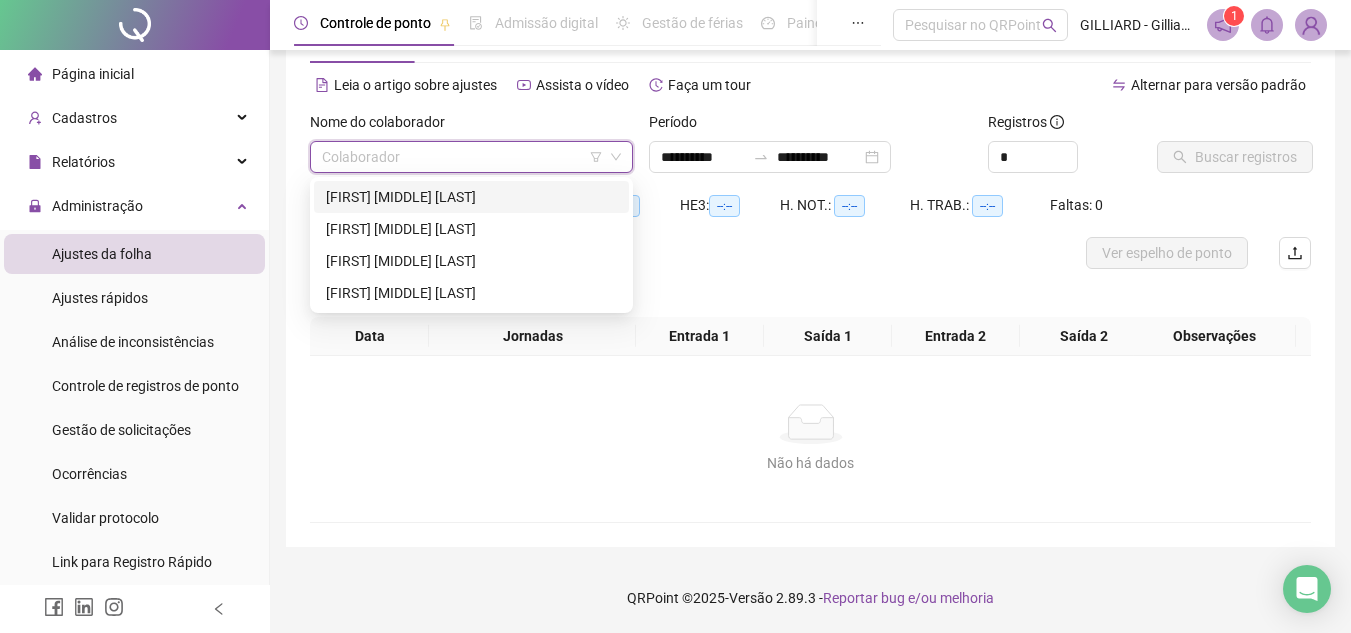 click on "[FIRST] [MIDDLE] [LAST]" at bounding box center (471, 197) 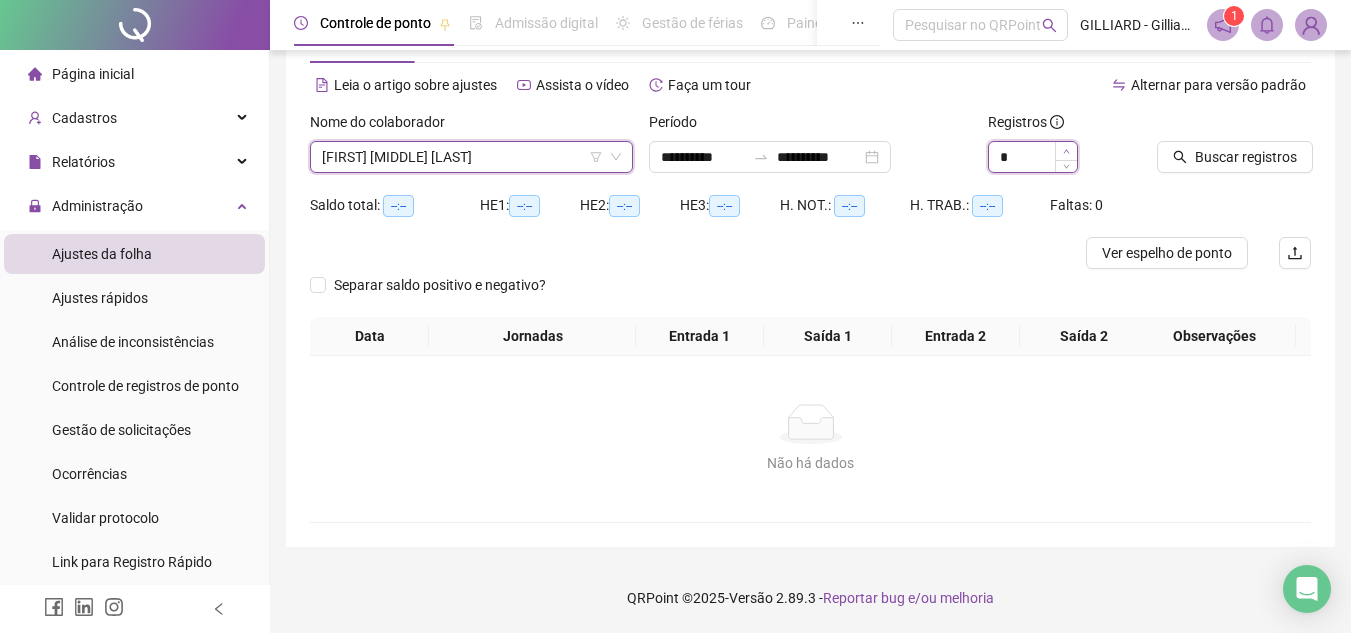 type on "*" 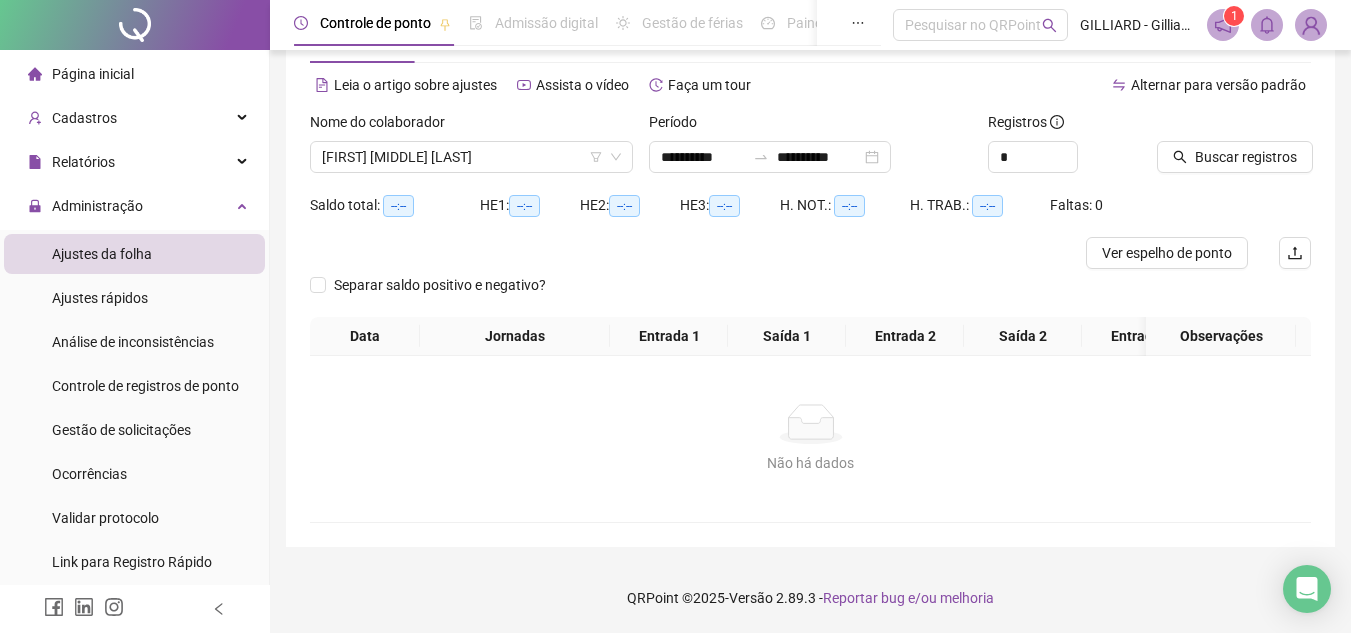 click on "Buscar registros" at bounding box center (1234, 150) 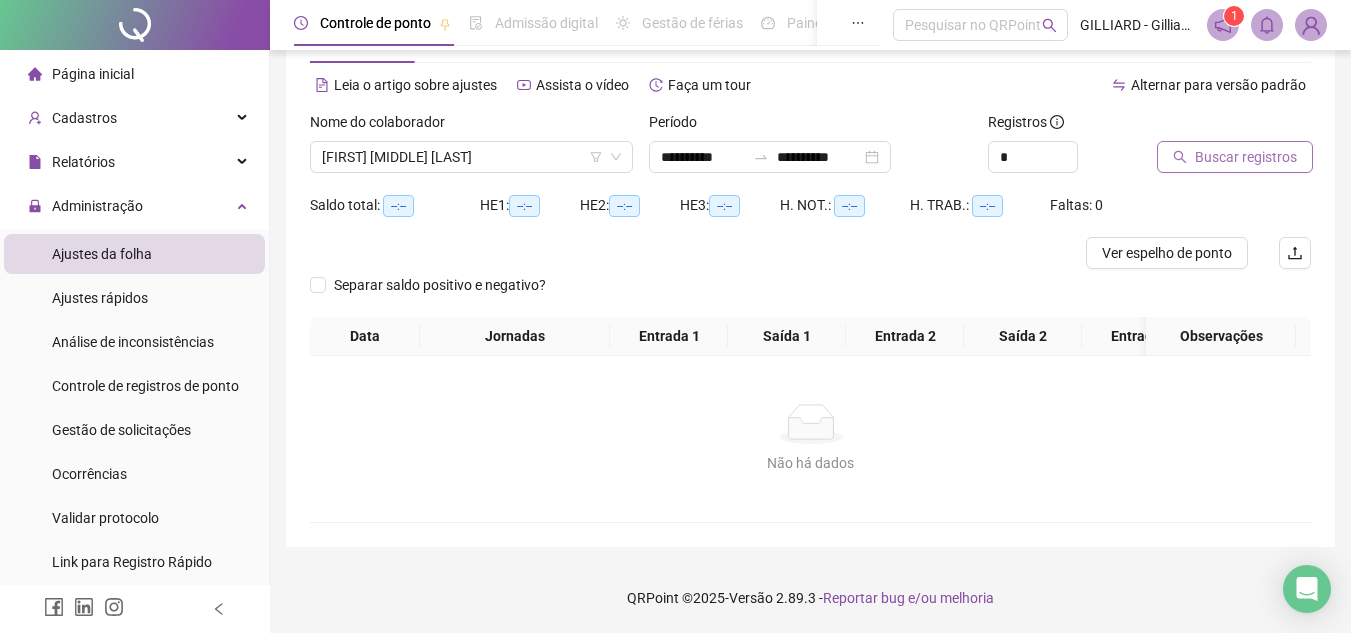 click on "Buscar registros" at bounding box center (1246, 157) 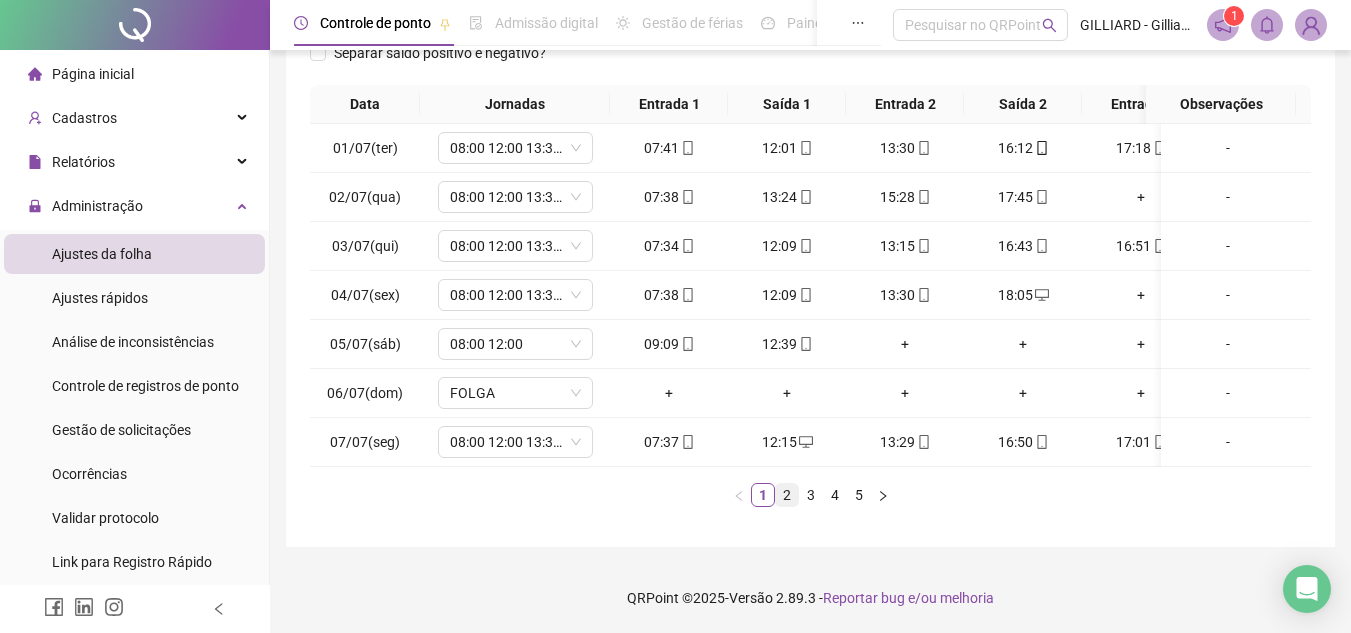click on "2" at bounding box center (787, 495) 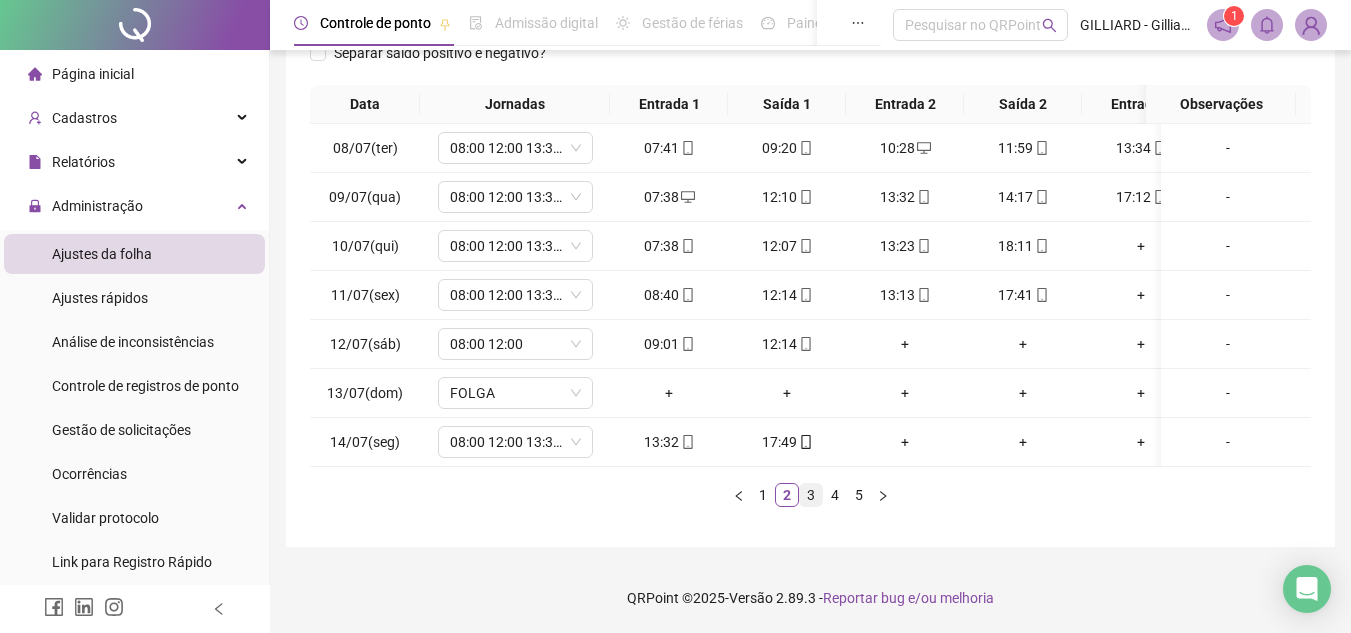 click on "3" at bounding box center [811, 495] 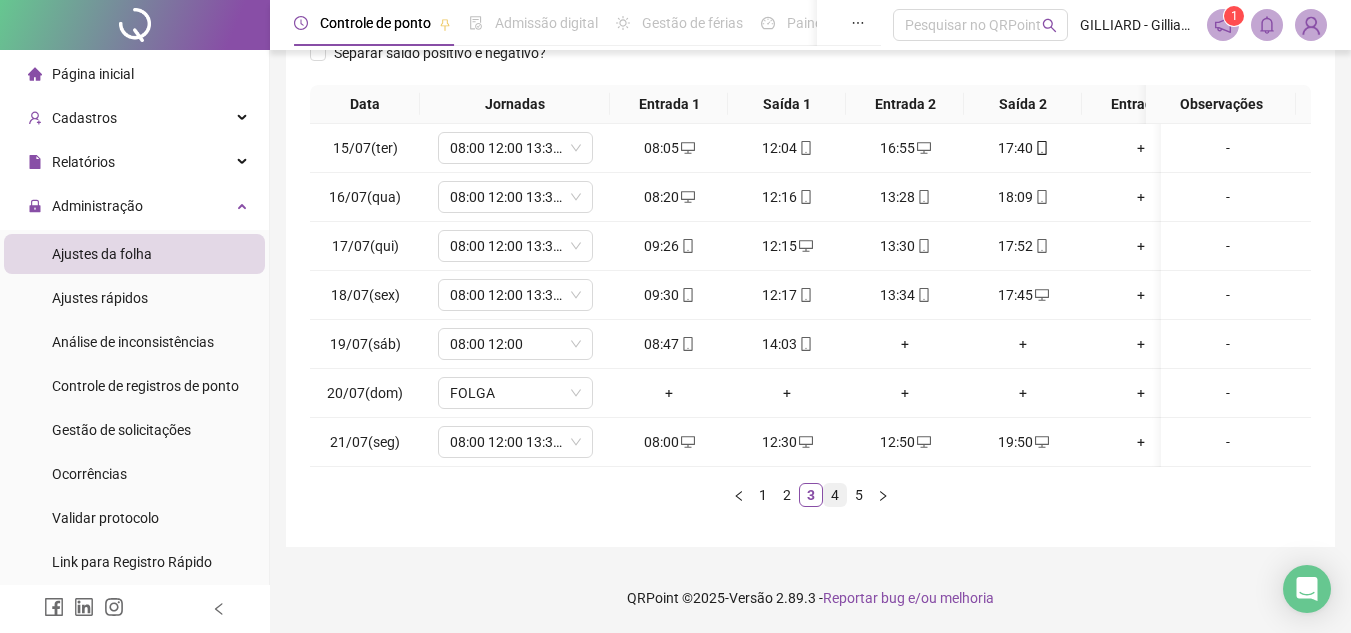 click on "4" at bounding box center [835, 495] 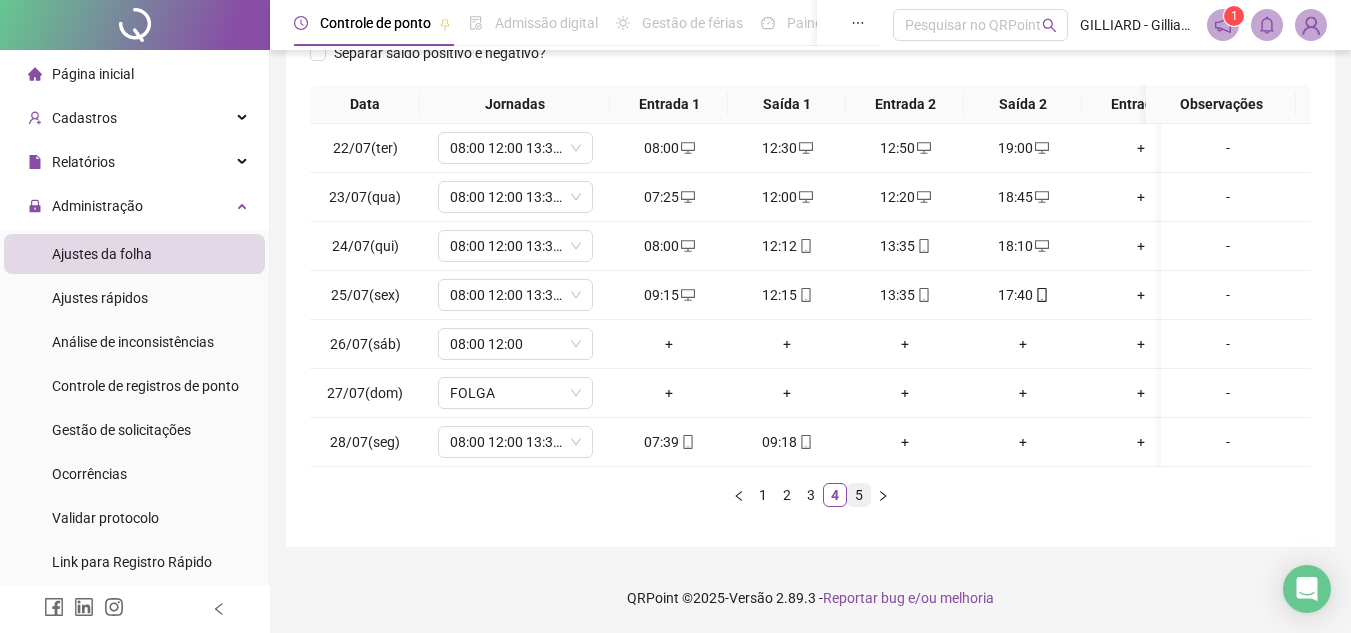 click on "5" at bounding box center (859, 495) 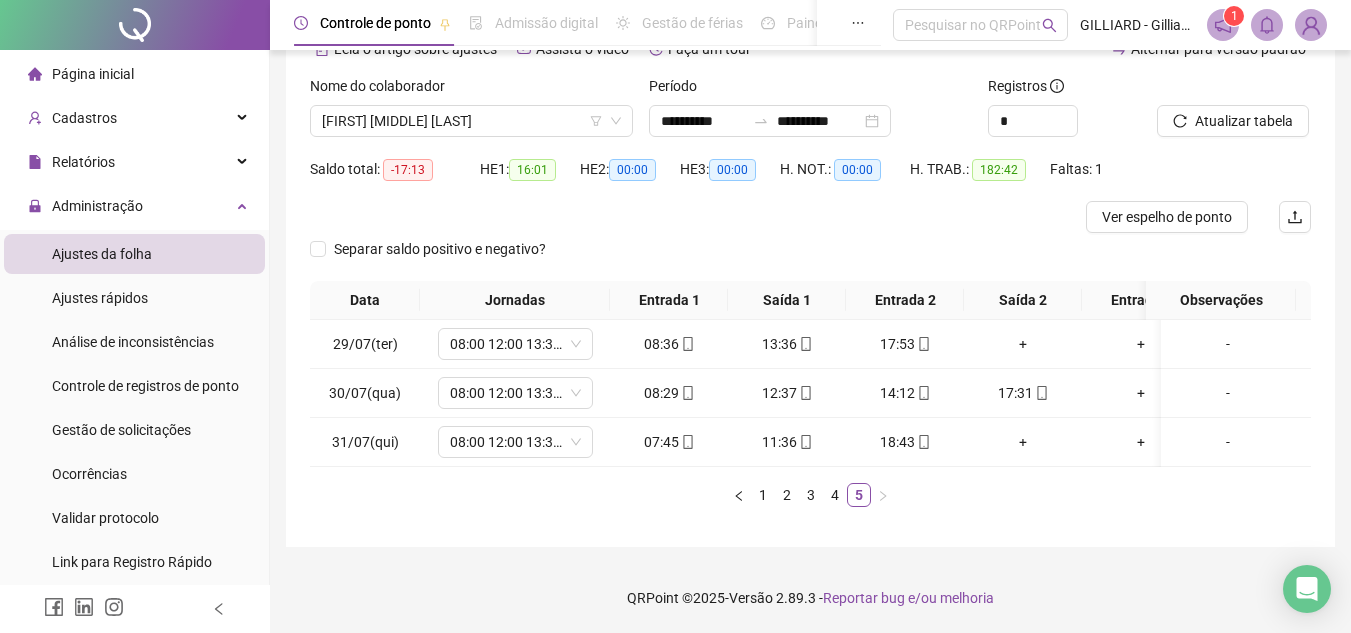 drag, startPoint x: 924, startPoint y: 467, endPoint x: 809, endPoint y: 476, distance: 115.35164 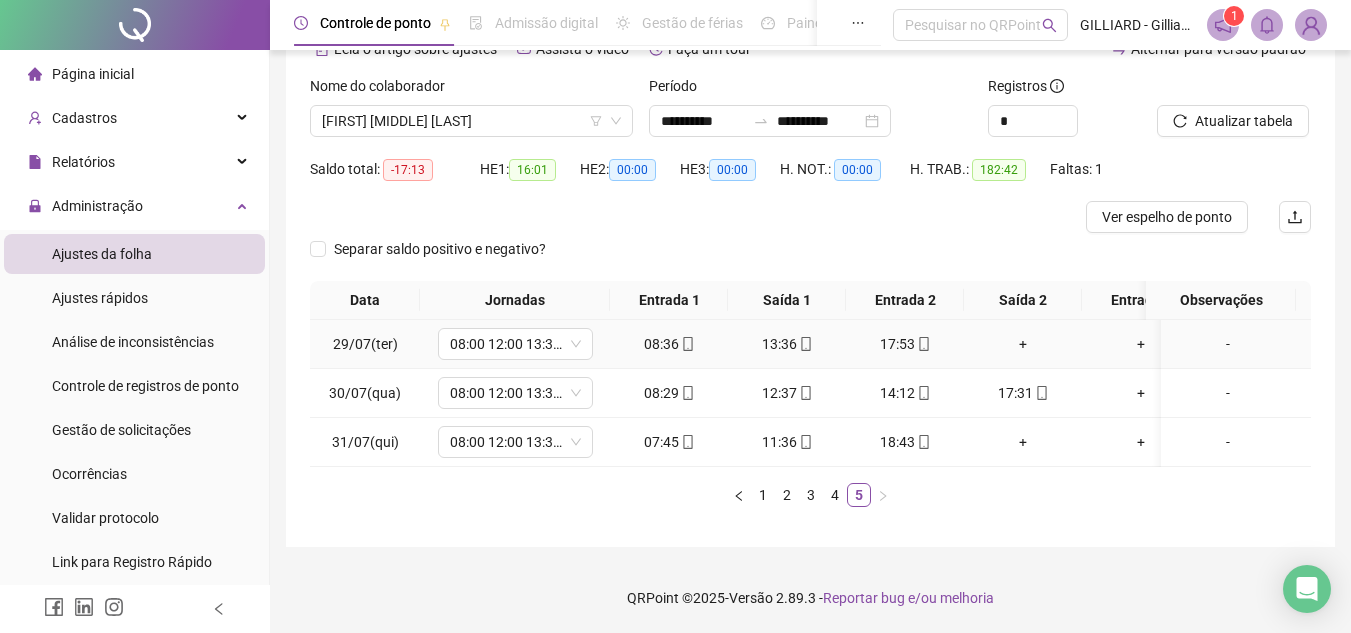 click on "+" at bounding box center (1023, 344) 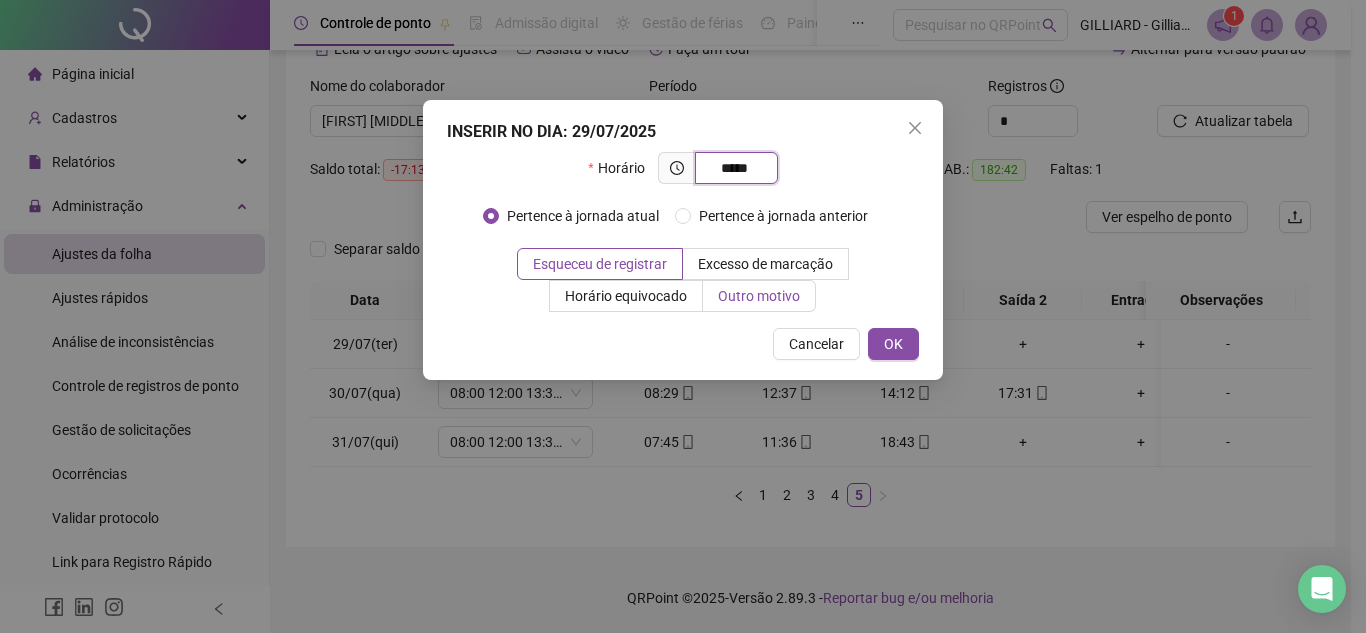 type on "*****" 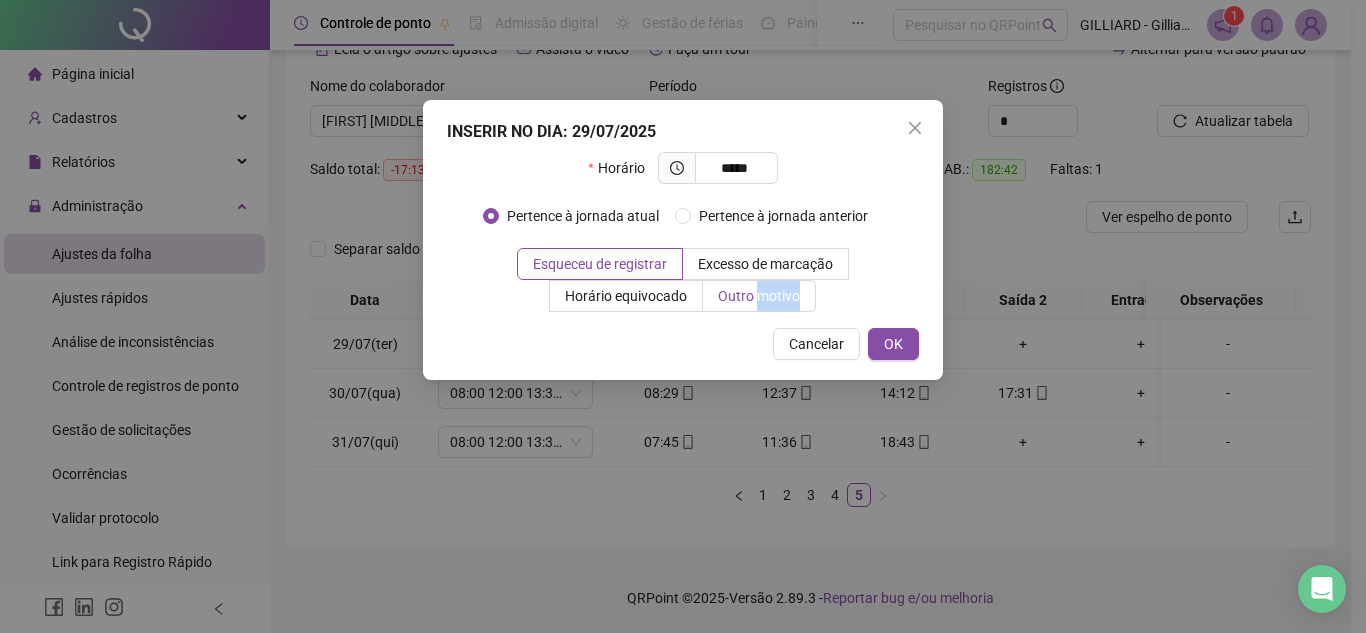 click on "Outro motivo" at bounding box center [759, 296] 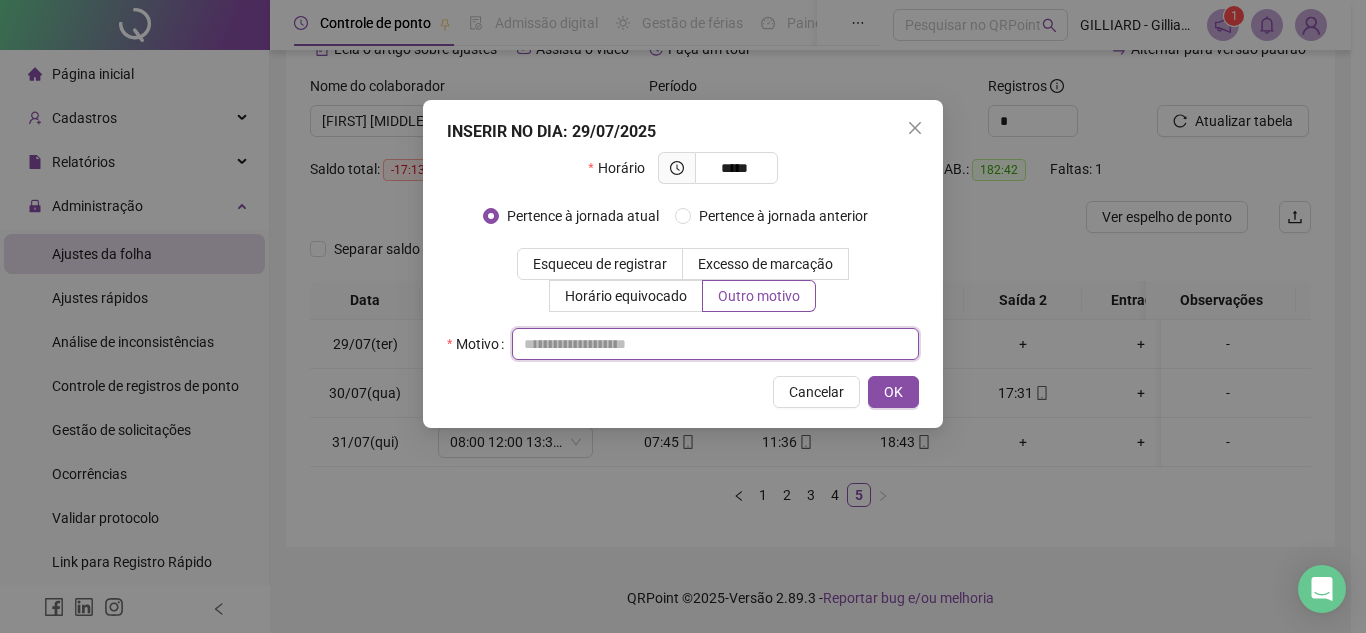 click at bounding box center (715, 344) 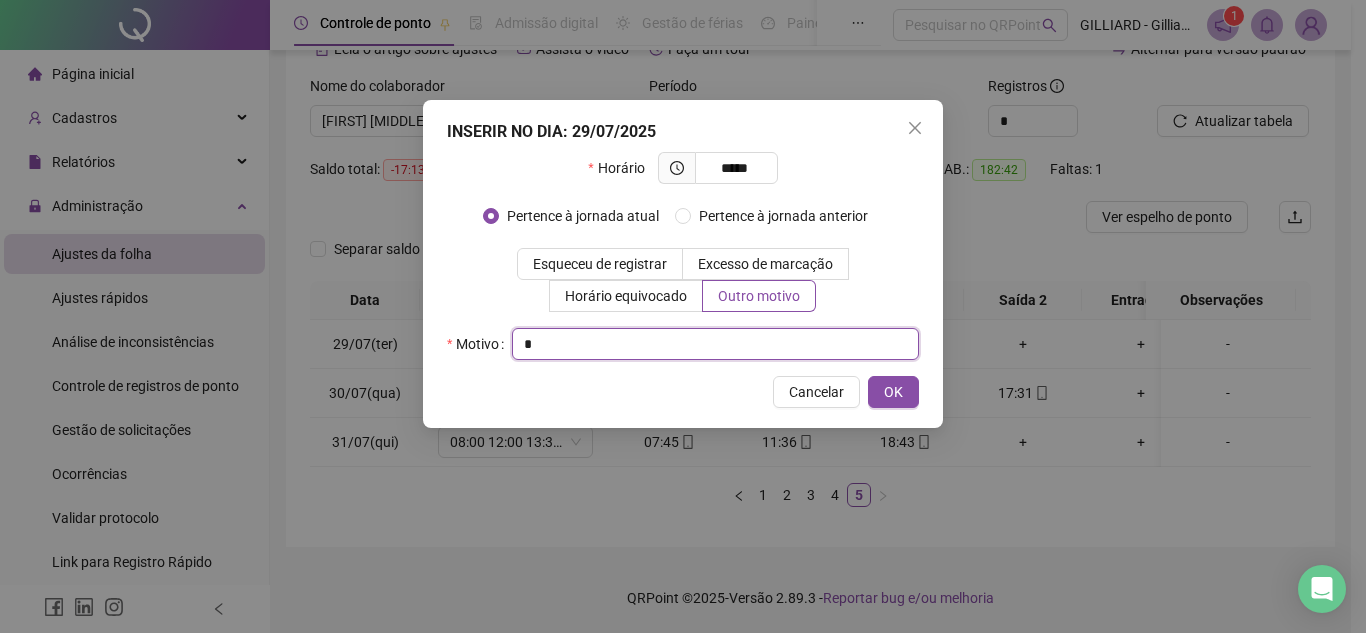 type 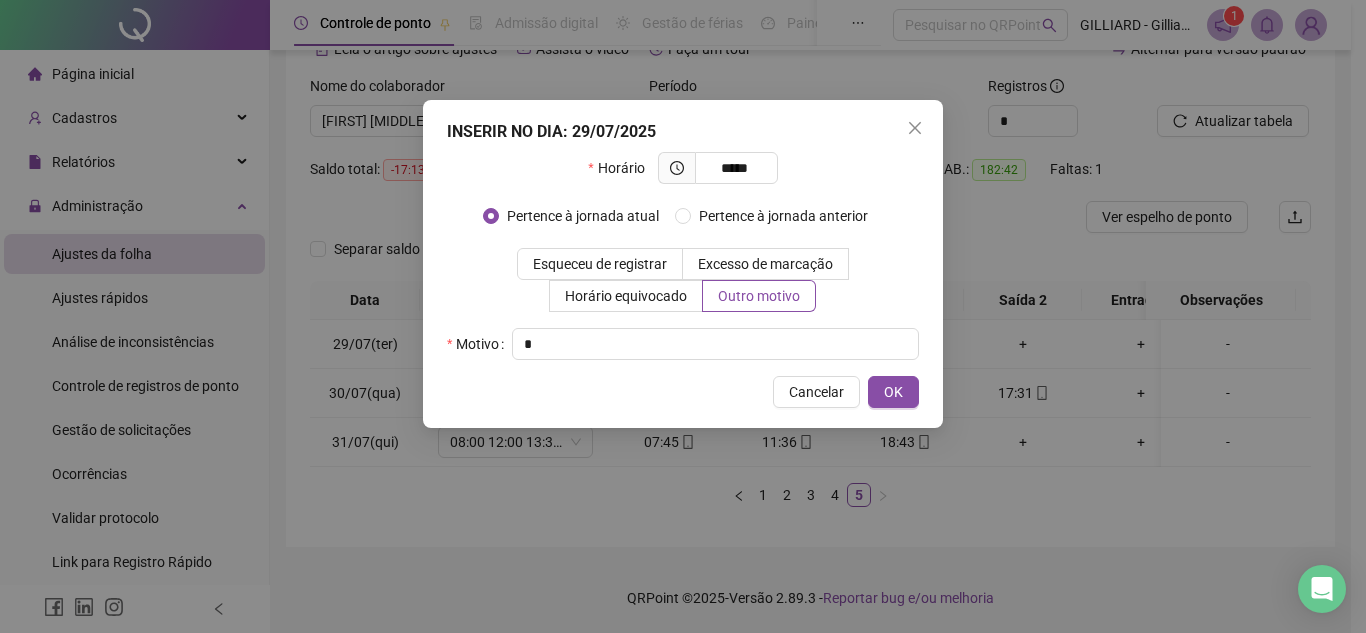 click on "INSERIR NO DIA :   29/07/2025 Horário ***** Pertence à jornada atual Pertence à jornada anterior Esqueceu de registrar Excesso de marcação Horário equivocado Outro motivo Motivo Cancelar OK" at bounding box center [683, 264] 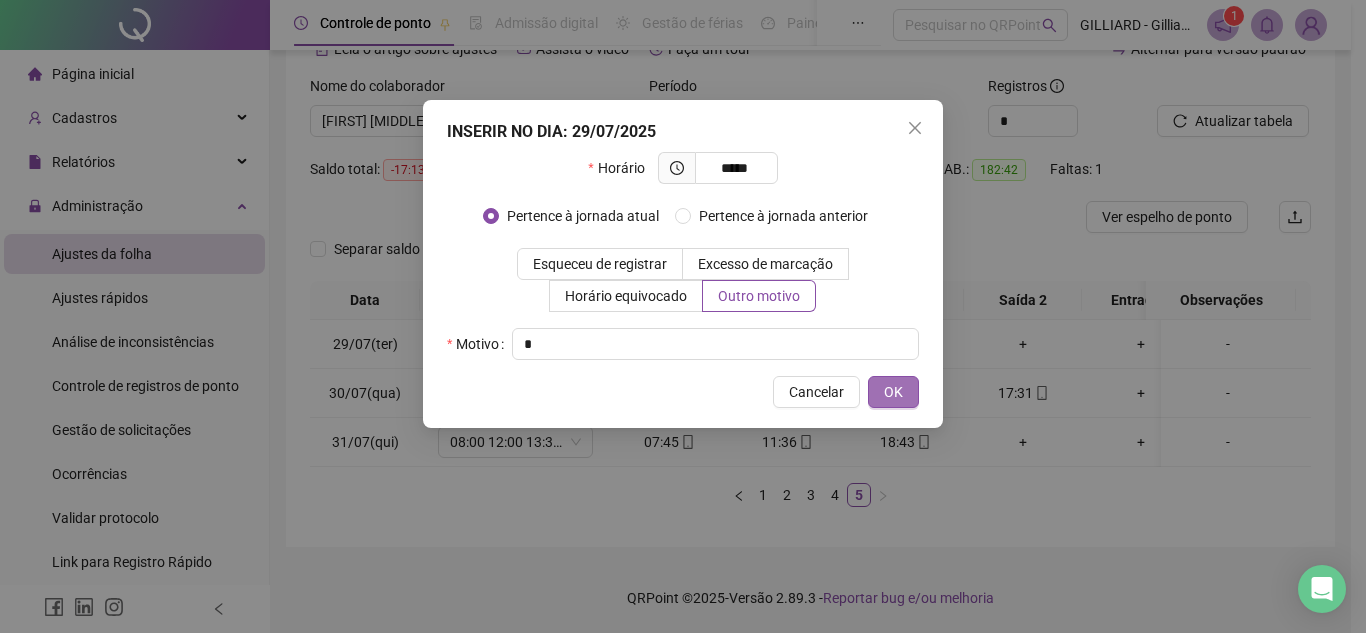 click on "OK" at bounding box center (893, 392) 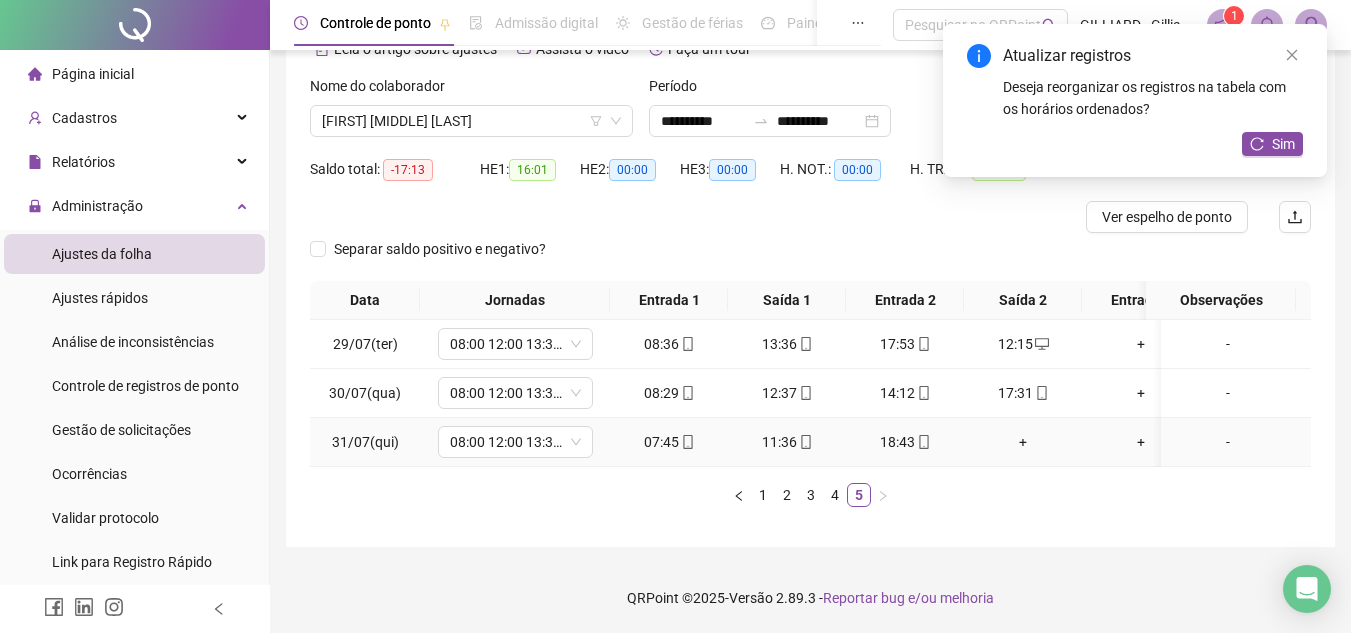 click on "+" at bounding box center [1023, 442] 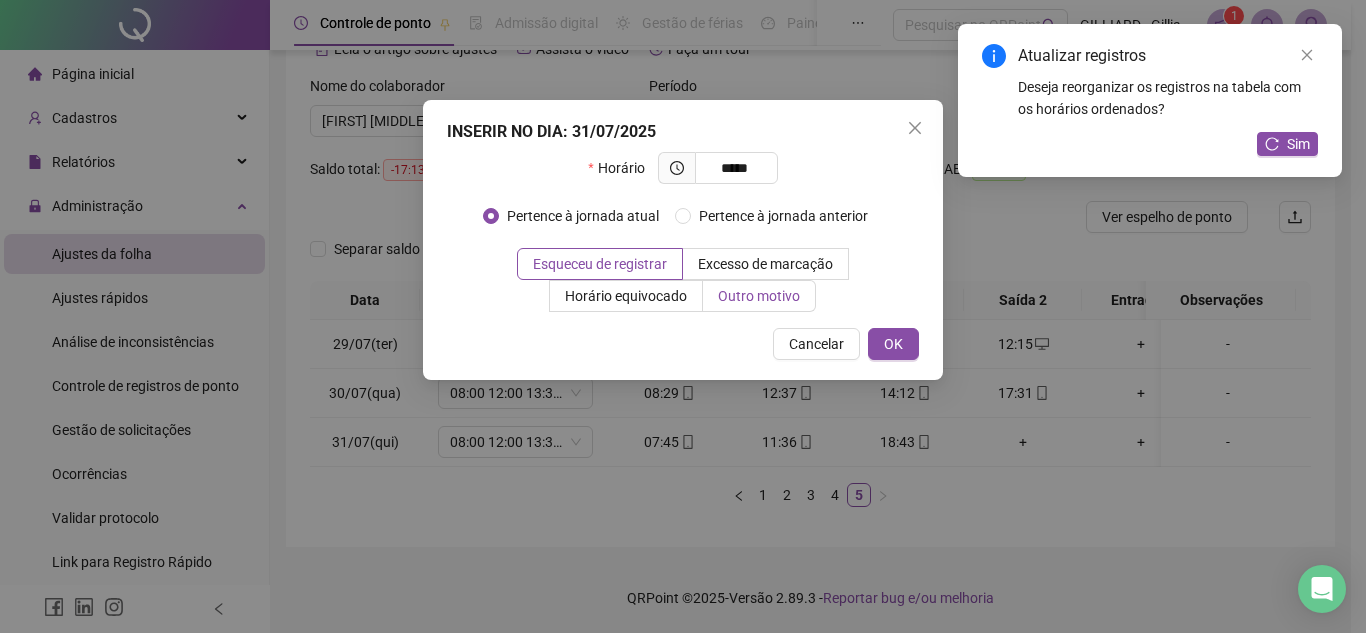 type on "*****" 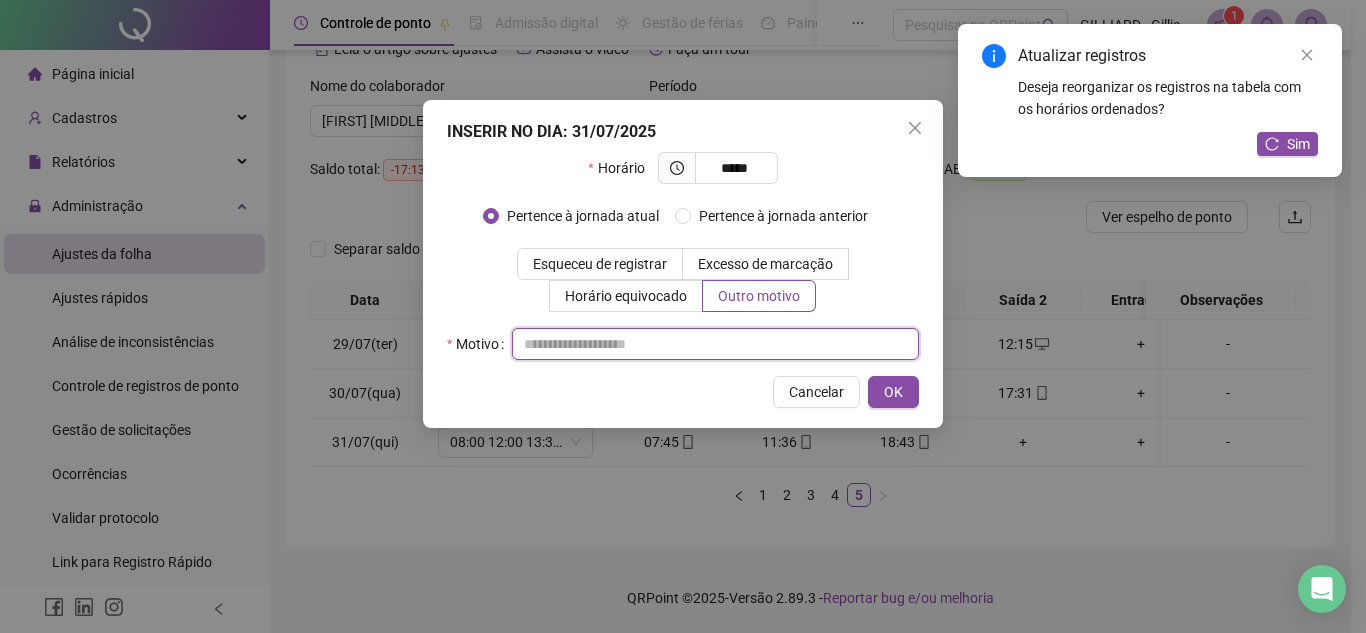 click at bounding box center (715, 344) 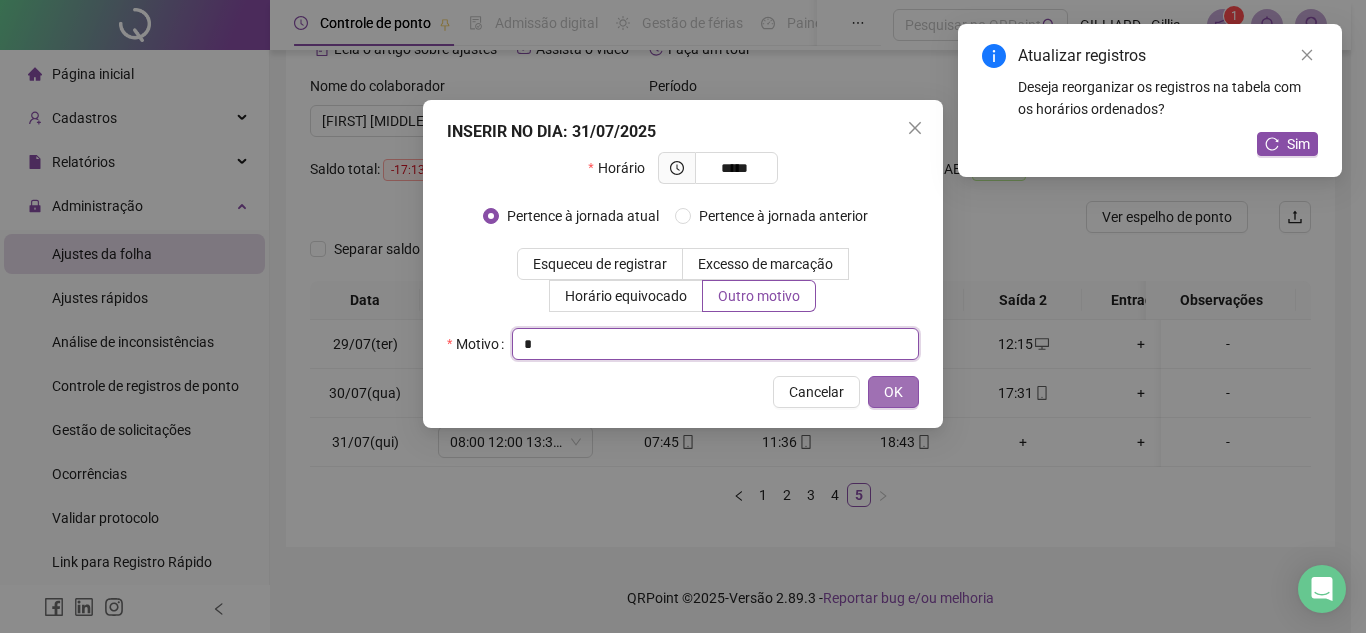 type 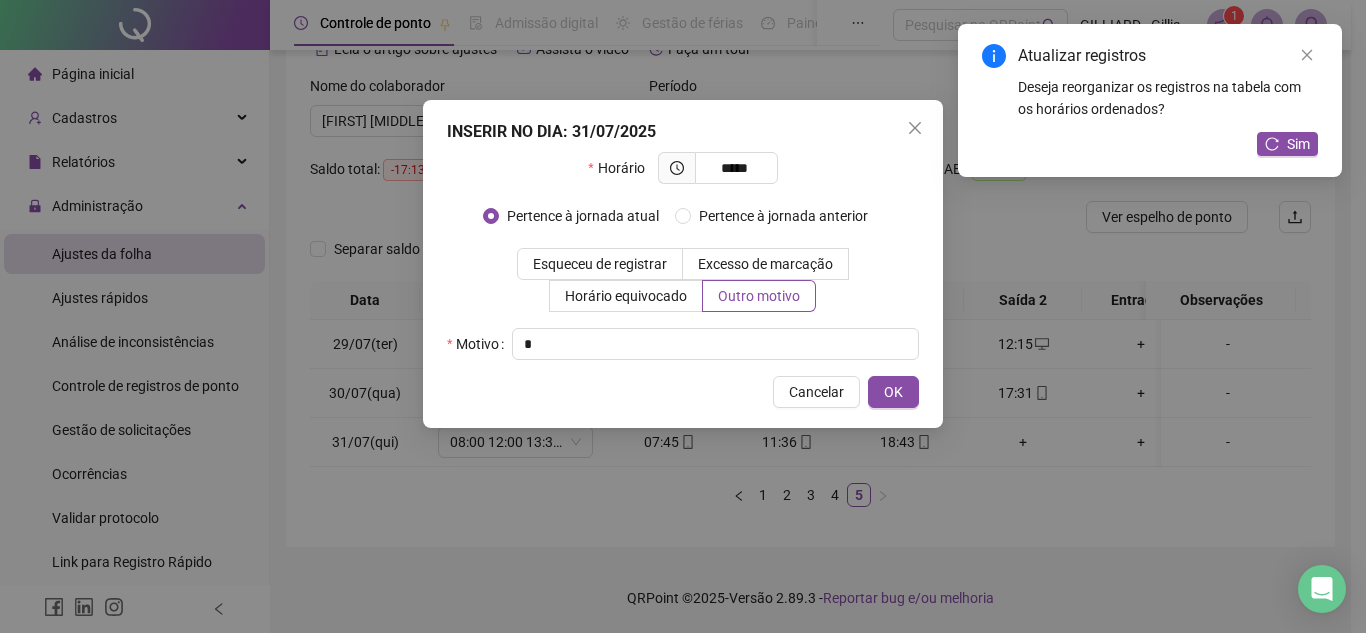 drag, startPoint x: 881, startPoint y: 395, endPoint x: 777, endPoint y: 230, distance: 195.04102 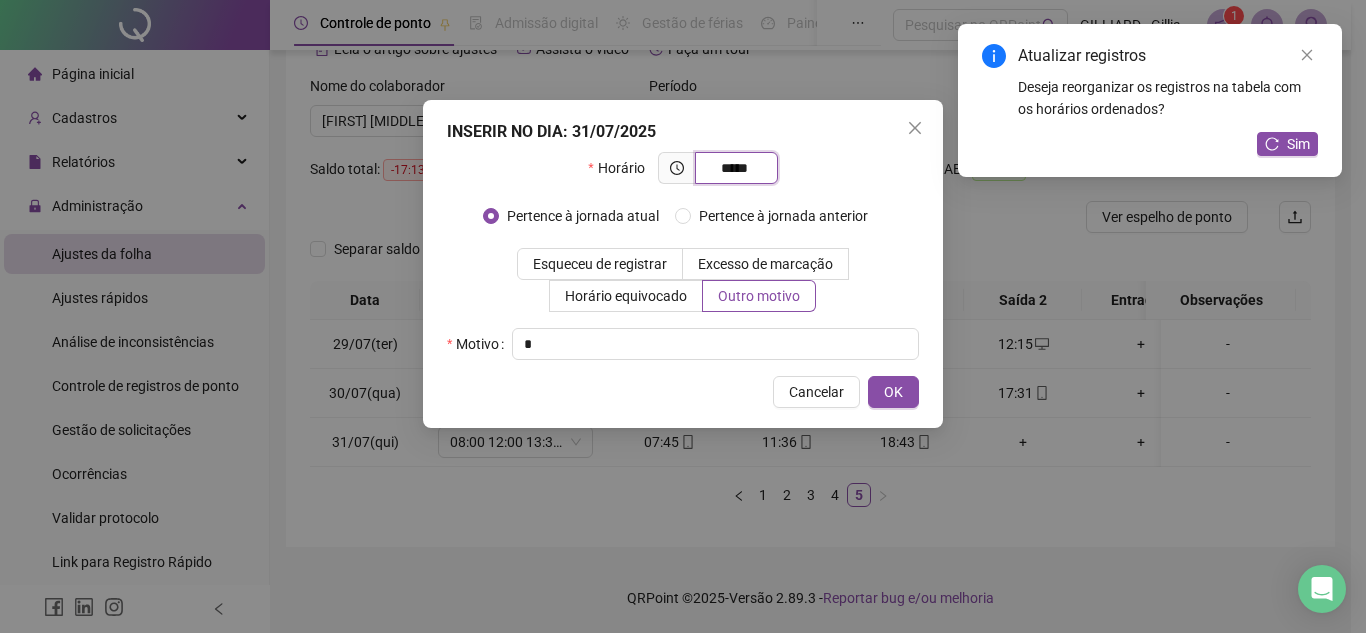 click on "*****" at bounding box center (734, 168) 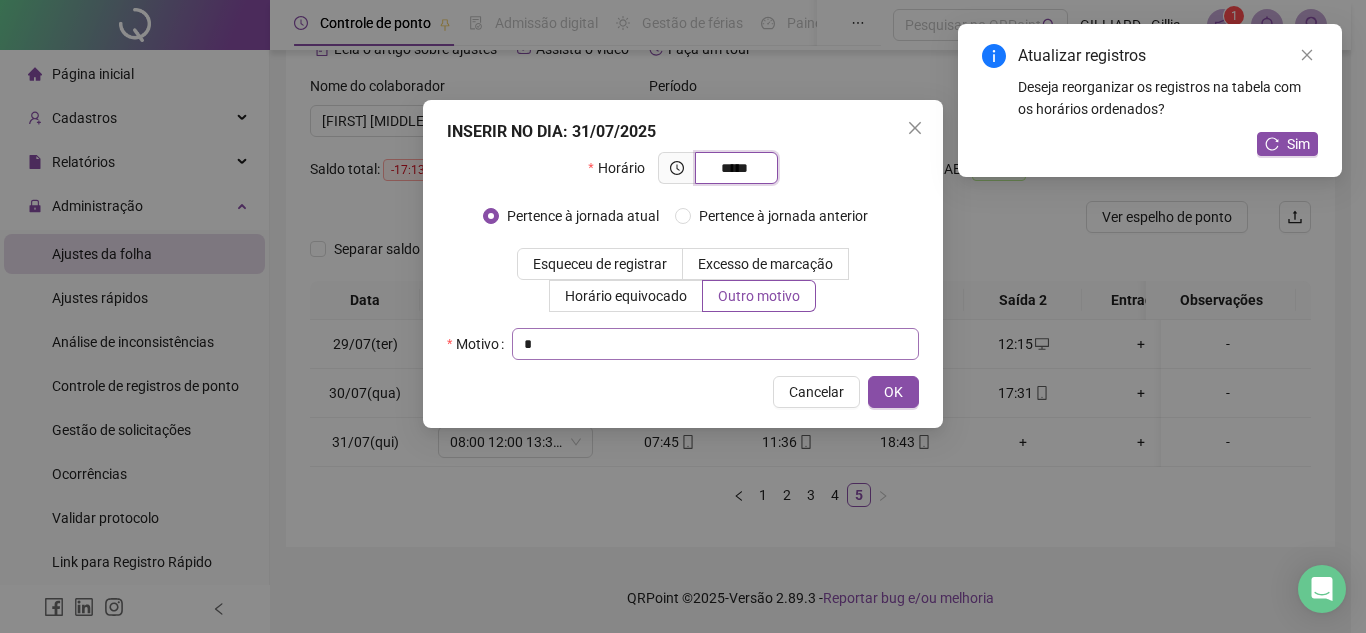 type on "*****" 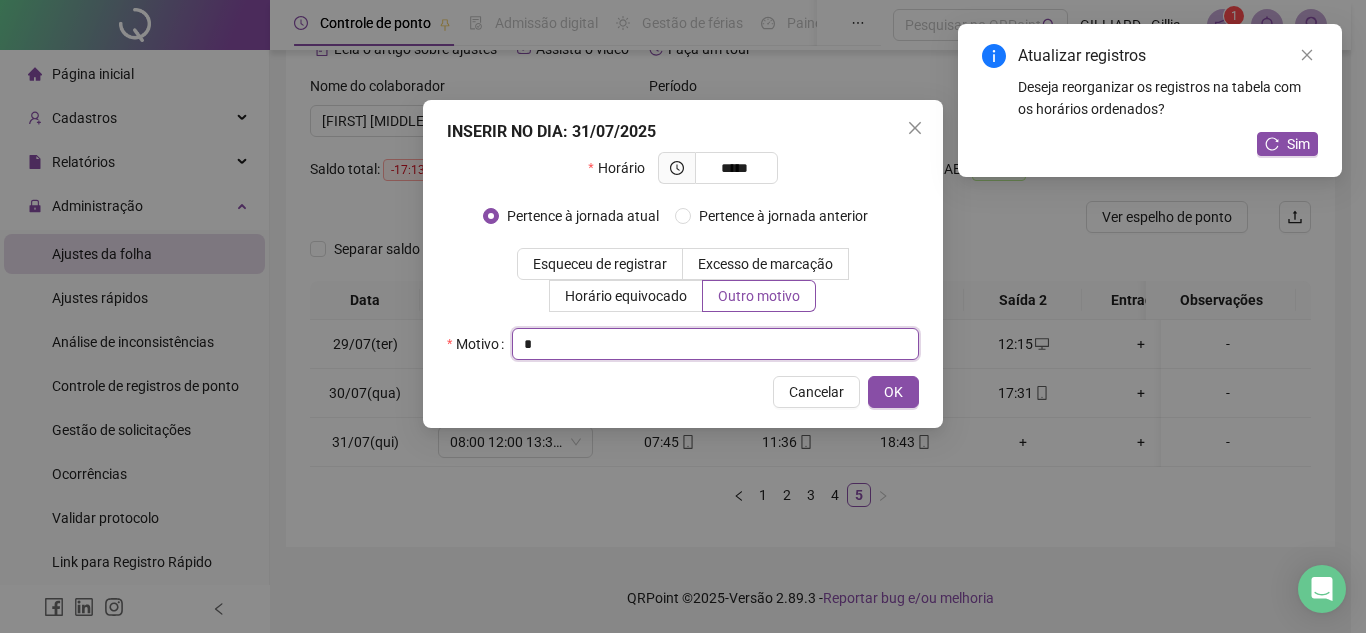 click at bounding box center (715, 344) 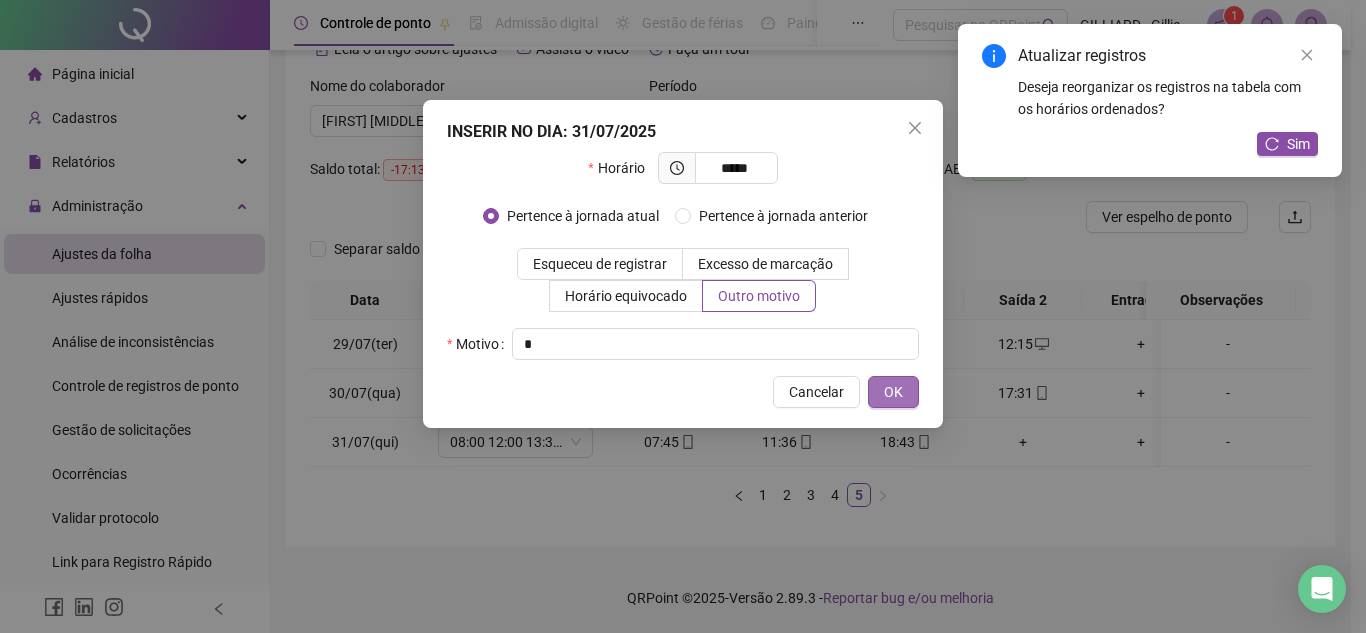 click on "OK" at bounding box center [893, 392] 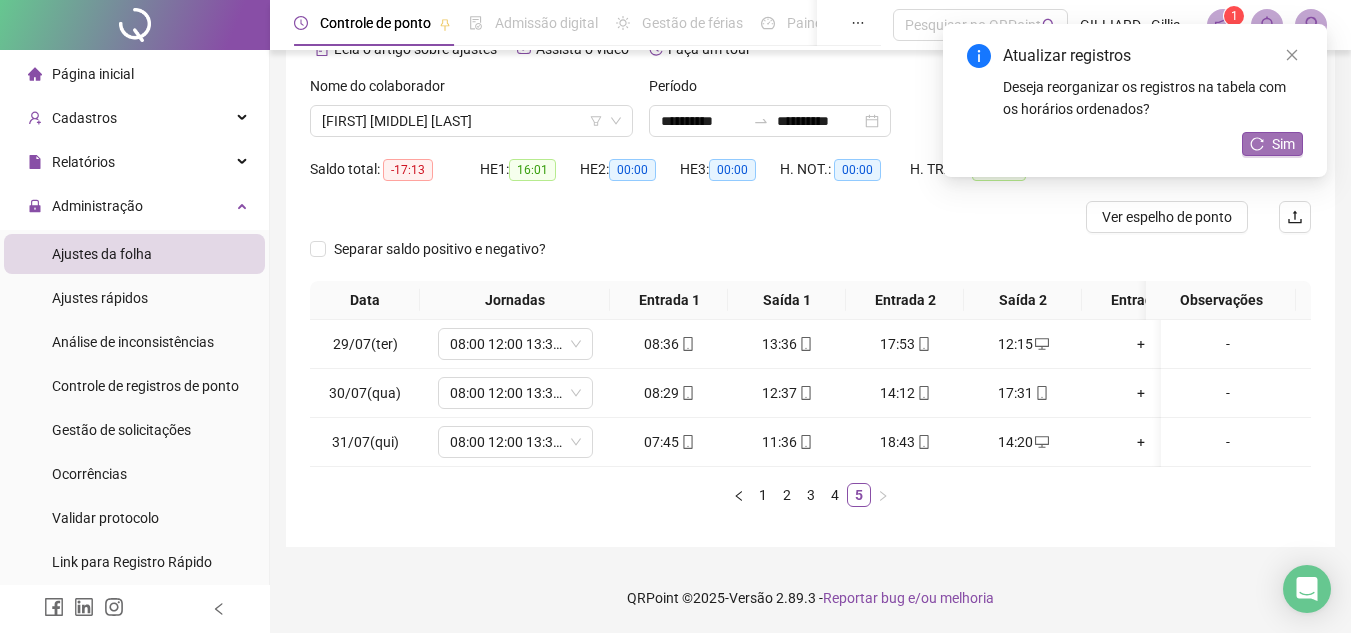 click on "Sim" at bounding box center [1283, 144] 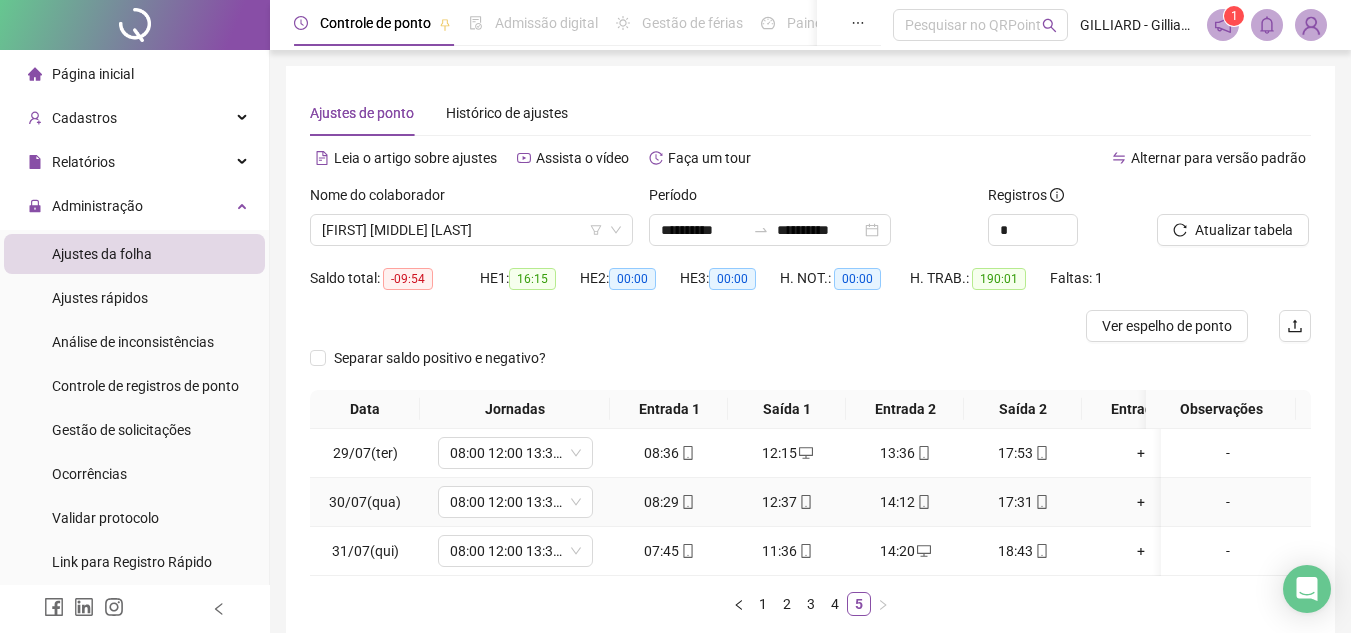 scroll, scrollTop: 0, scrollLeft: 0, axis: both 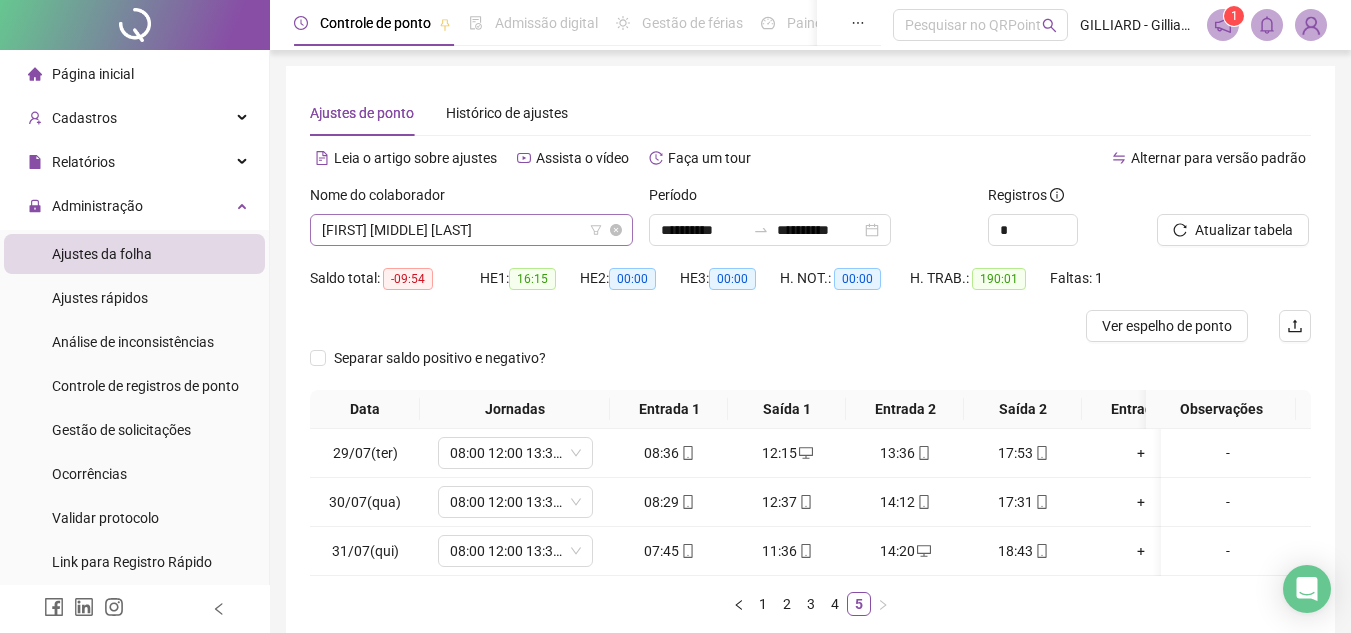 click on "[FIRST] [MIDDLE] [LAST]" at bounding box center (471, 230) 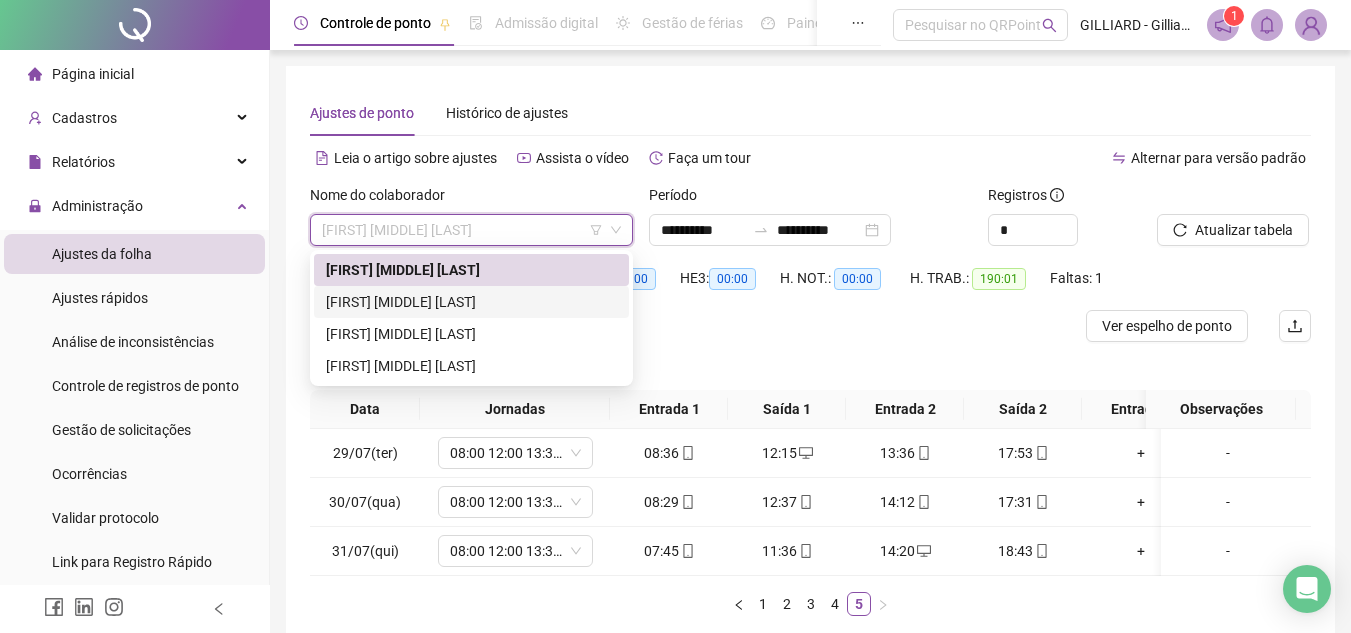 click on "[FIRST] [MIDDLE] [LAST]" at bounding box center (471, 302) 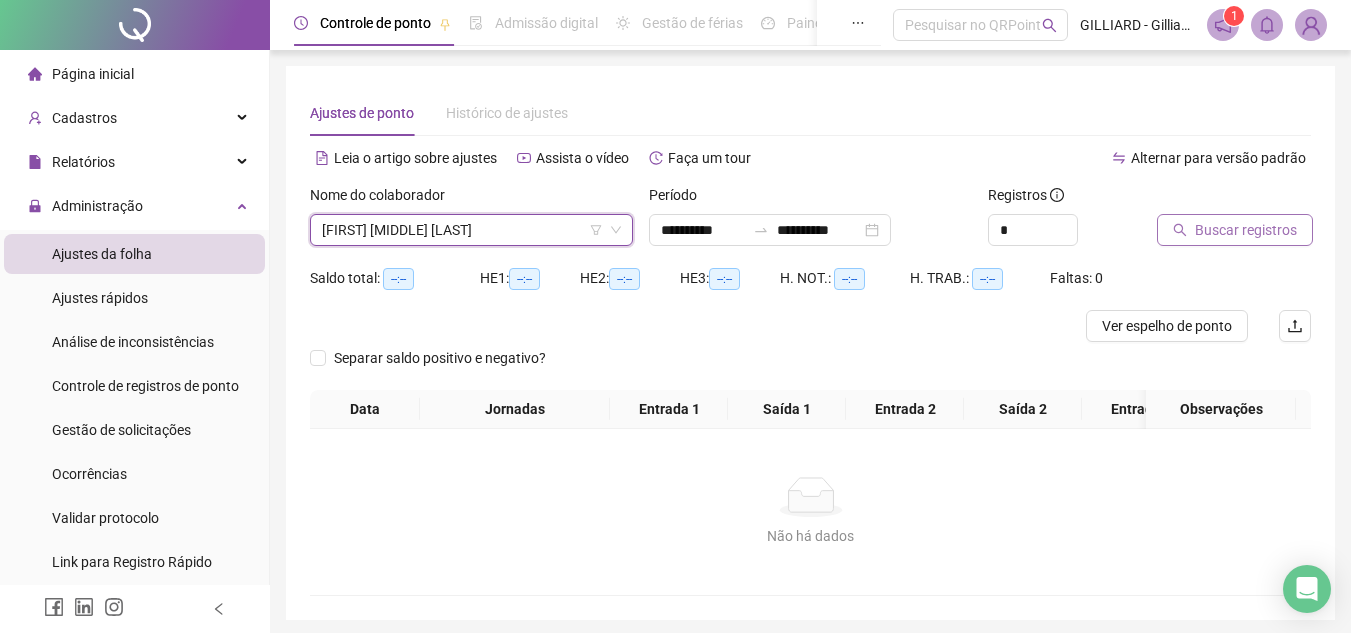 click 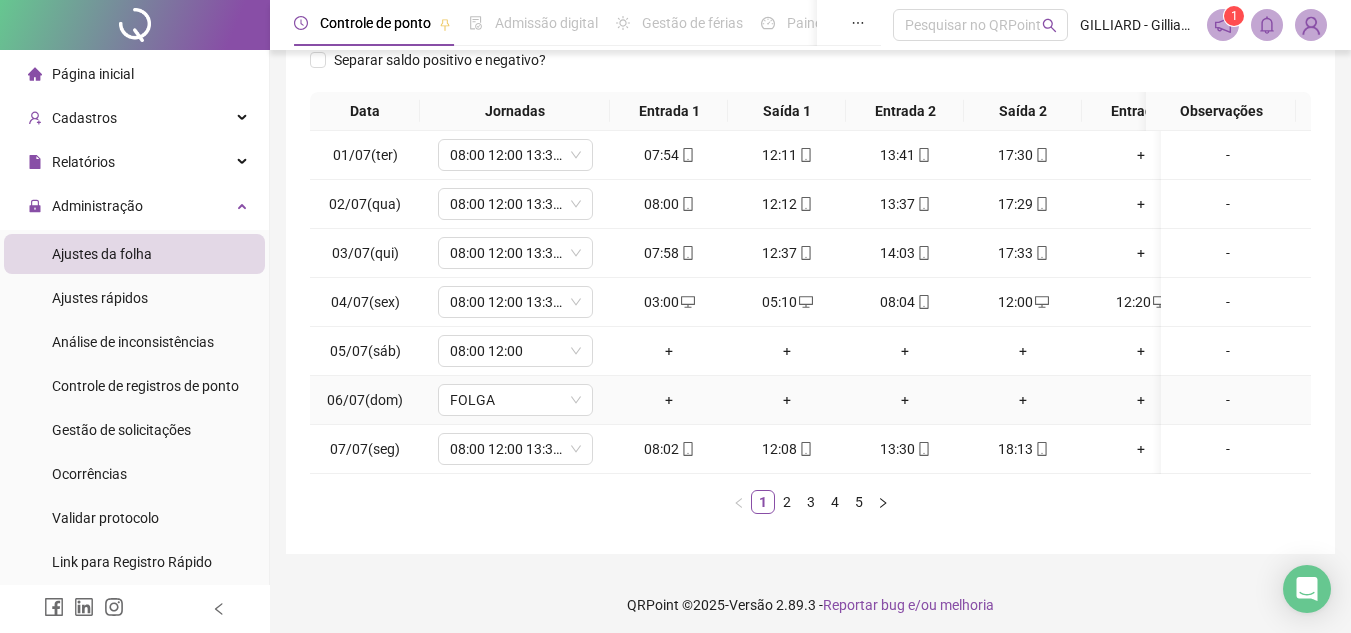 scroll, scrollTop: 300, scrollLeft: 0, axis: vertical 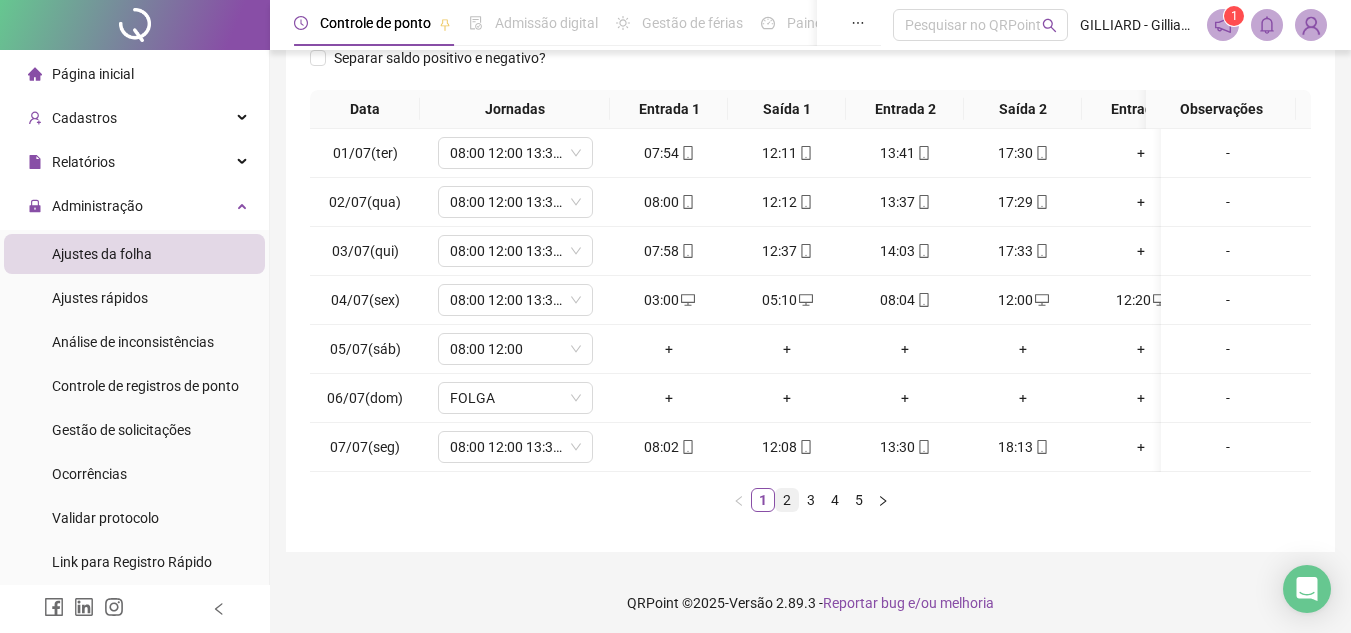 click on "2" at bounding box center (787, 500) 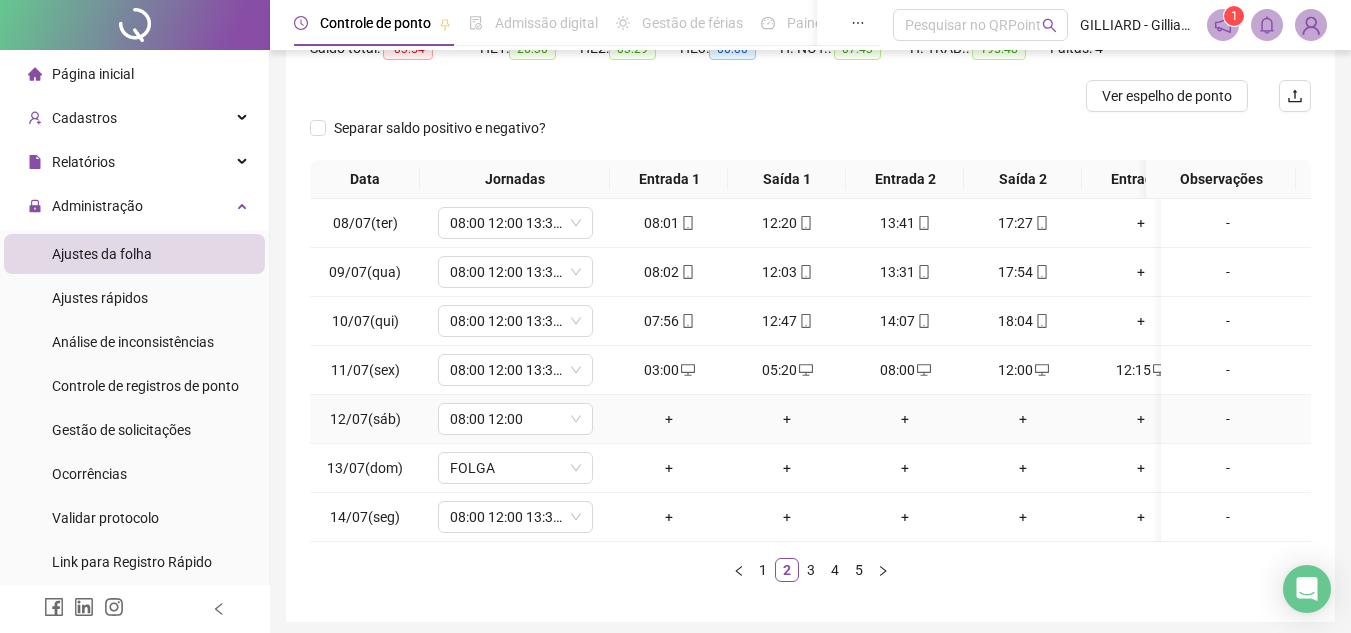 scroll, scrollTop: 200, scrollLeft: 0, axis: vertical 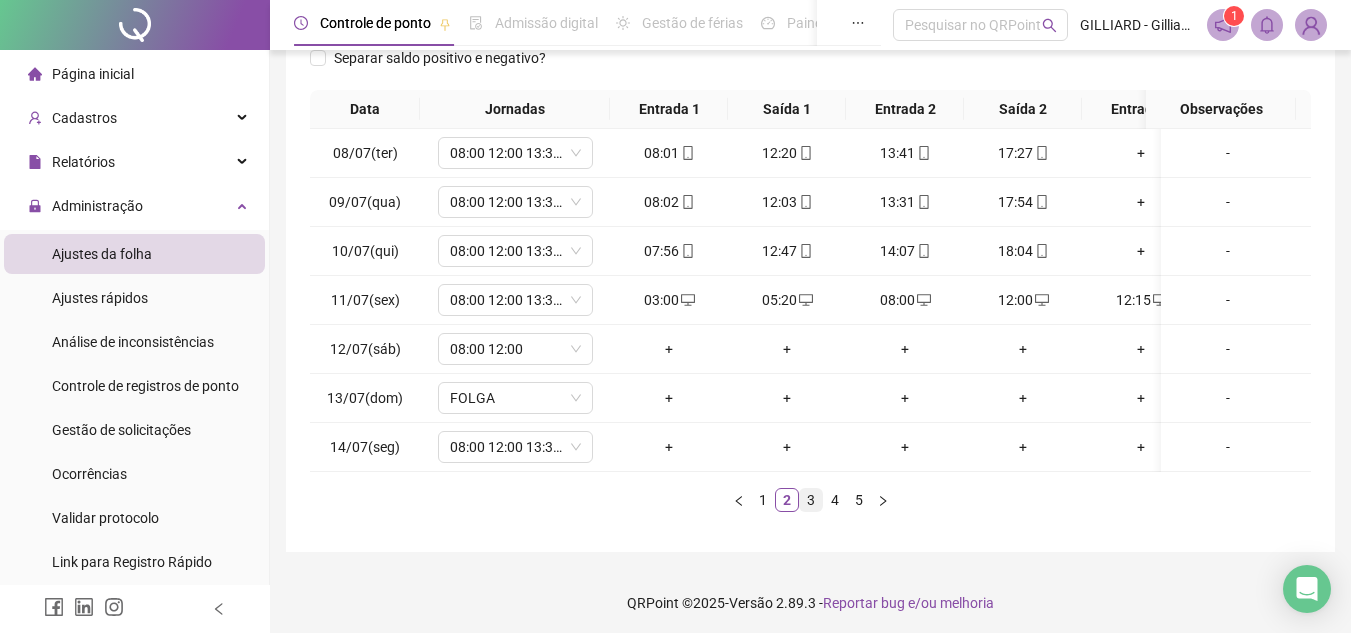 click on "3" at bounding box center (811, 500) 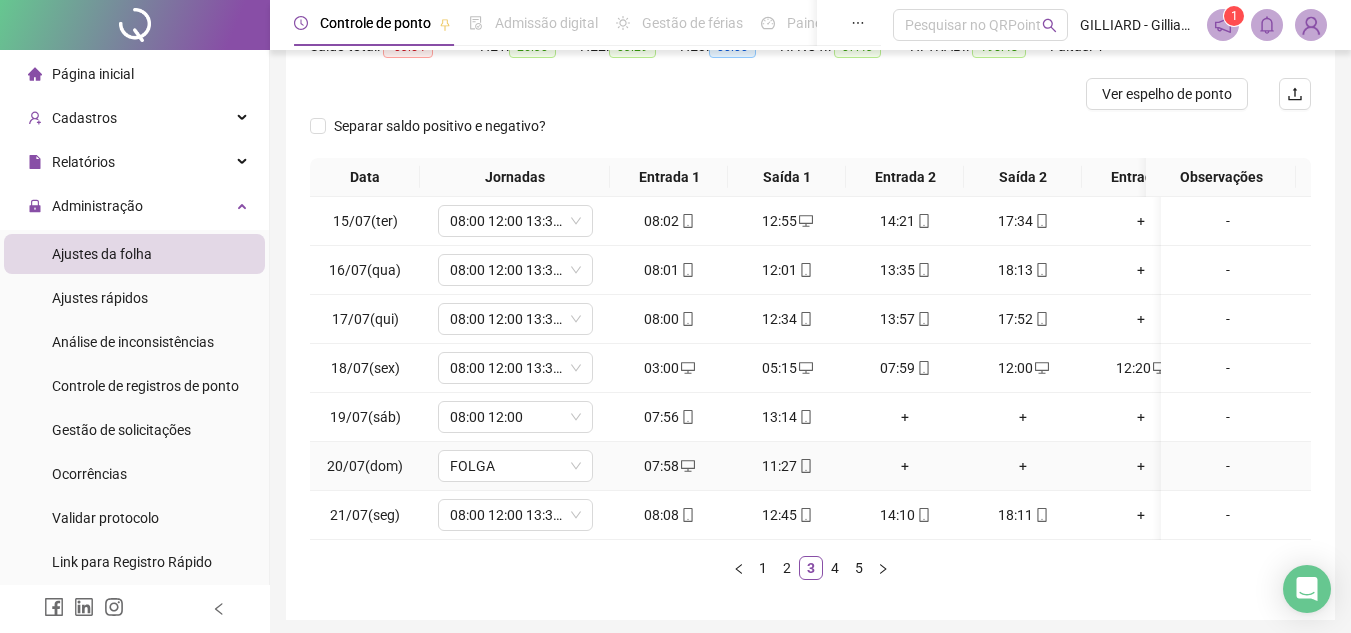 scroll, scrollTop: 200, scrollLeft: 0, axis: vertical 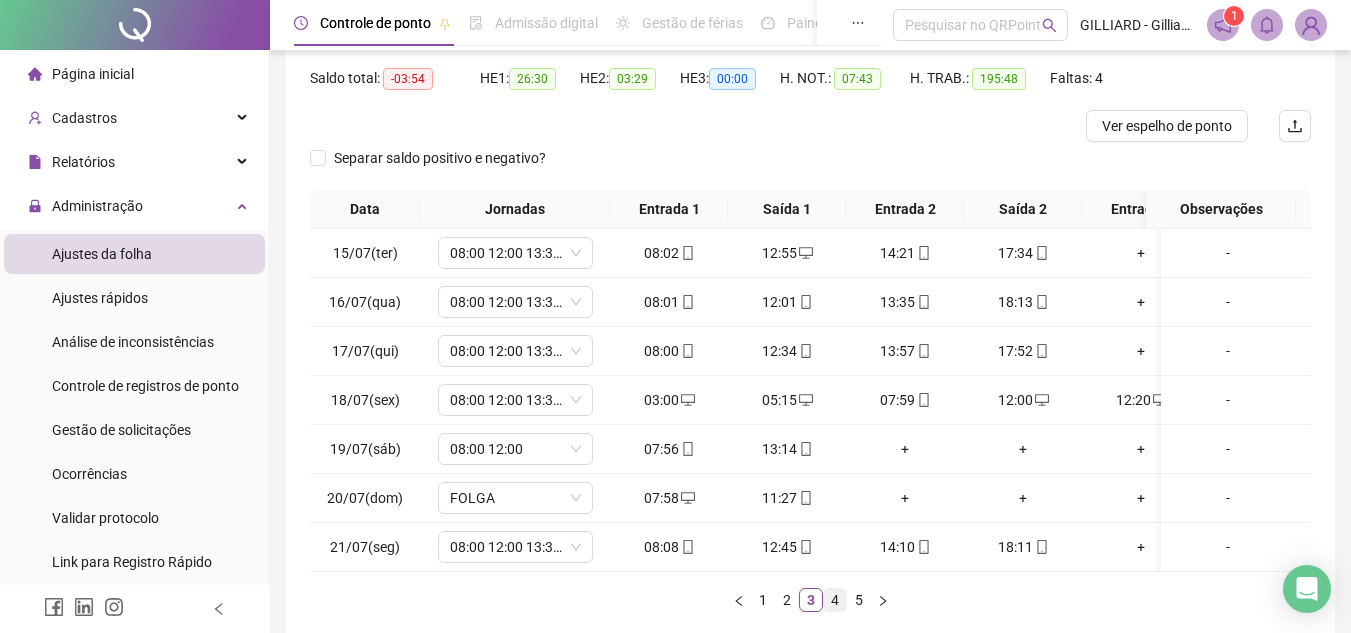 click on "4" at bounding box center (835, 600) 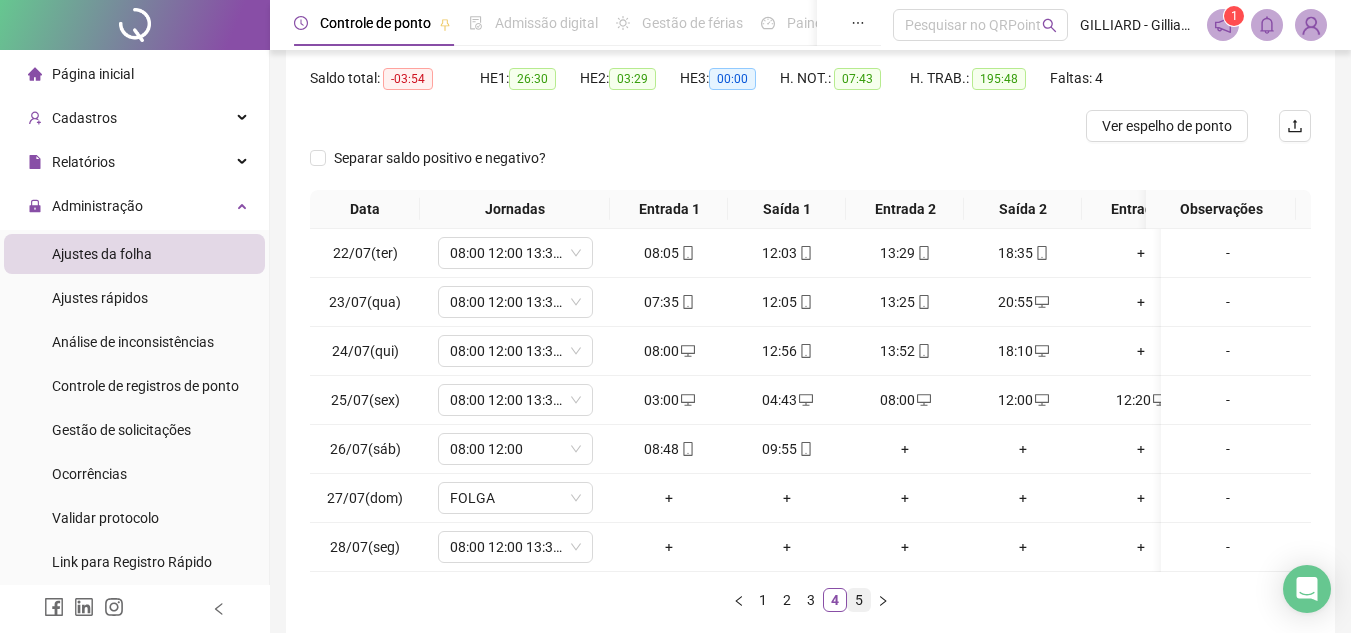 click on "5" at bounding box center [859, 600] 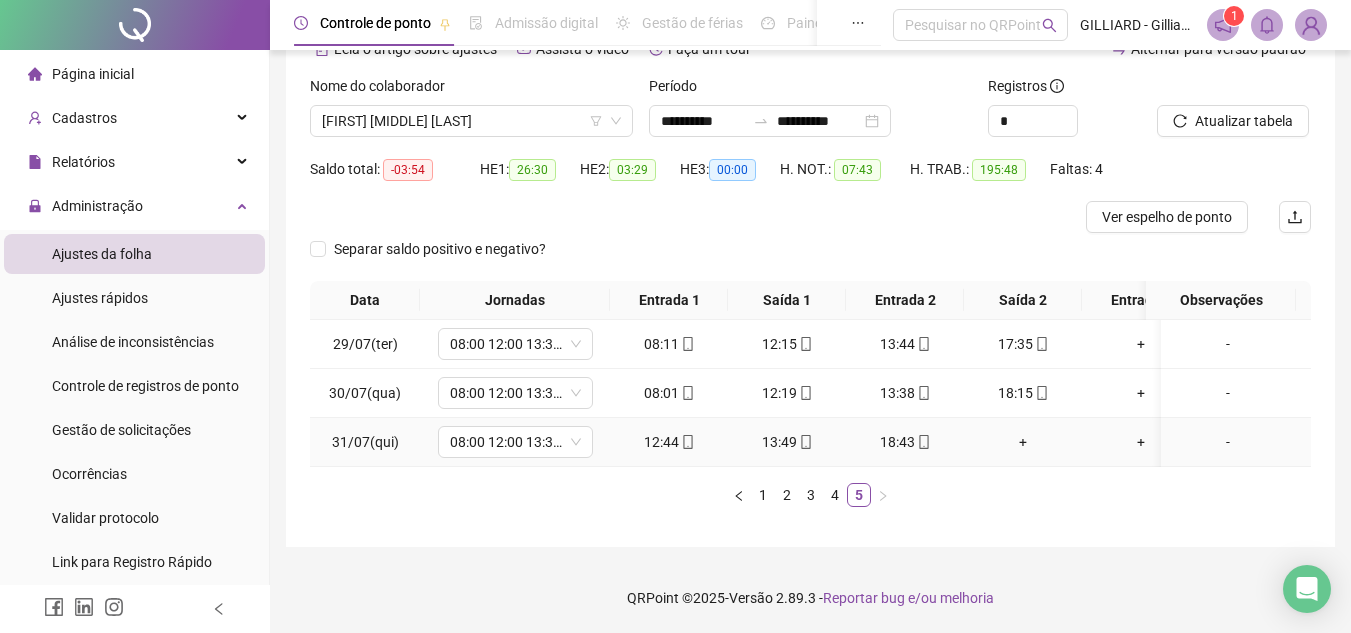 click on "+" at bounding box center [1023, 442] 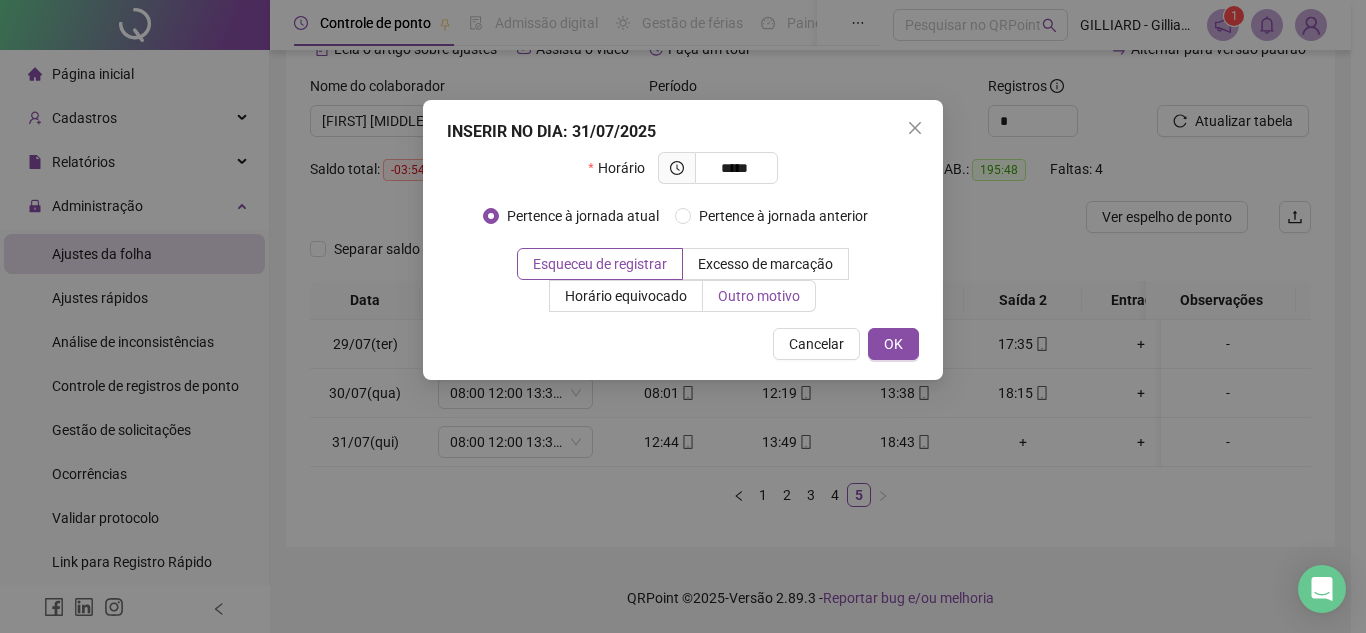 type on "*****" 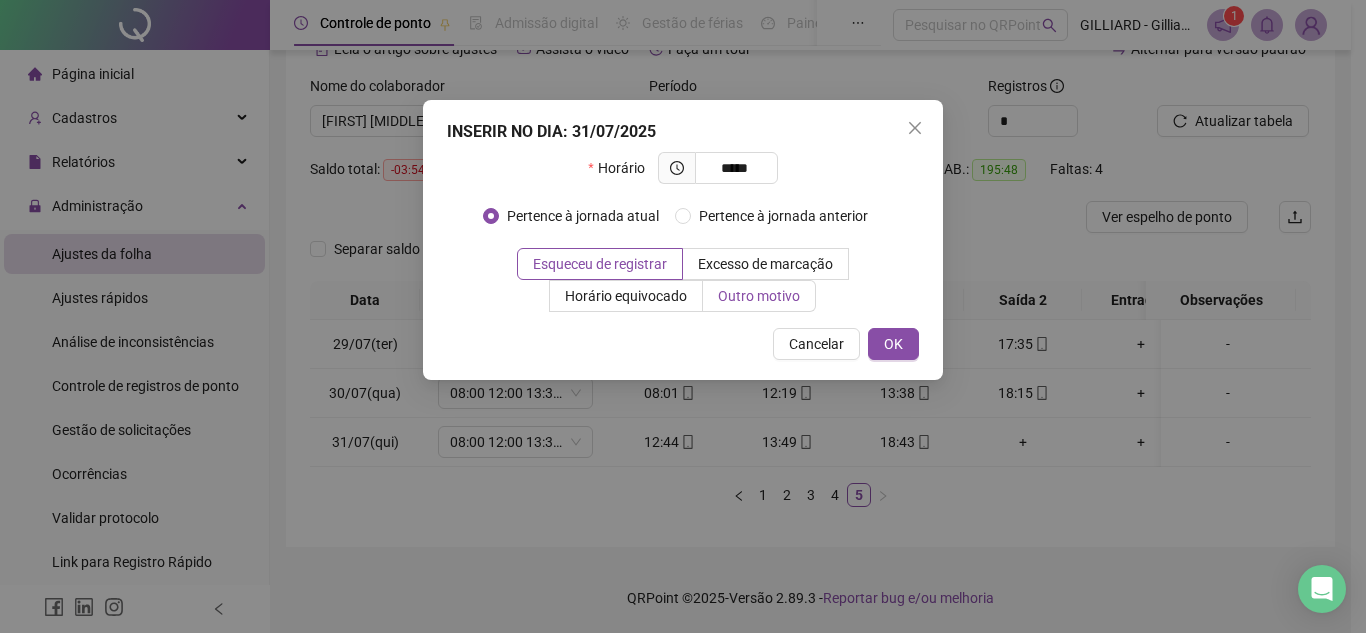 click on "Outro motivo" at bounding box center (759, 296) 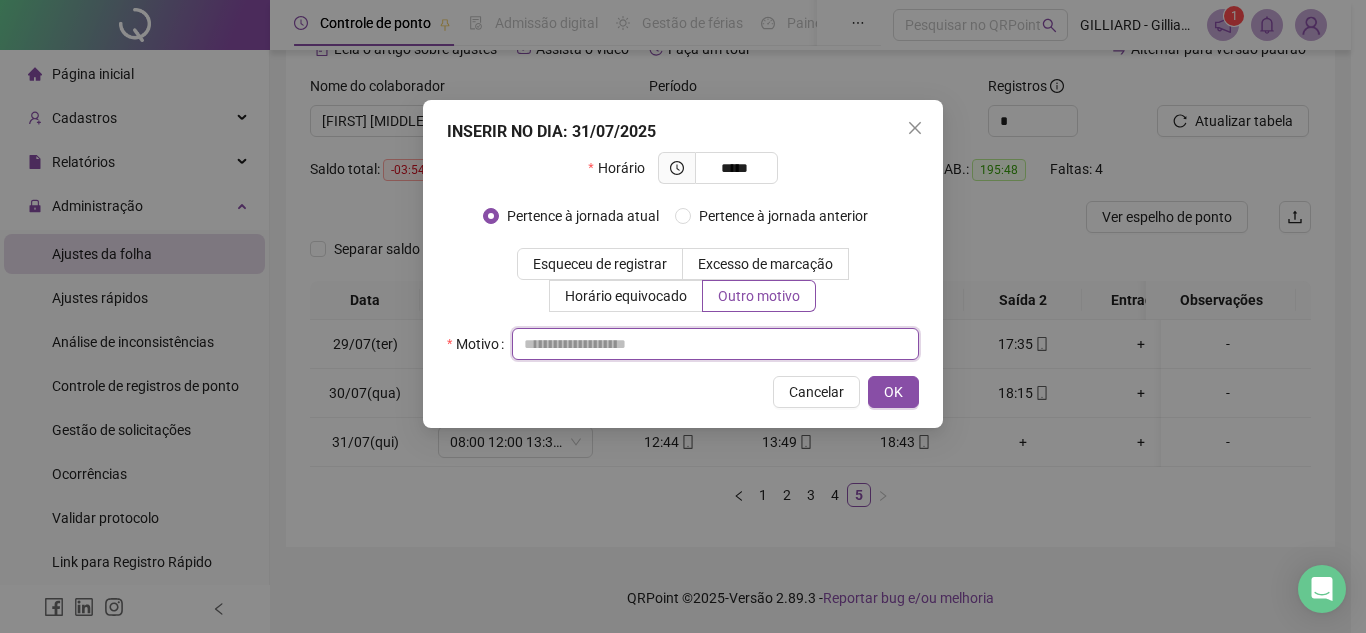 click at bounding box center (715, 344) 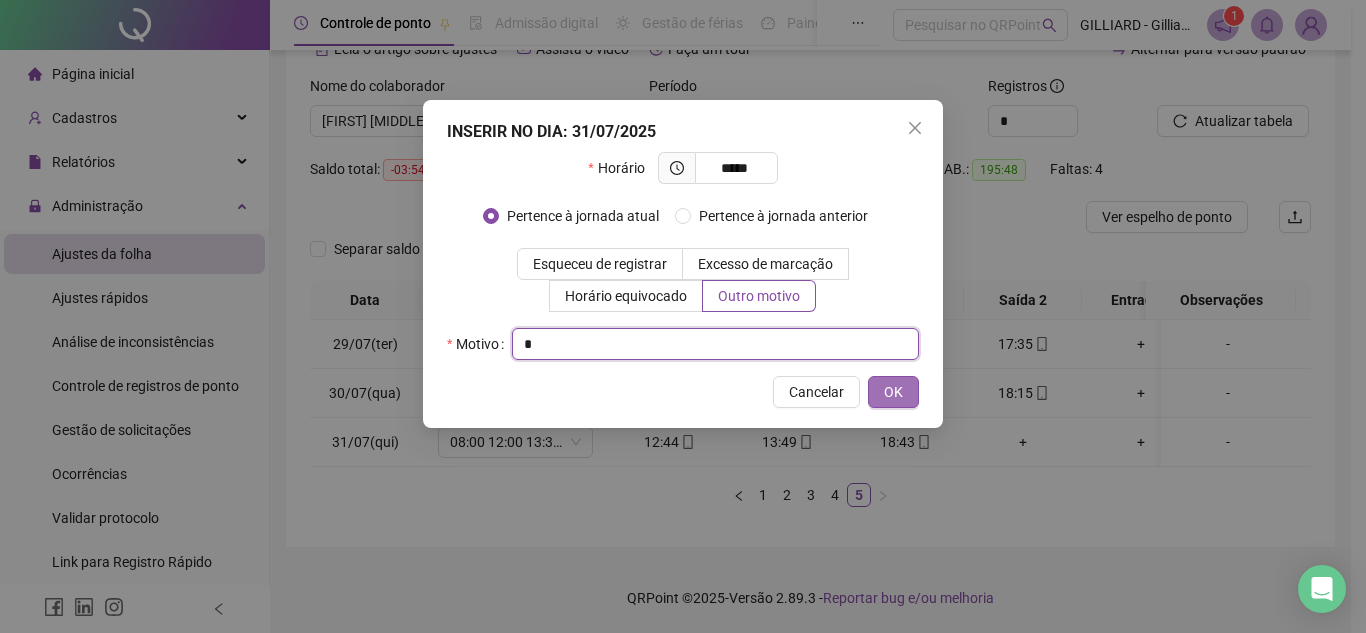type 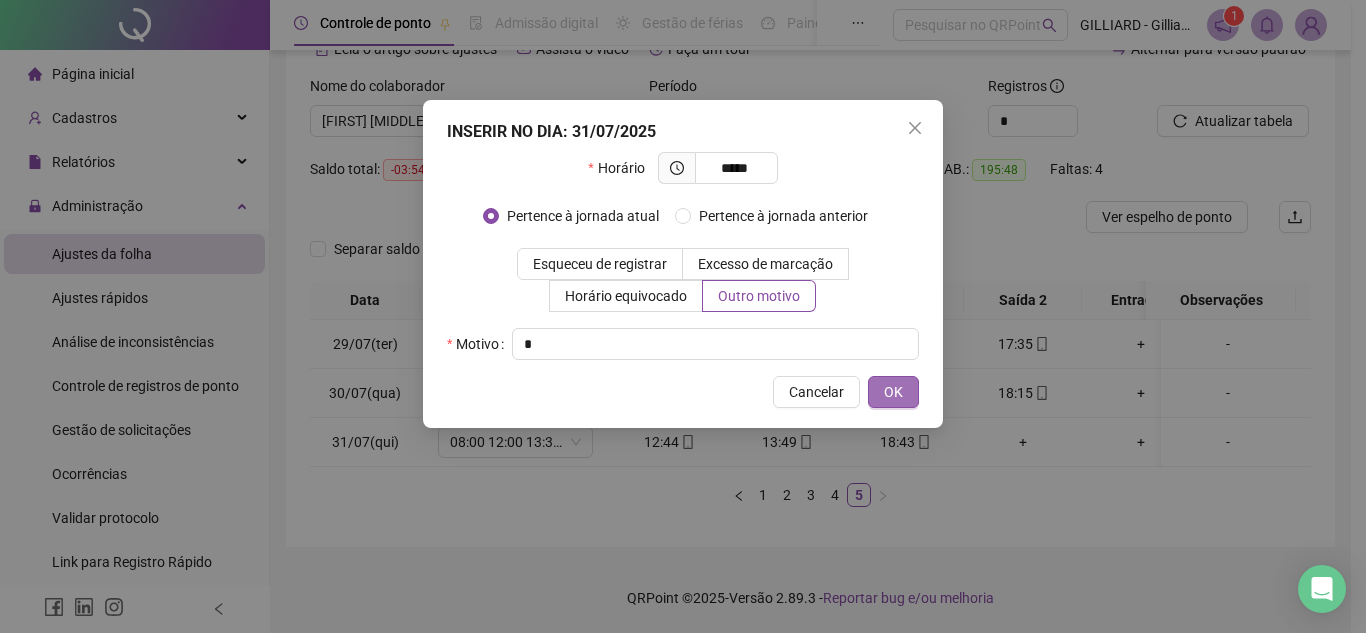 click on "OK" at bounding box center (893, 392) 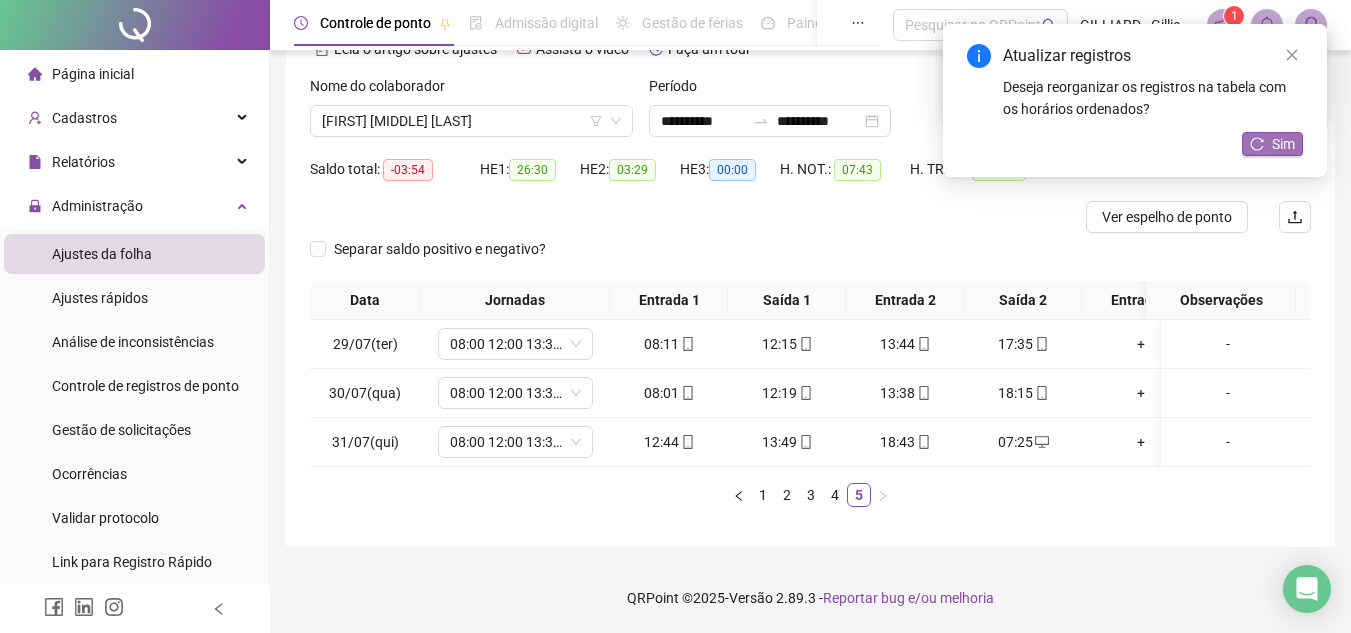 click on "Sim" at bounding box center [1283, 144] 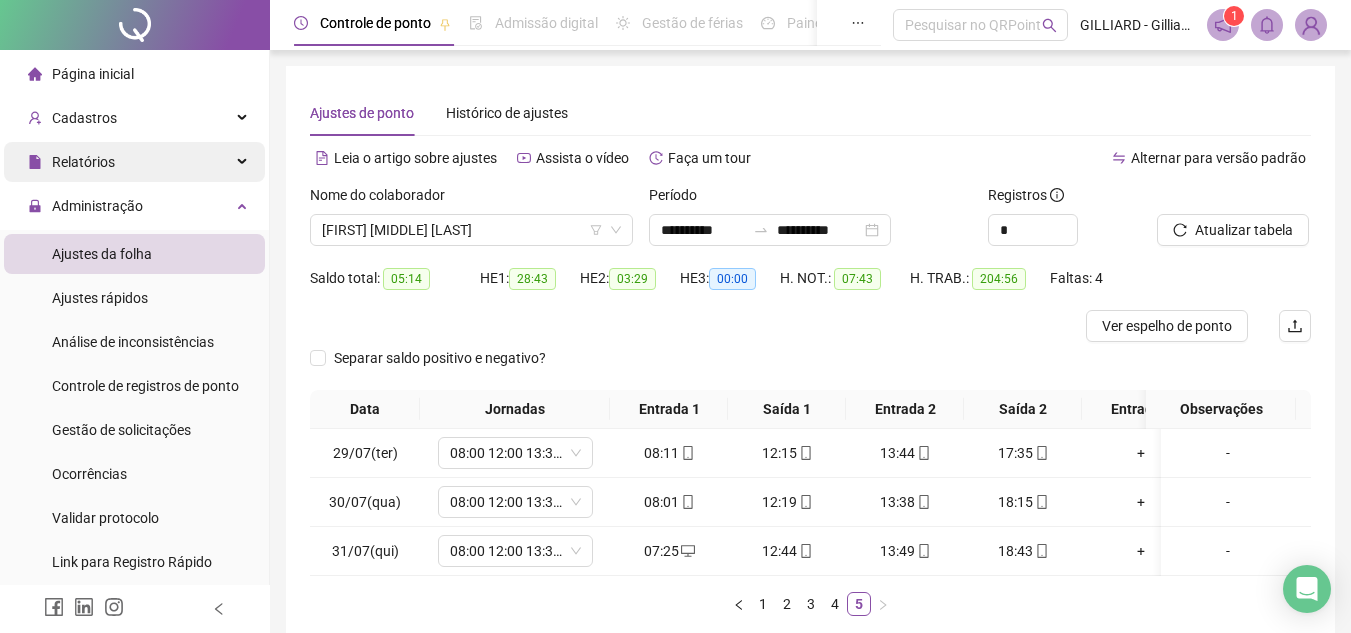 click on "Relatórios" at bounding box center [134, 162] 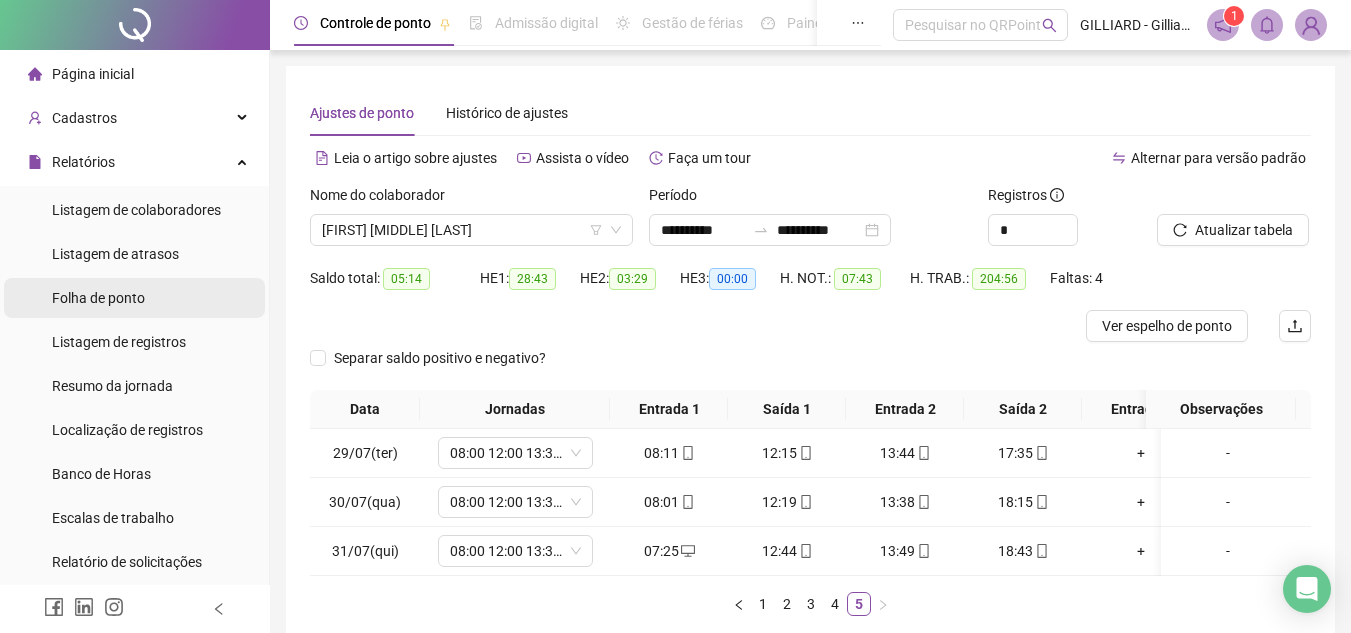 click on "Folha de ponto" at bounding box center [98, 298] 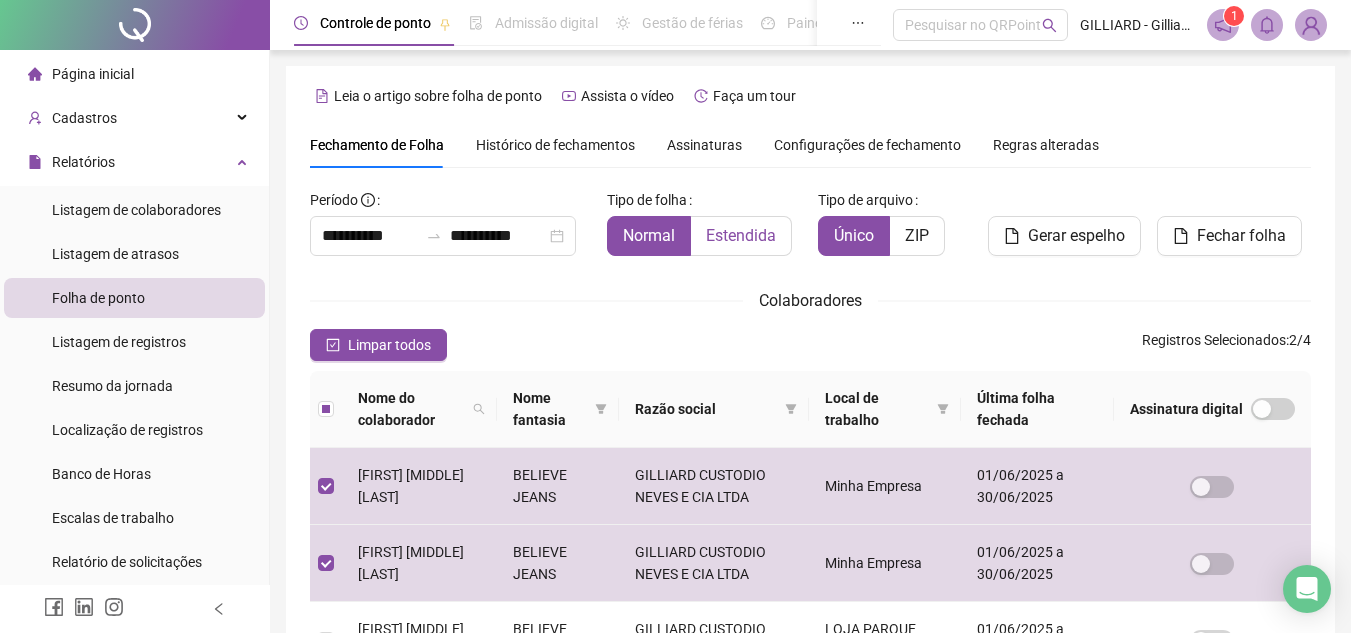click on "Estendida" at bounding box center [741, 235] 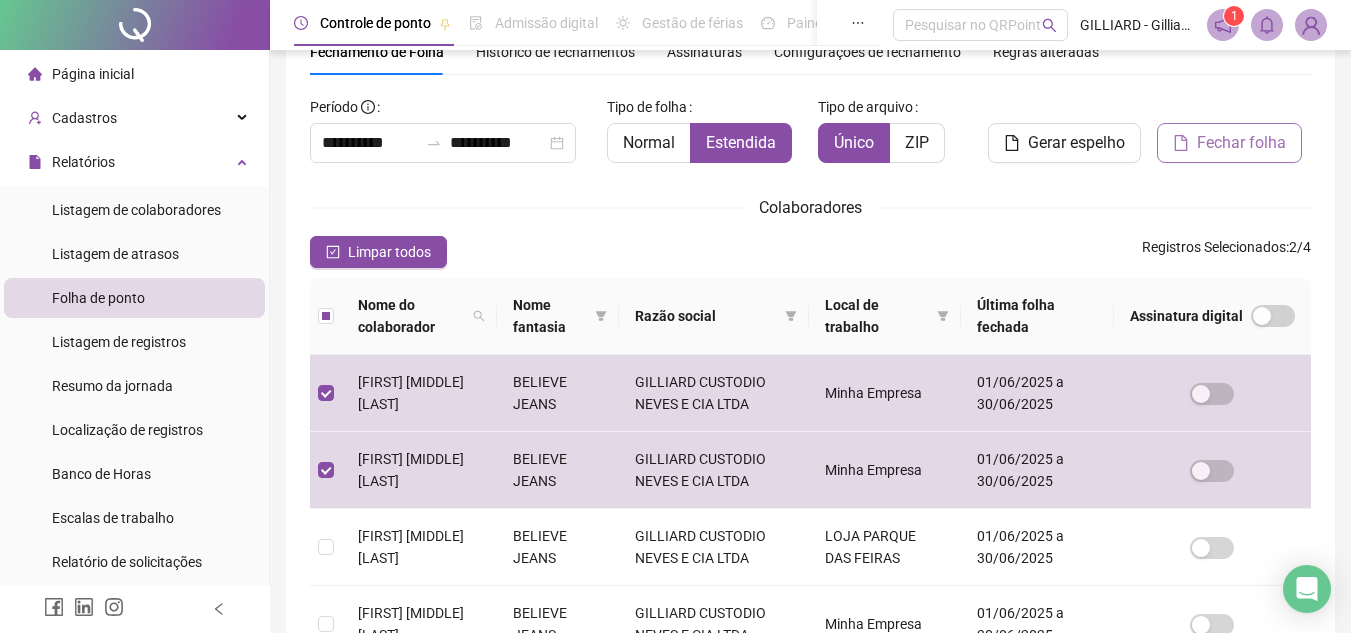 click on "Fechar folha" at bounding box center [1241, 143] 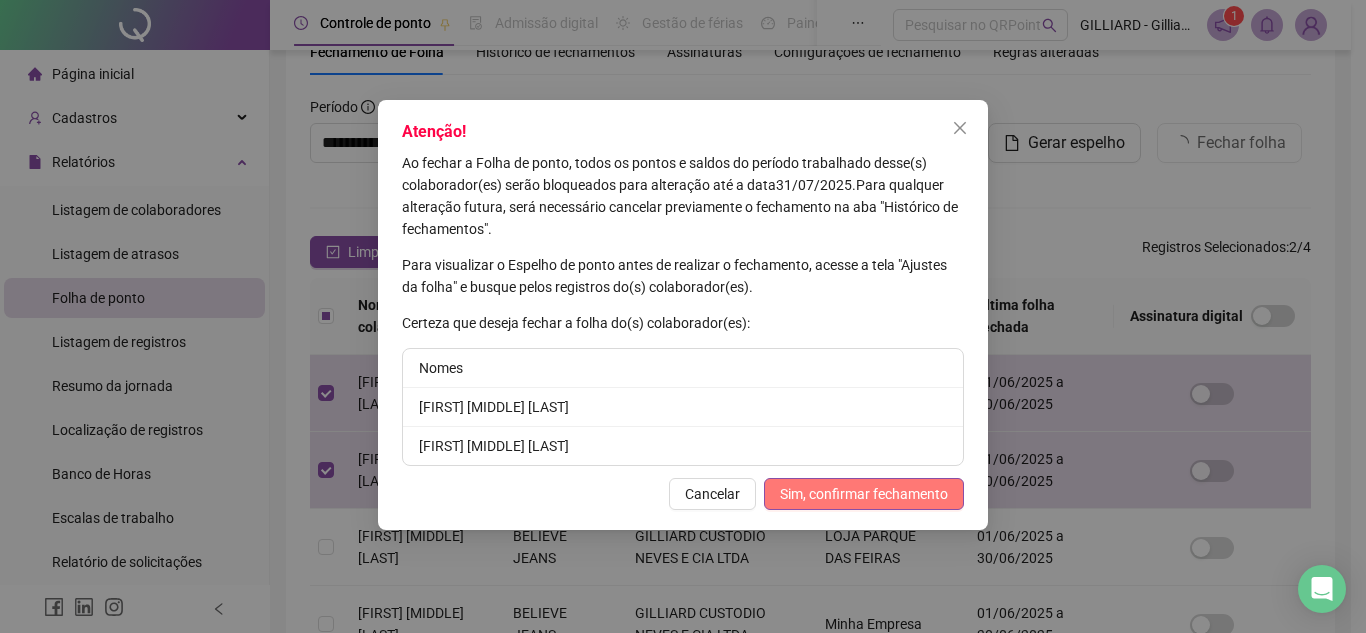 click on "Sim, confirmar fechamento" at bounding box center [864, 494] 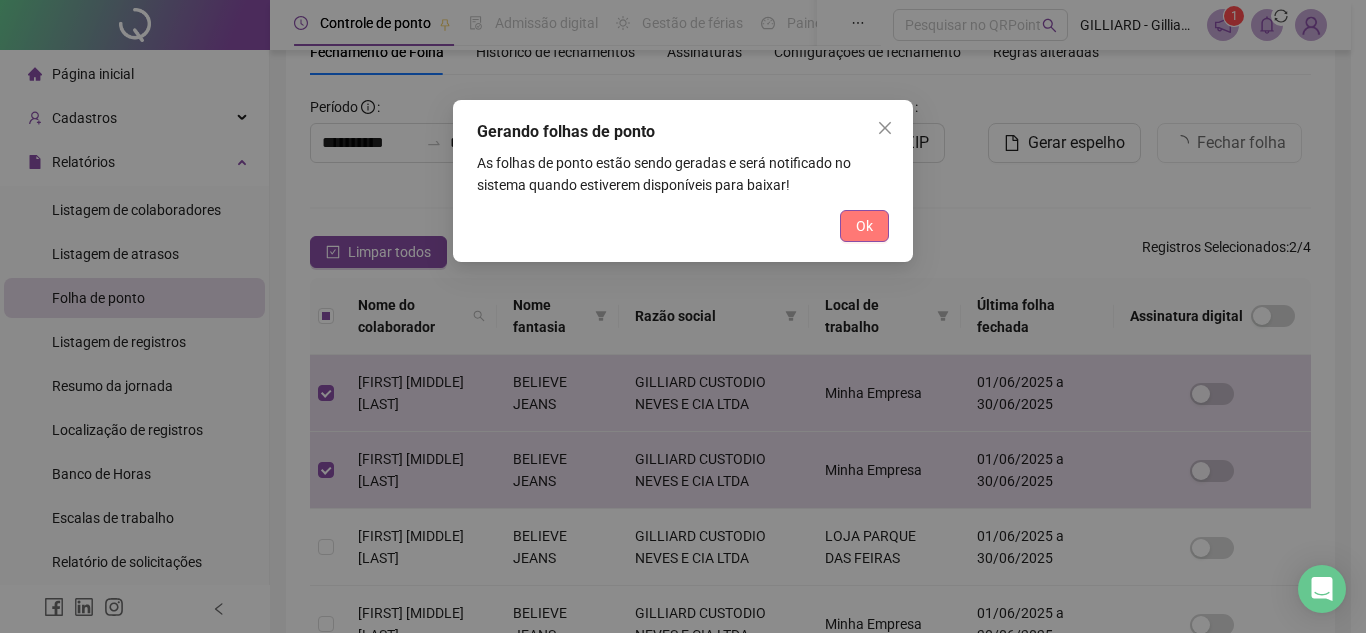 click on "Ok" at bounding box center (864, 226) 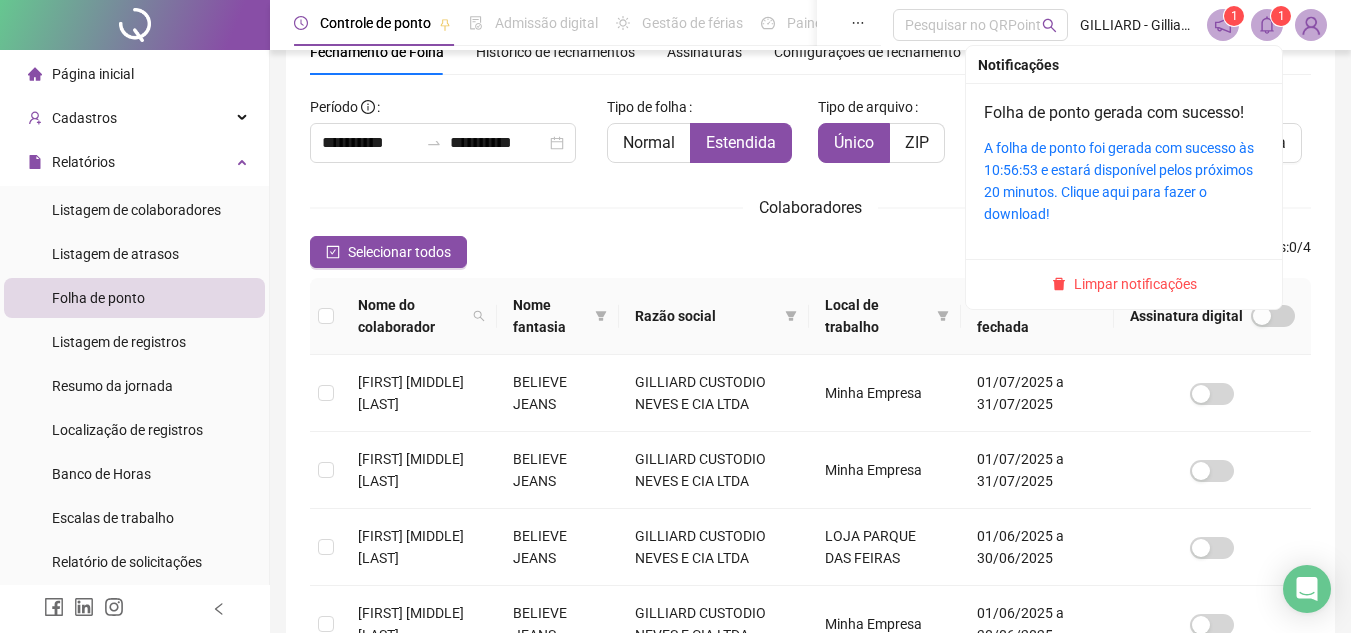 click 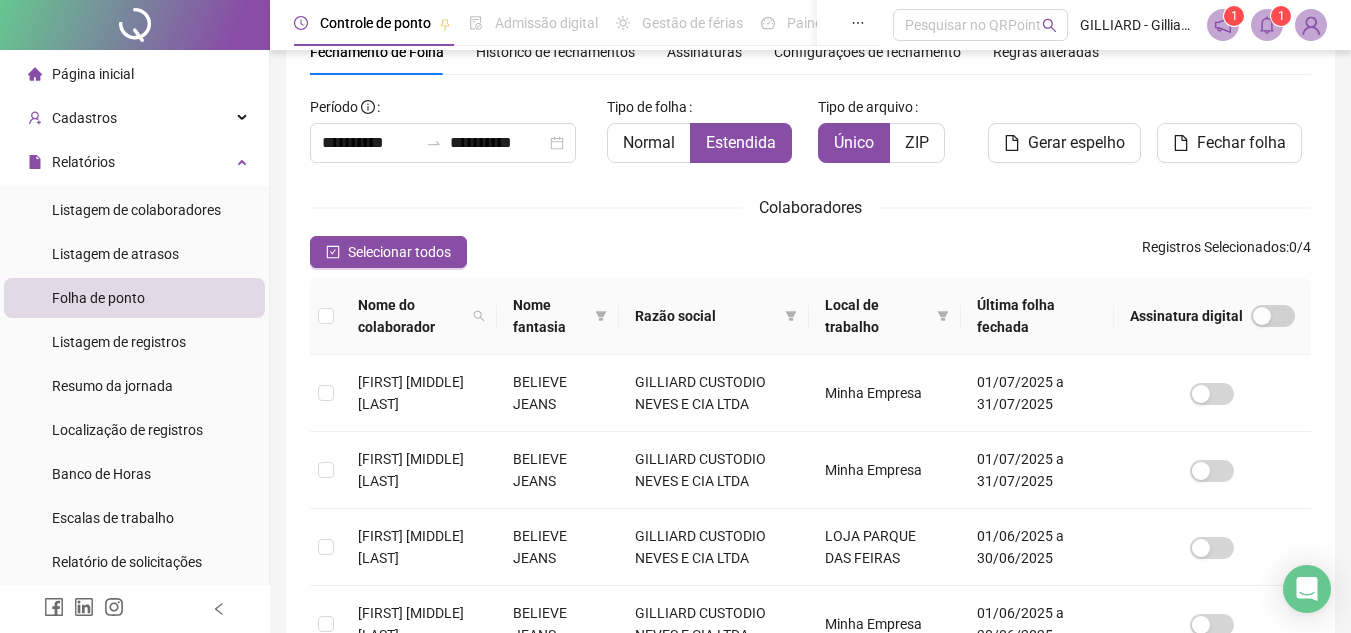 click 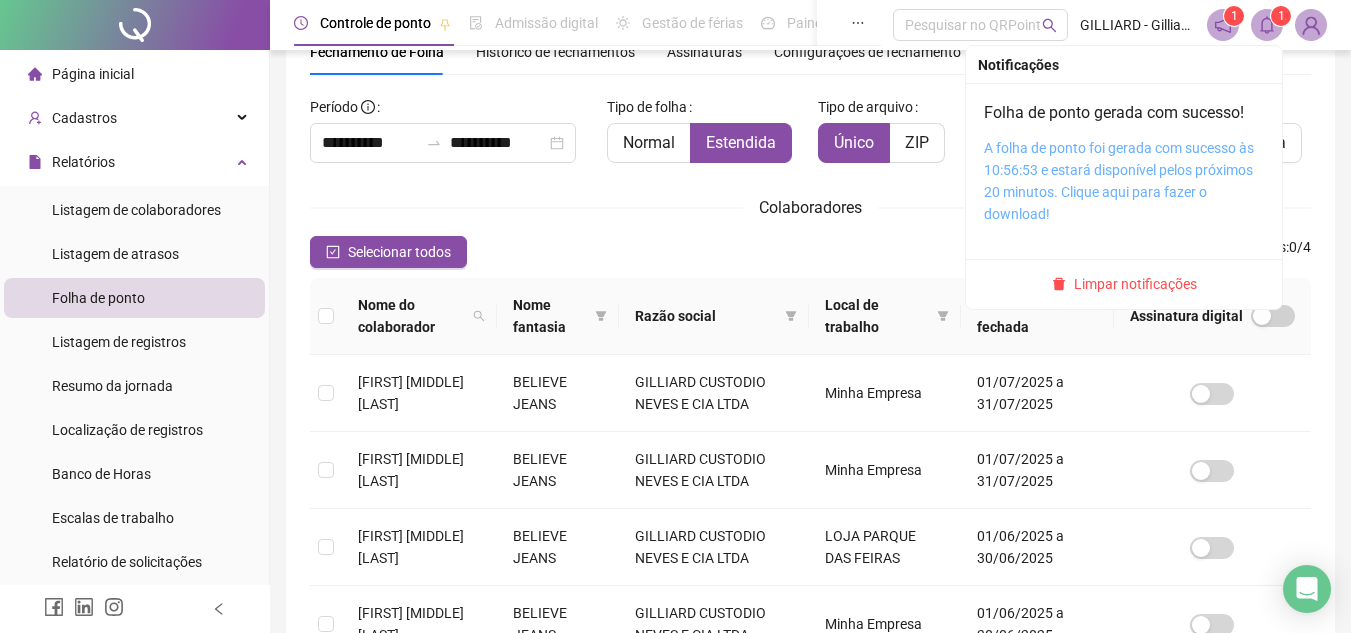 click on "A folha de ponto foi gerada com sucesso às 10:56:53 e estará disponível pelos próximos 20 minutos.
Clique aqui para fazer o download!" at bounding box center [1119, 181] 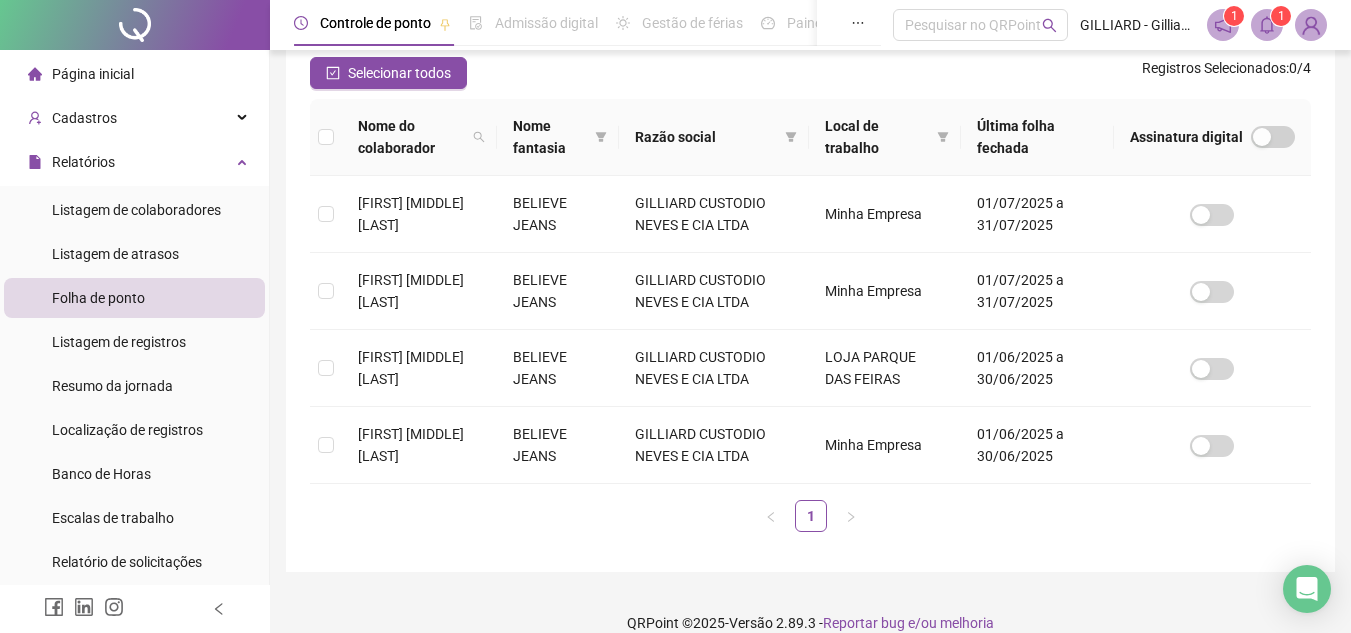 scroll, scrollTop: 297, scrollLeft: 0, axis: vertical 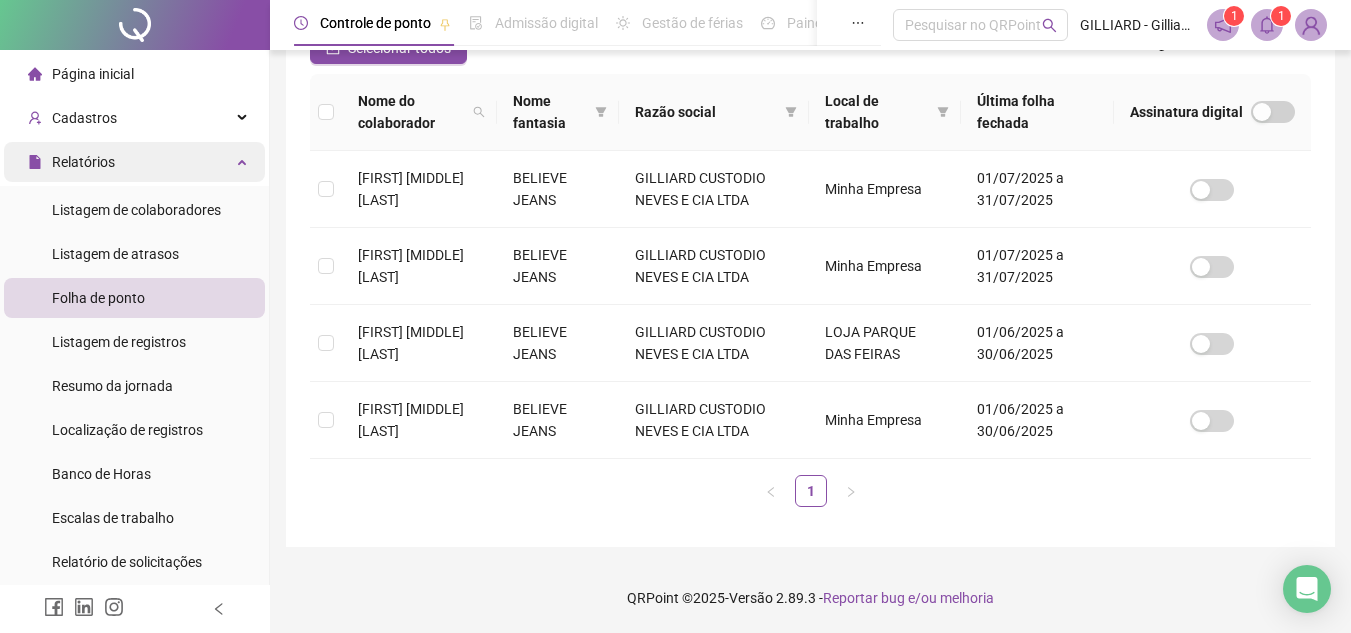 click on "Relatórios" at bounding box center [134, 162] 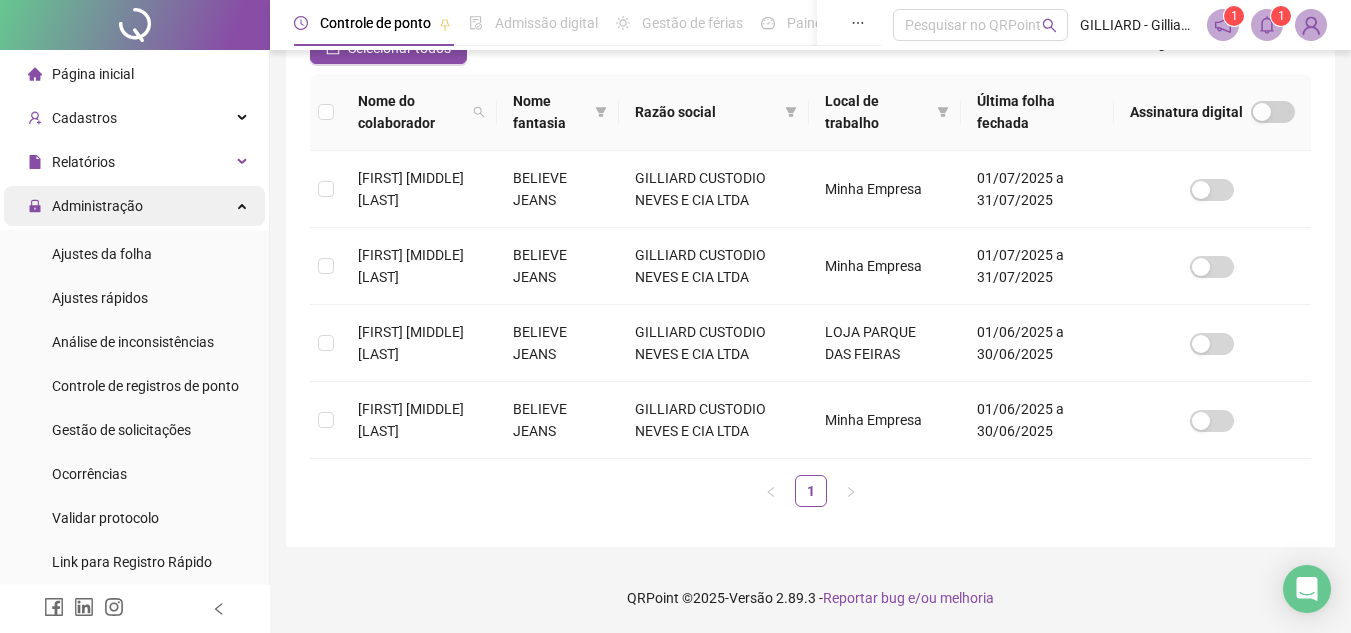click on "Administração" at bounding box center (97, 206) 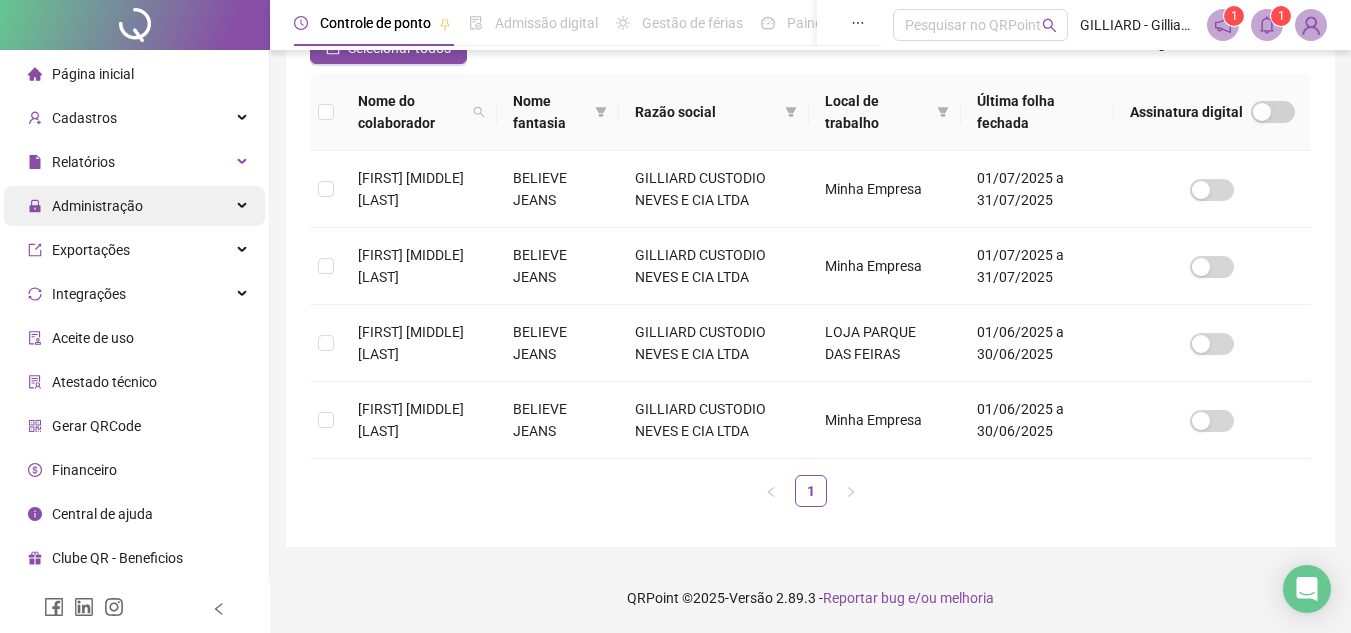 click on "Administração" at bounding box center [85, 206] 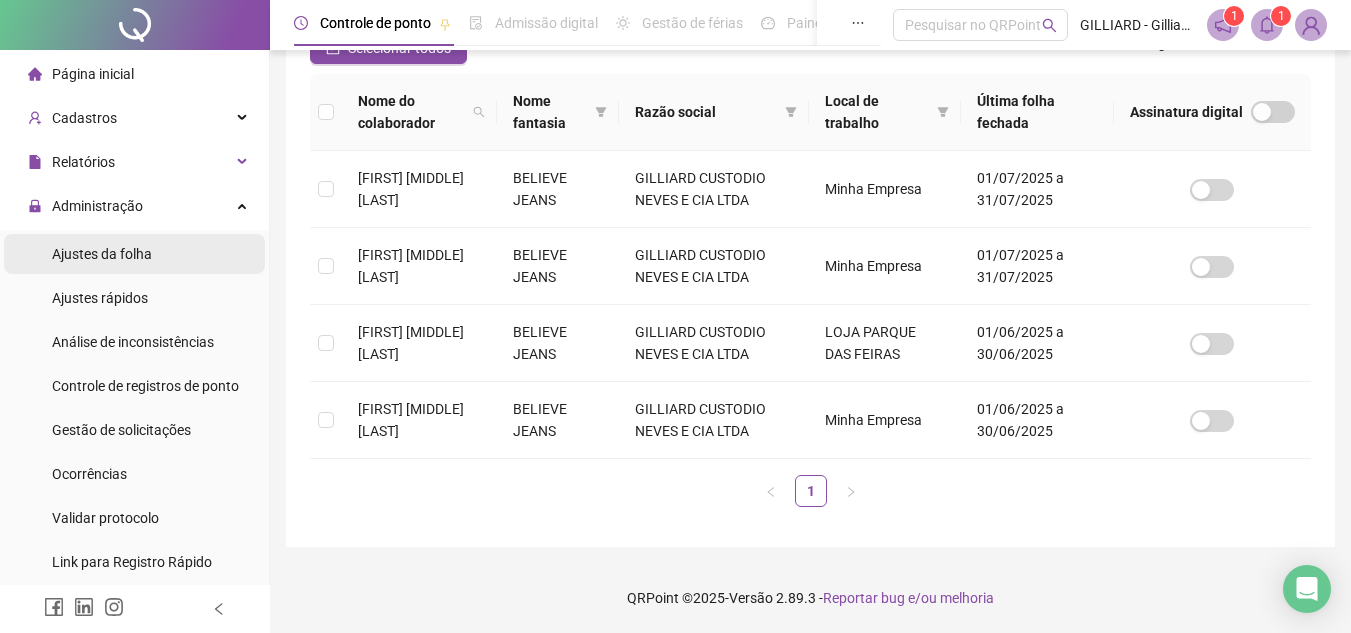 click on "Ajustes da folha" at bounding box center [102, 254] 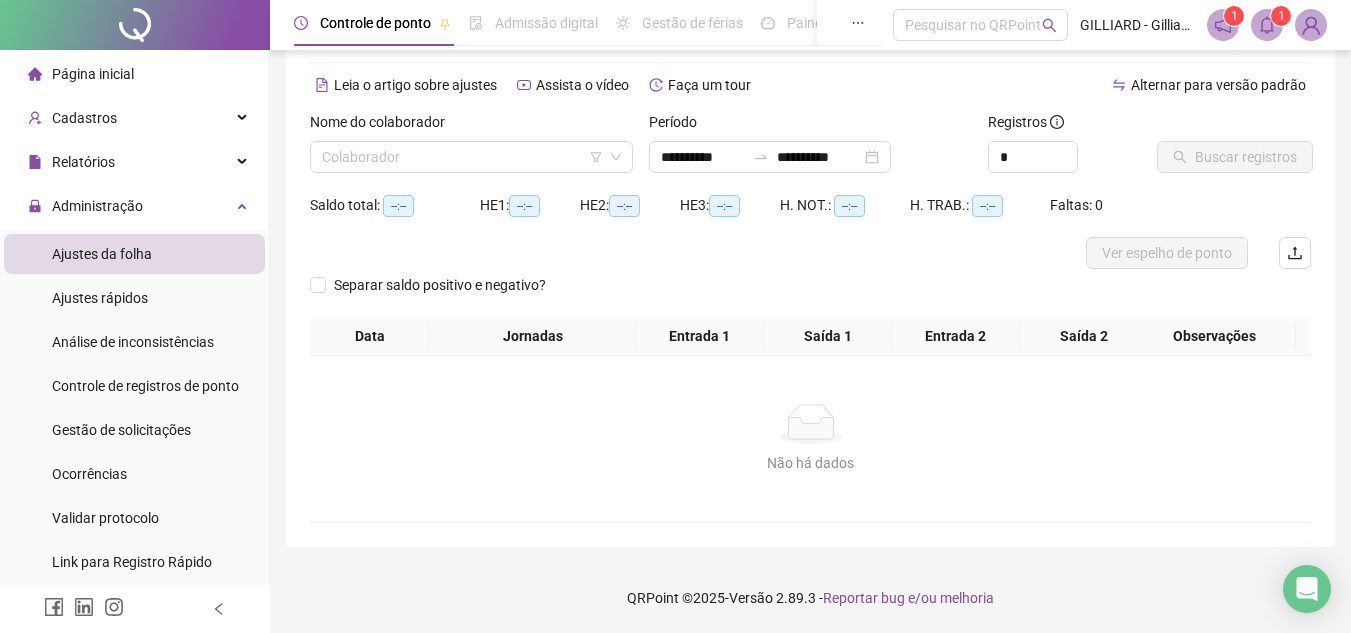 scroll, scrollTop: 73, scrollLeft: 0, axis: vertical 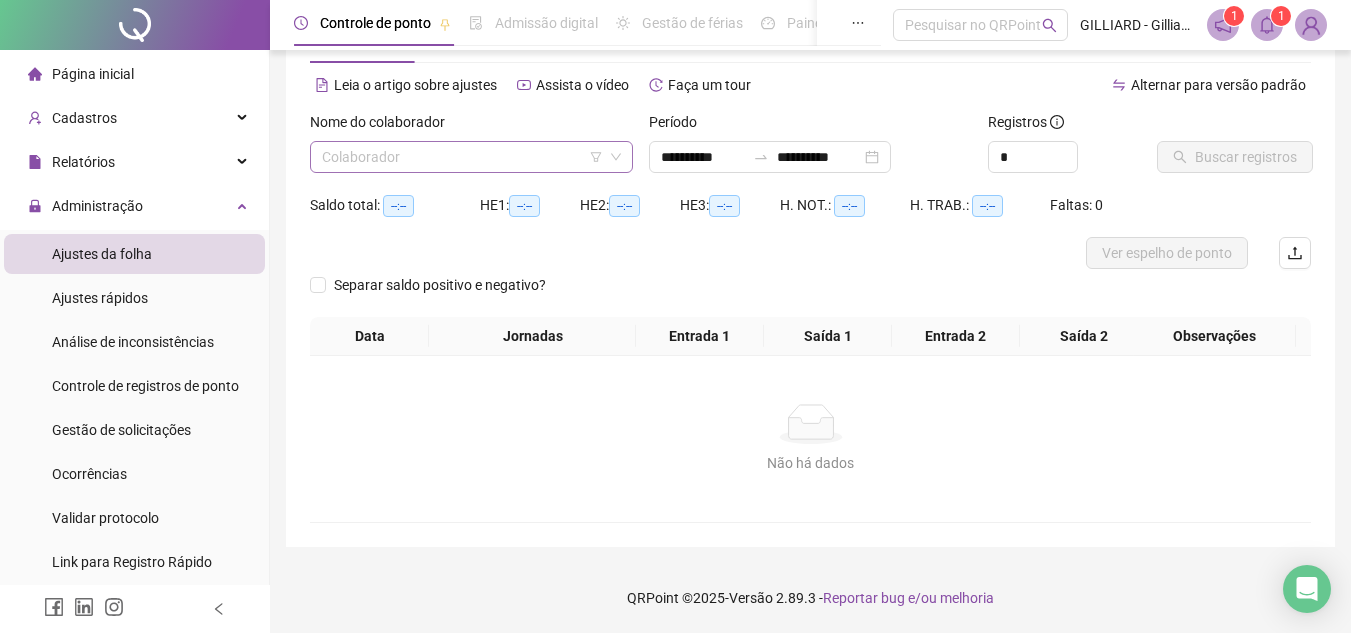 click at bounding box center (462, 157) 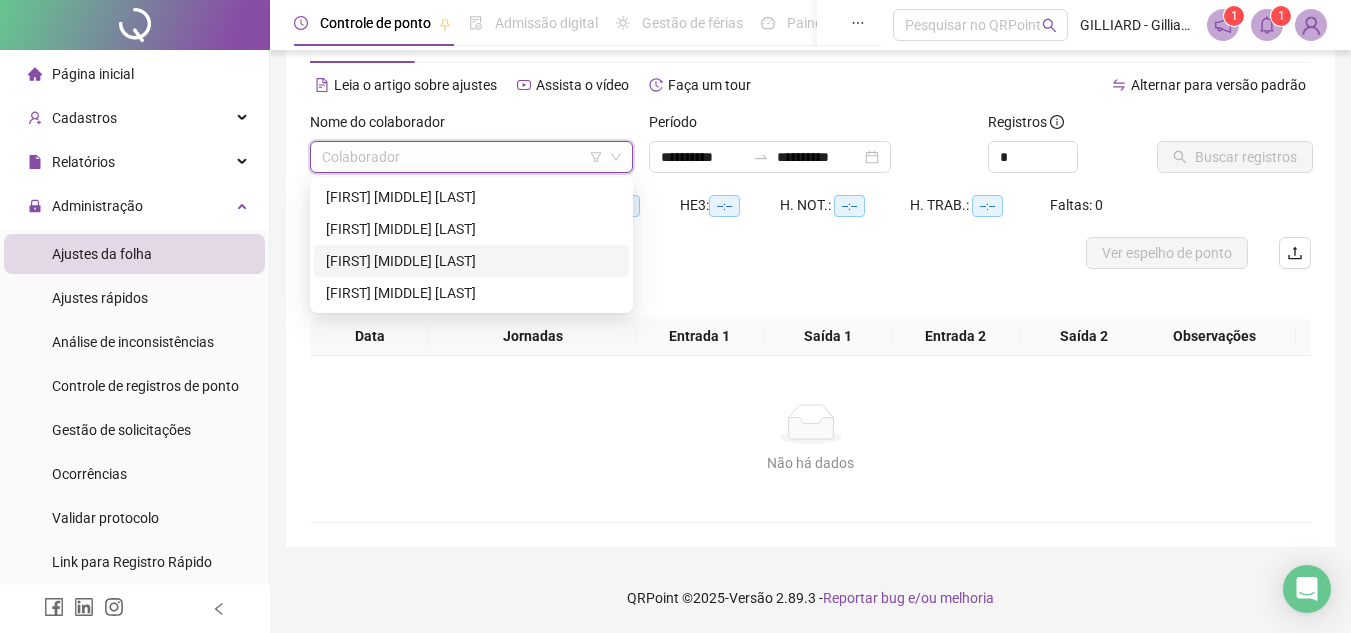 drag, startPoint x: 388, startPoint y: 260, endPoint x: 454, endPoint y: 242, distance: 68.41052 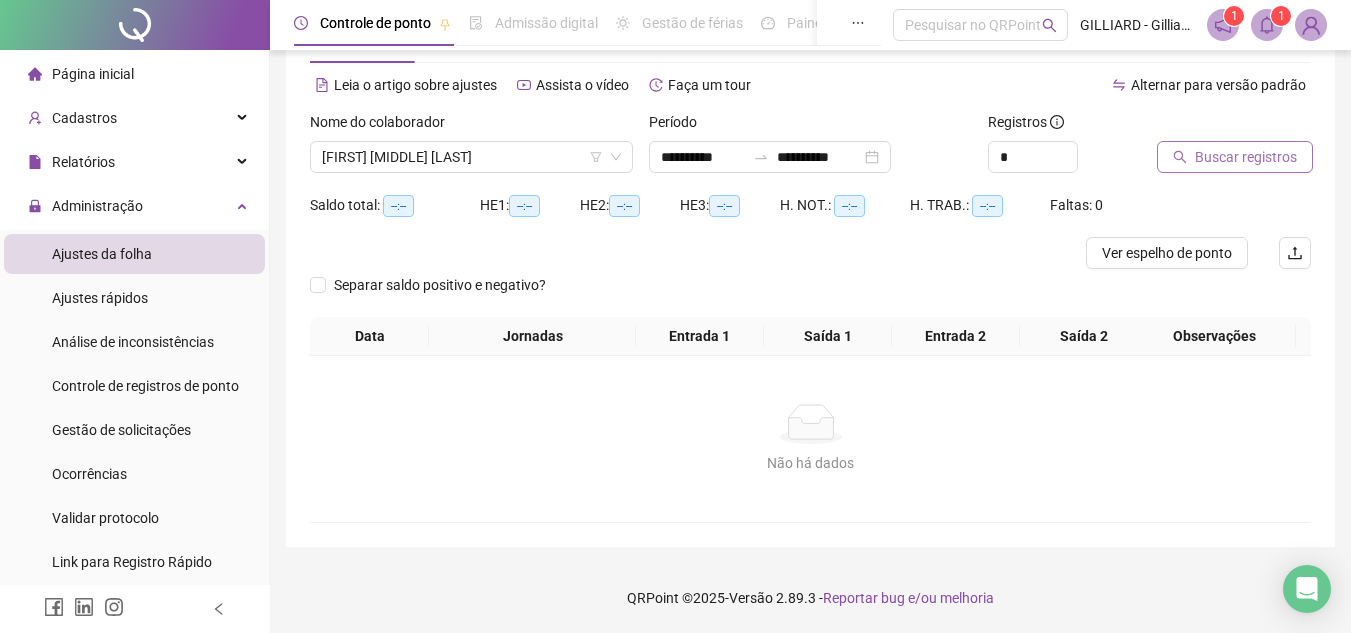 click on "Buscar registros" at bounding box center (1246, 157) 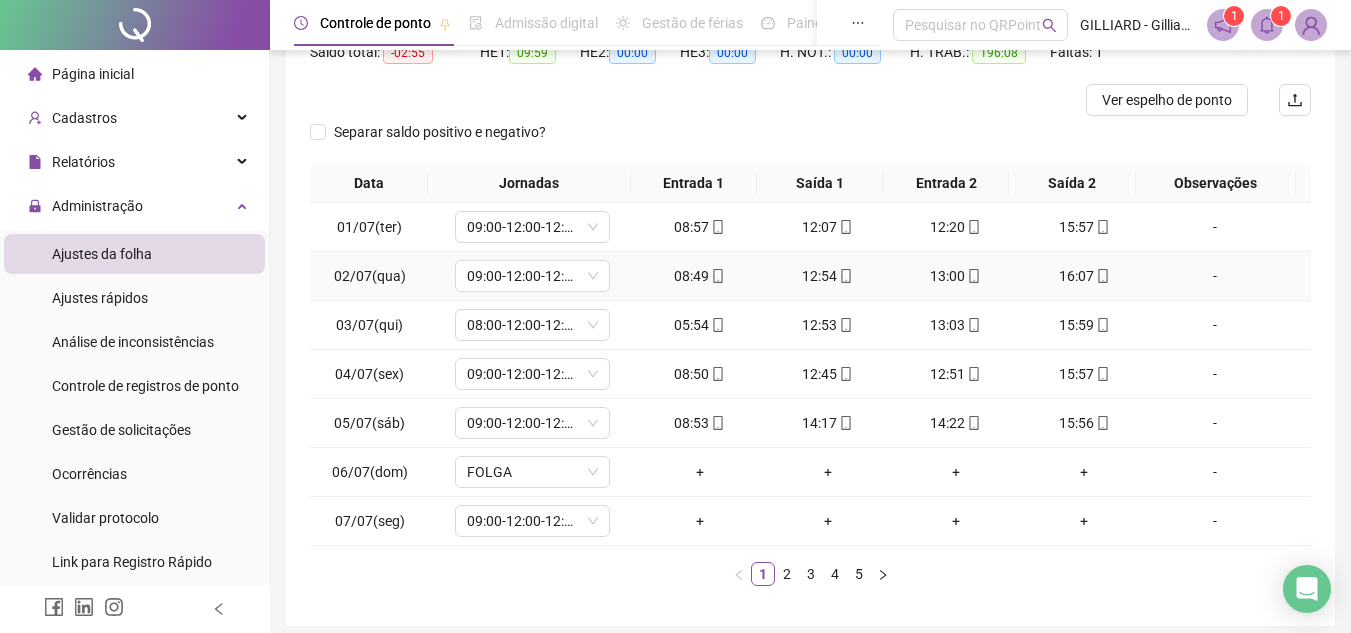 scroll, scrollTop: 305, scrollLeft: 0, axis: vertical 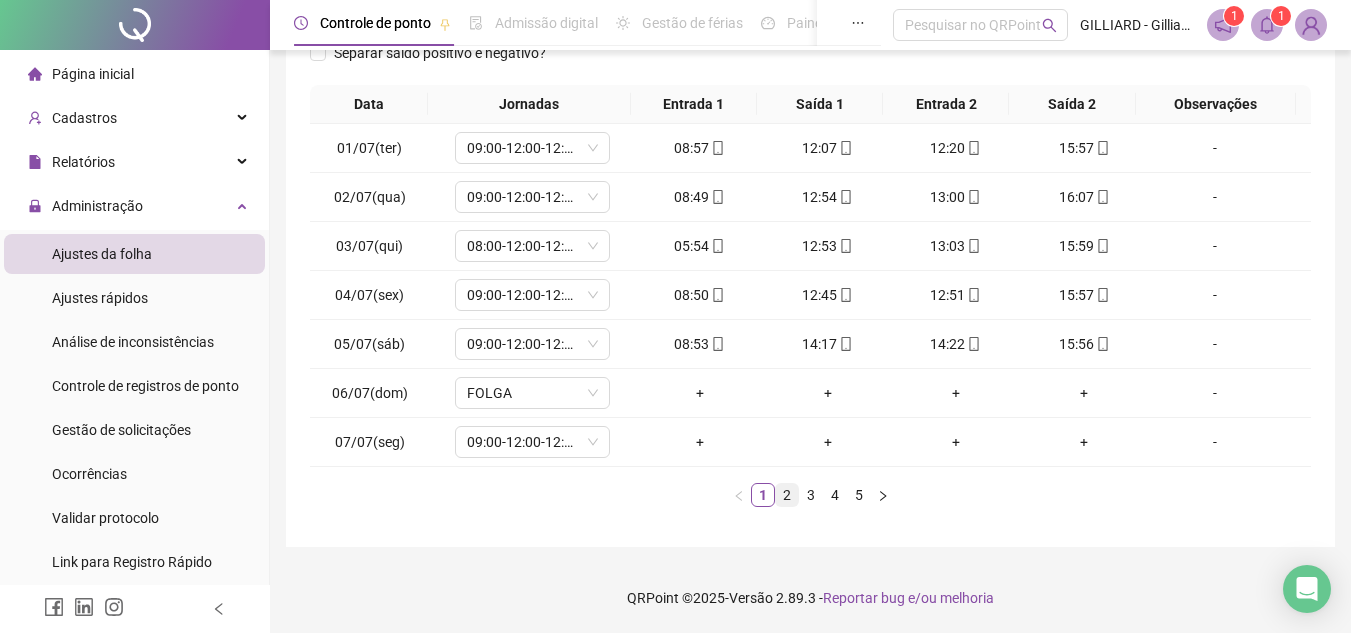 click on "2" at bounding box center [787, 495] 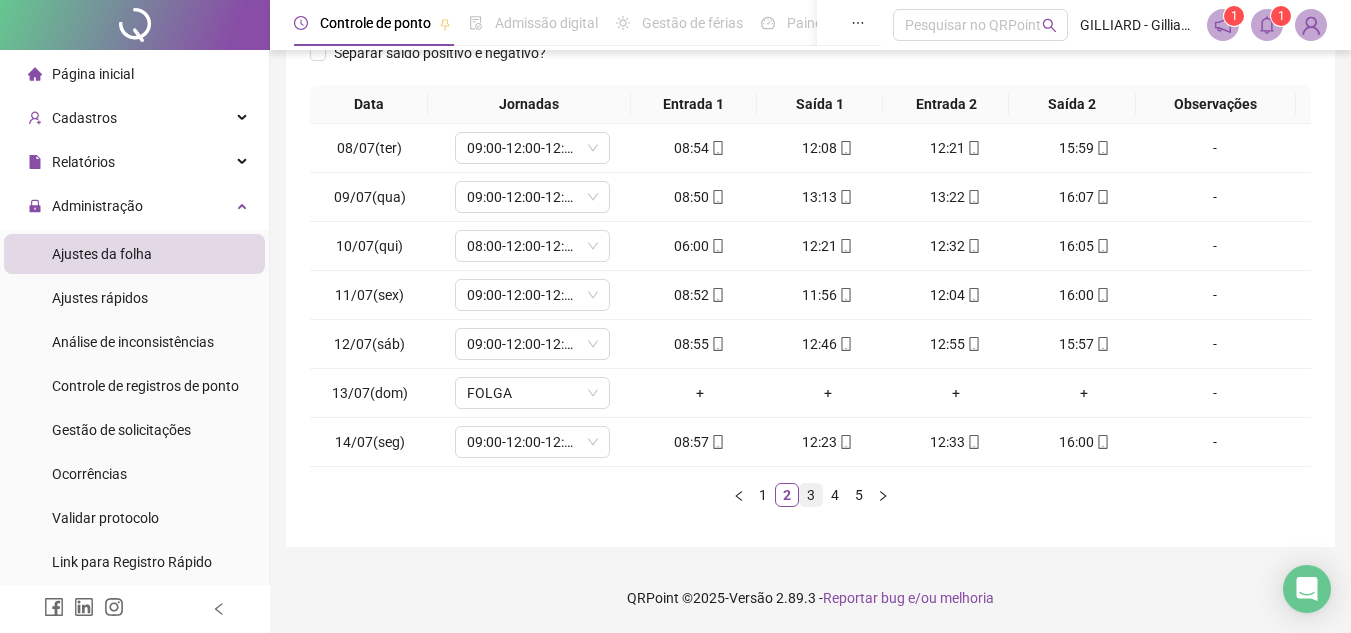 click on "3" at bounding box center (811, 495) 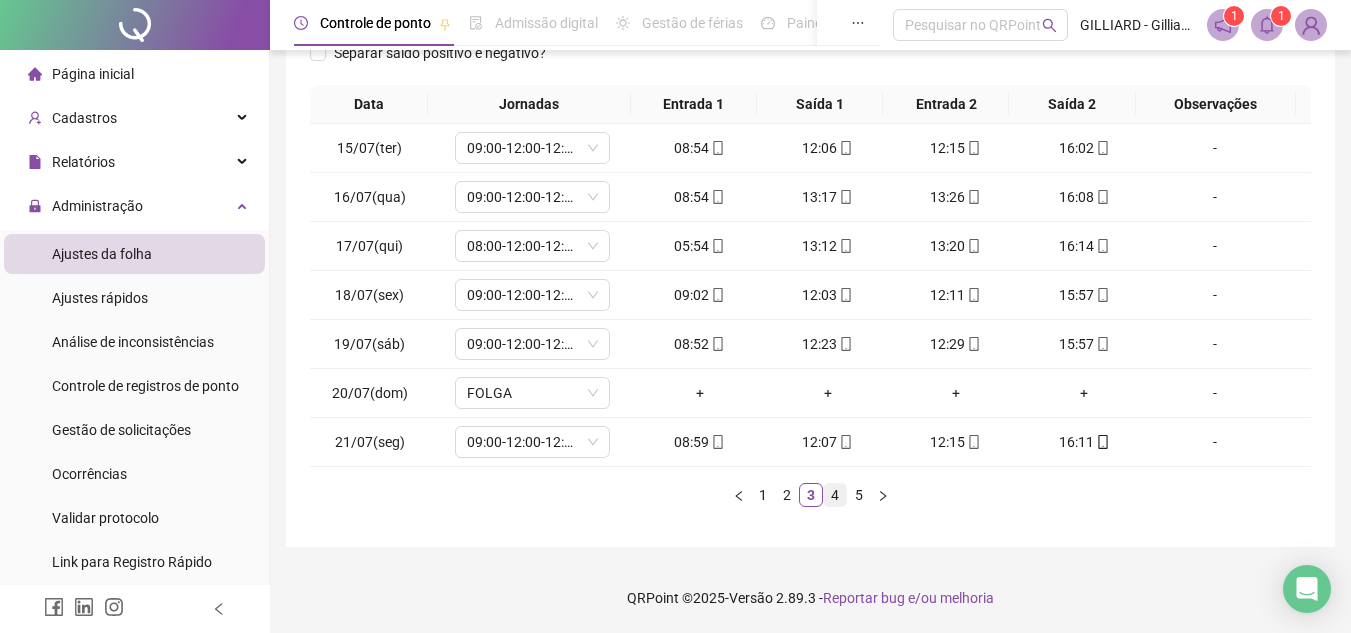 click on "4" at bounding box center [835, 495] 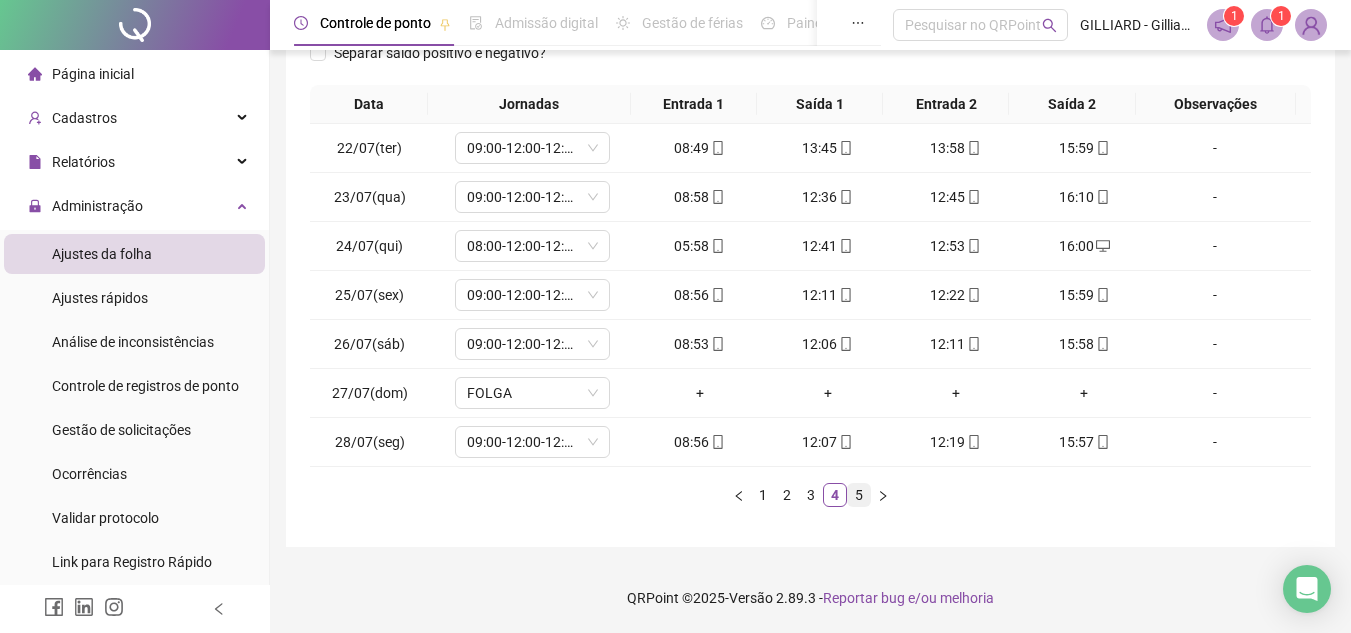 click on "5" at bounding box center [859, 495] 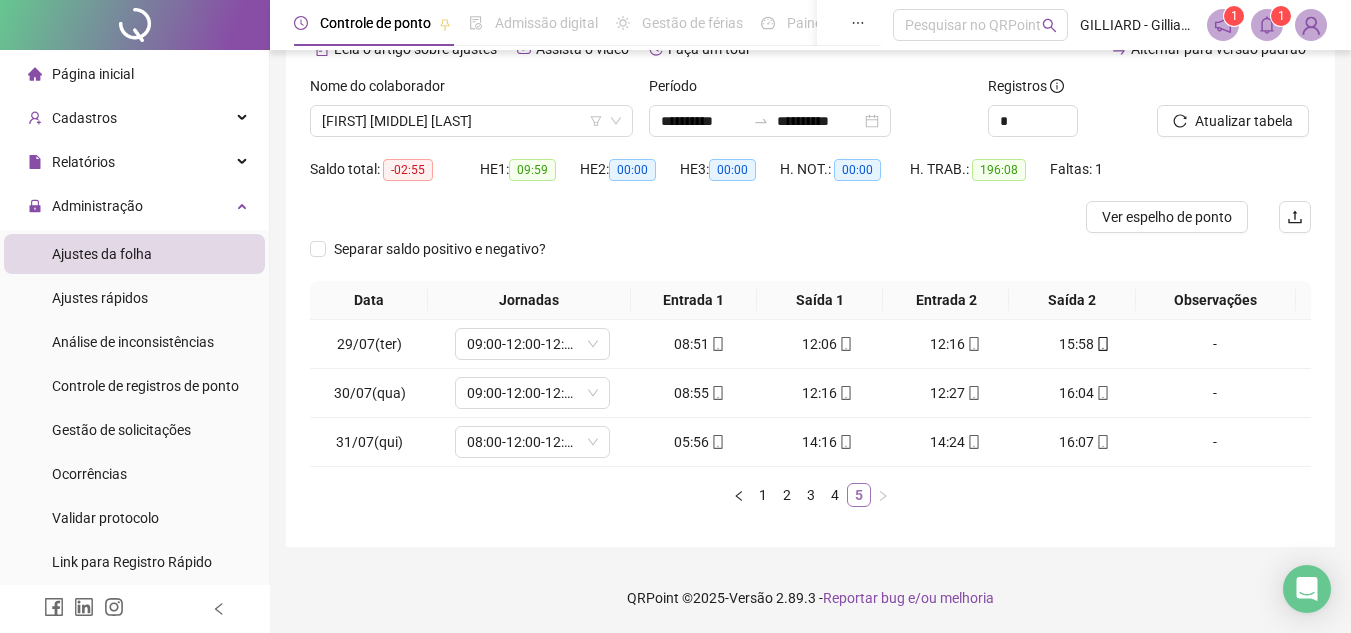 scroll, scrollTop: 109, scrollLeft: 0, axis: vertical 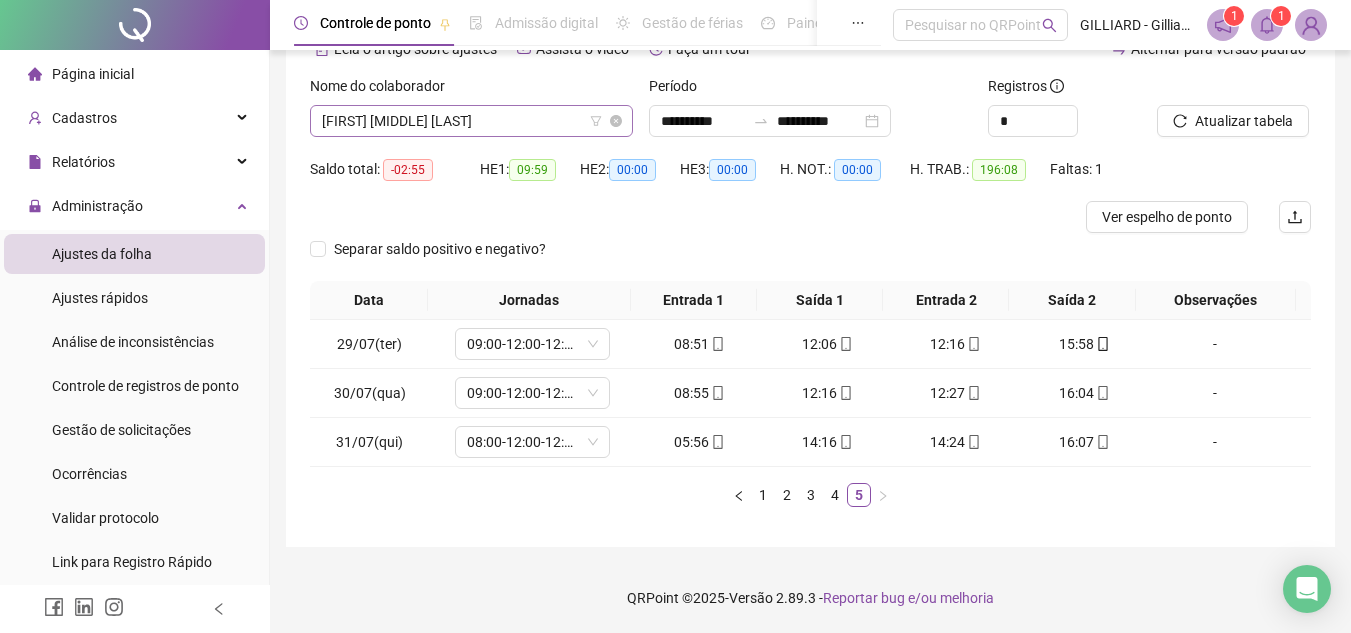 click on "[FIRST] [MIDDLE] [LAST]" at bounding box center [471, 121] 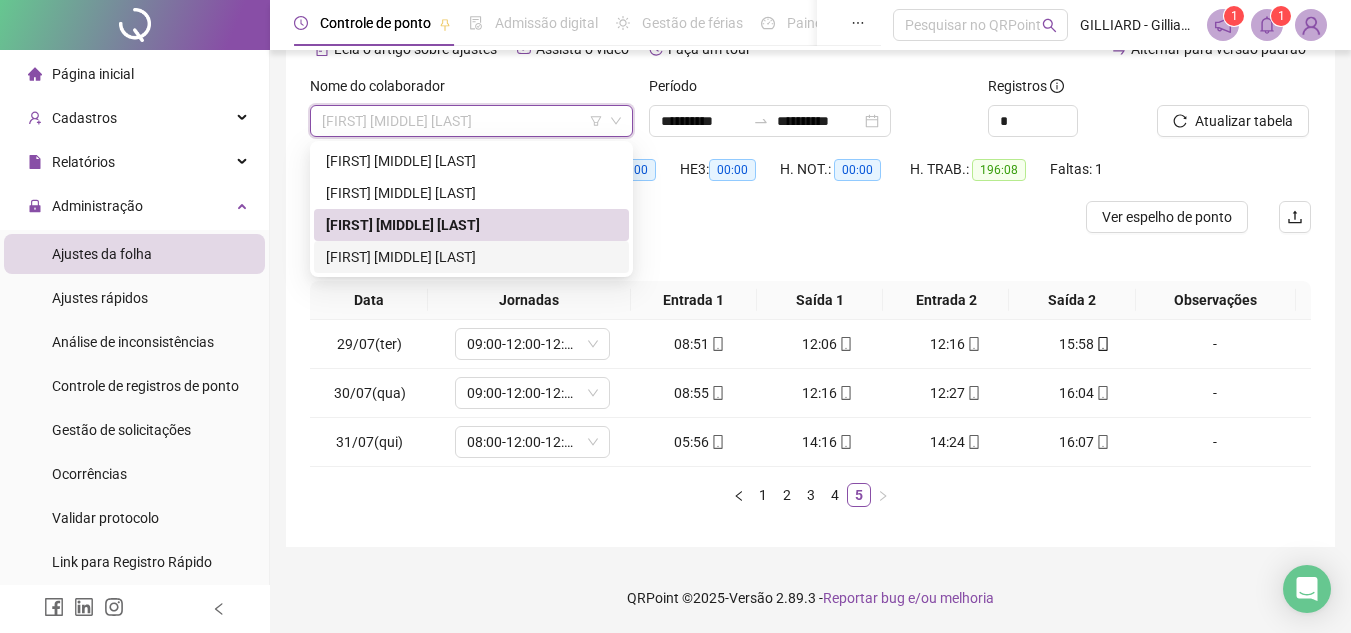 click on "[FIRST] [MIDDLE] [LAST]" at bounding box center (471, 257) 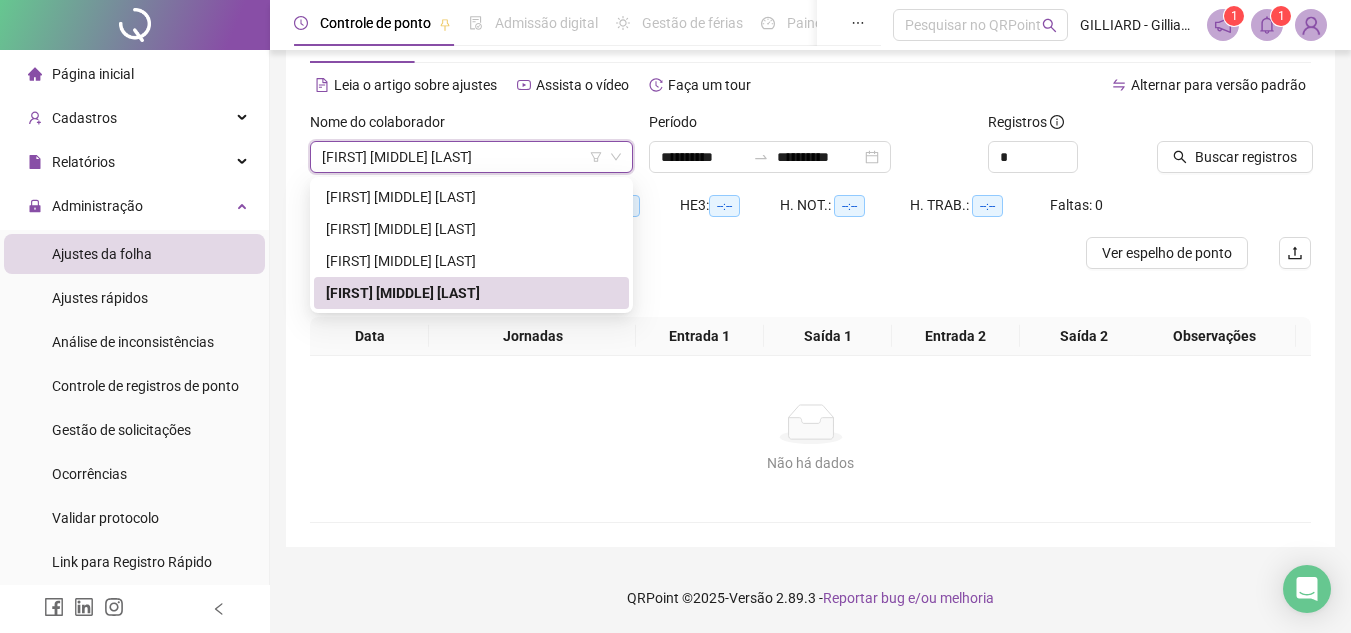 scroll, scrollTop: 73, scrollLeft: 0, axis: vertical 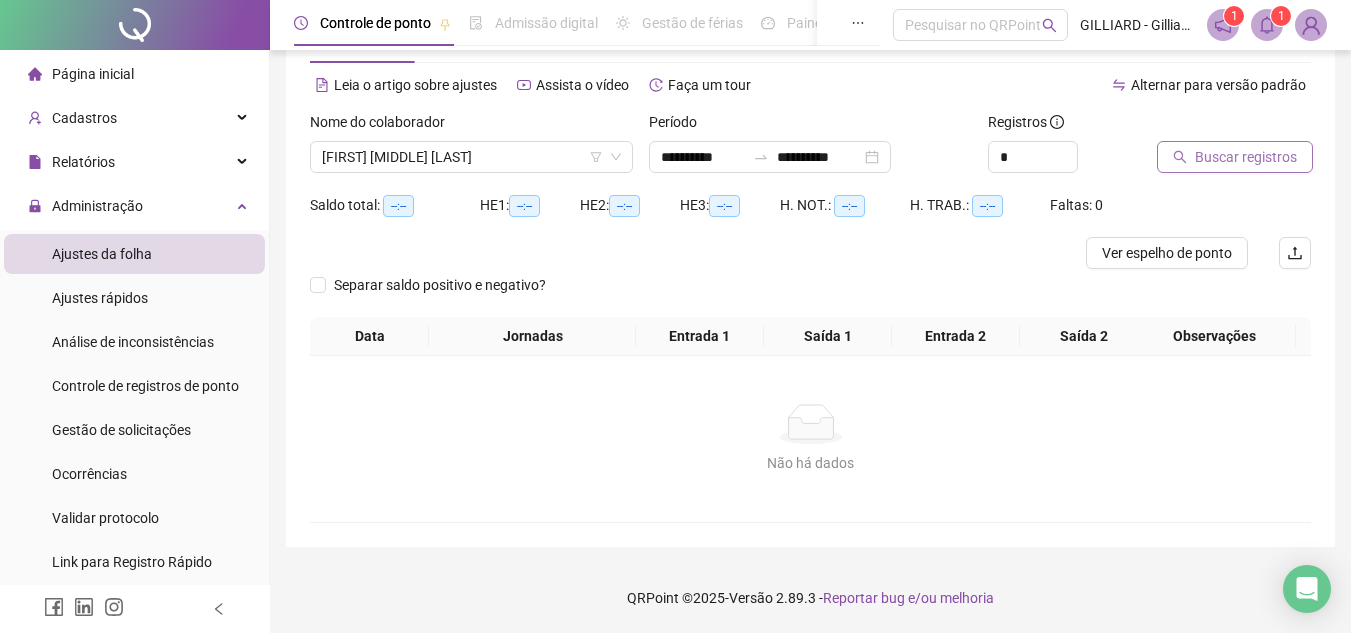 click 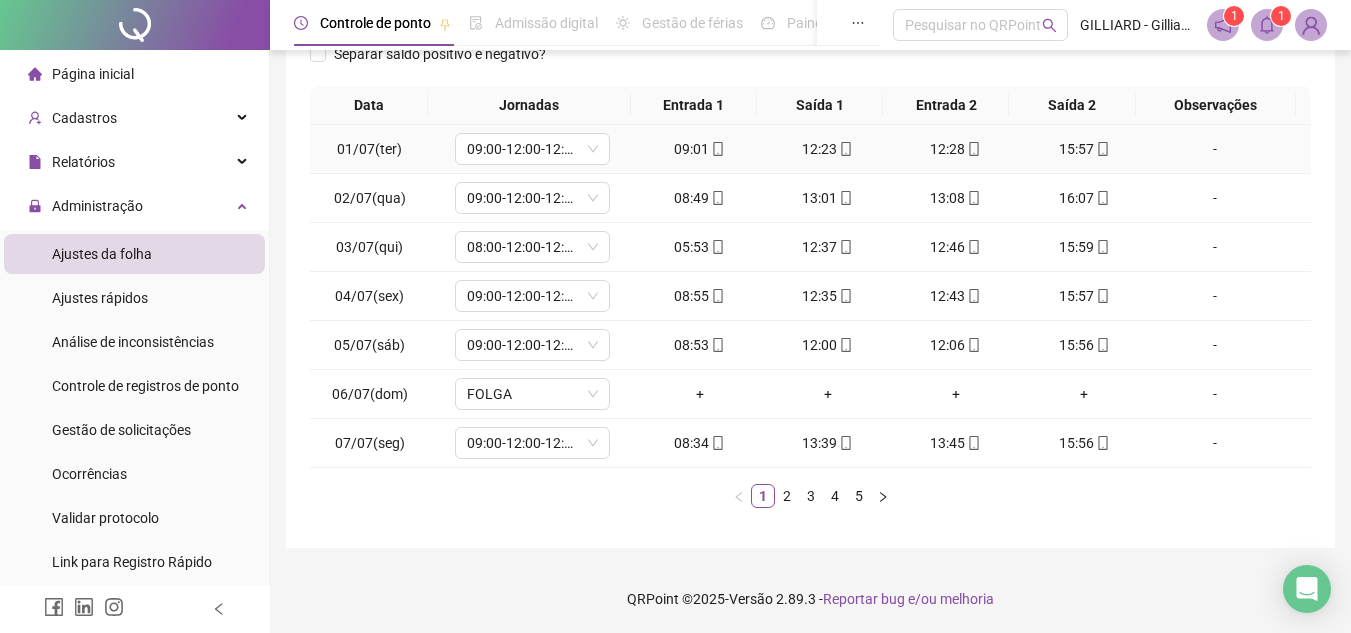 scroll, scrollTop: 305, scrollLeft: 0, axis: vertical 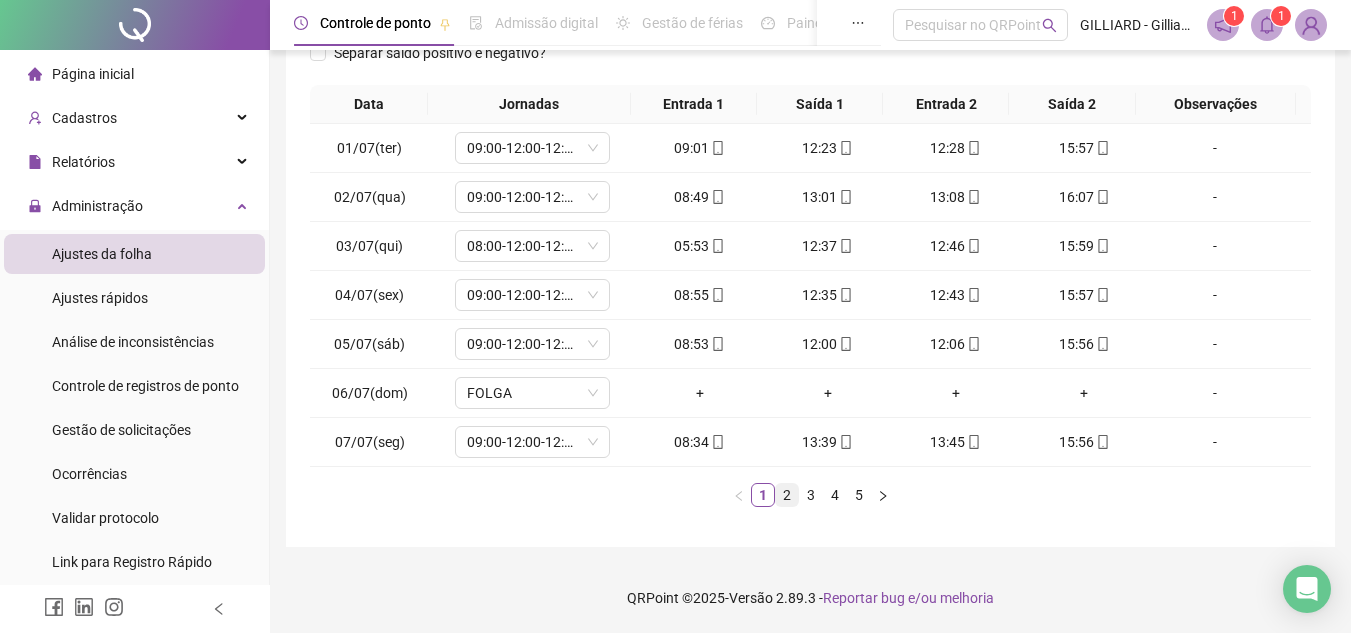 click on "2" at bounding box center (787, 495) 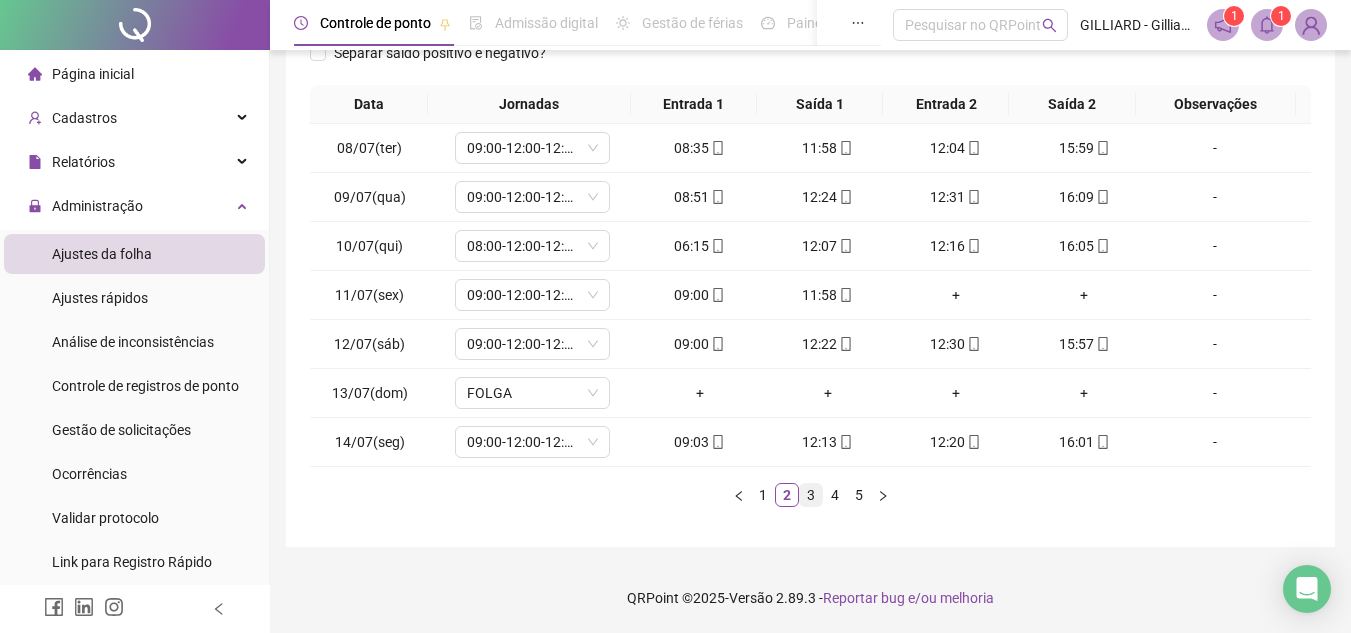 click on "3" at bounding box center [811, 495] 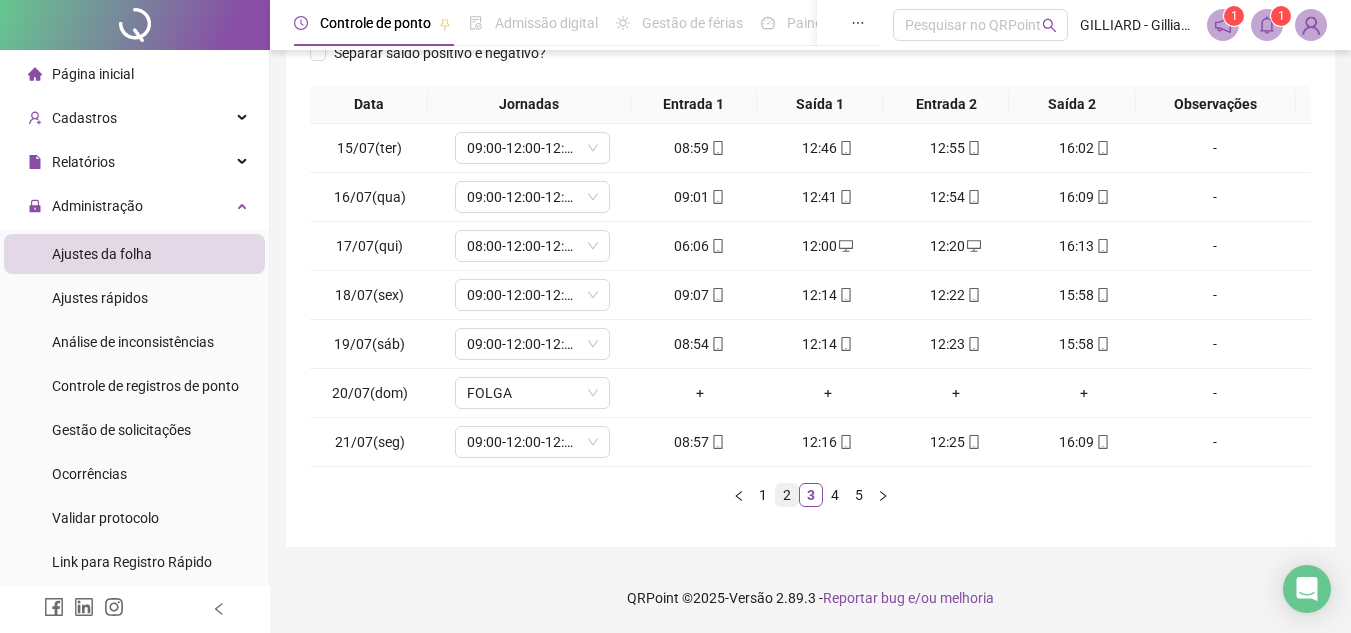 click on "2" at bounding box center [787, 495] 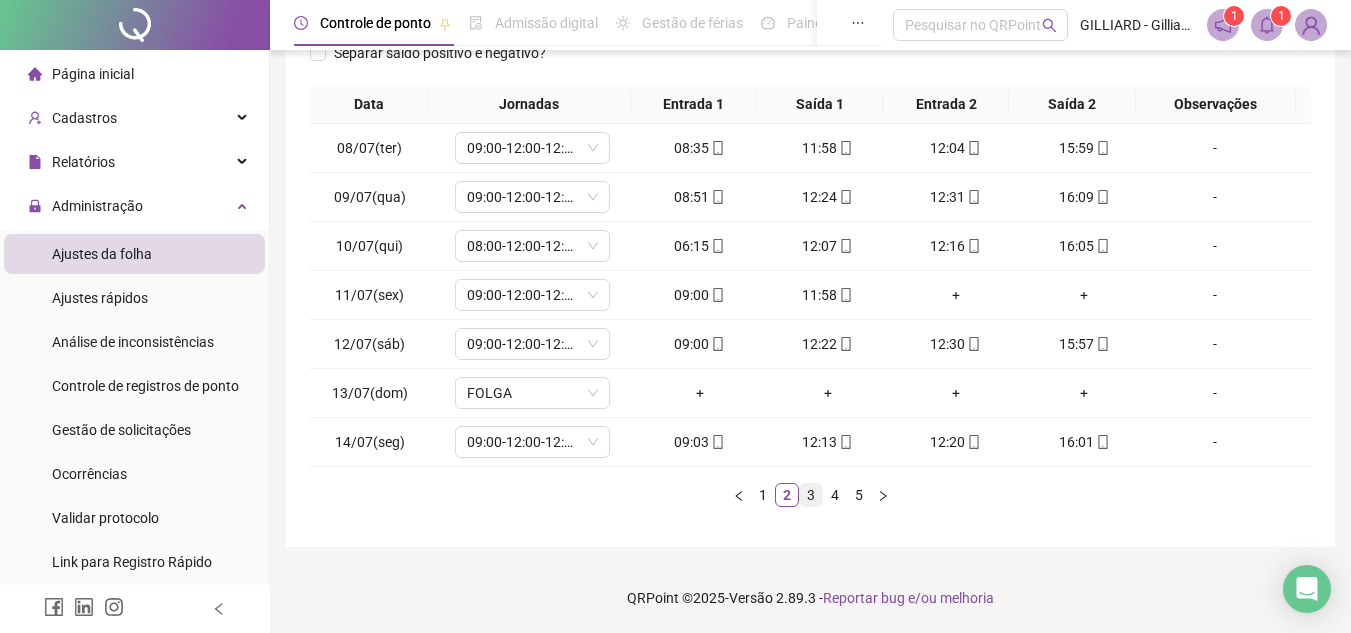 click on "3" at bounding box center (811, 495) 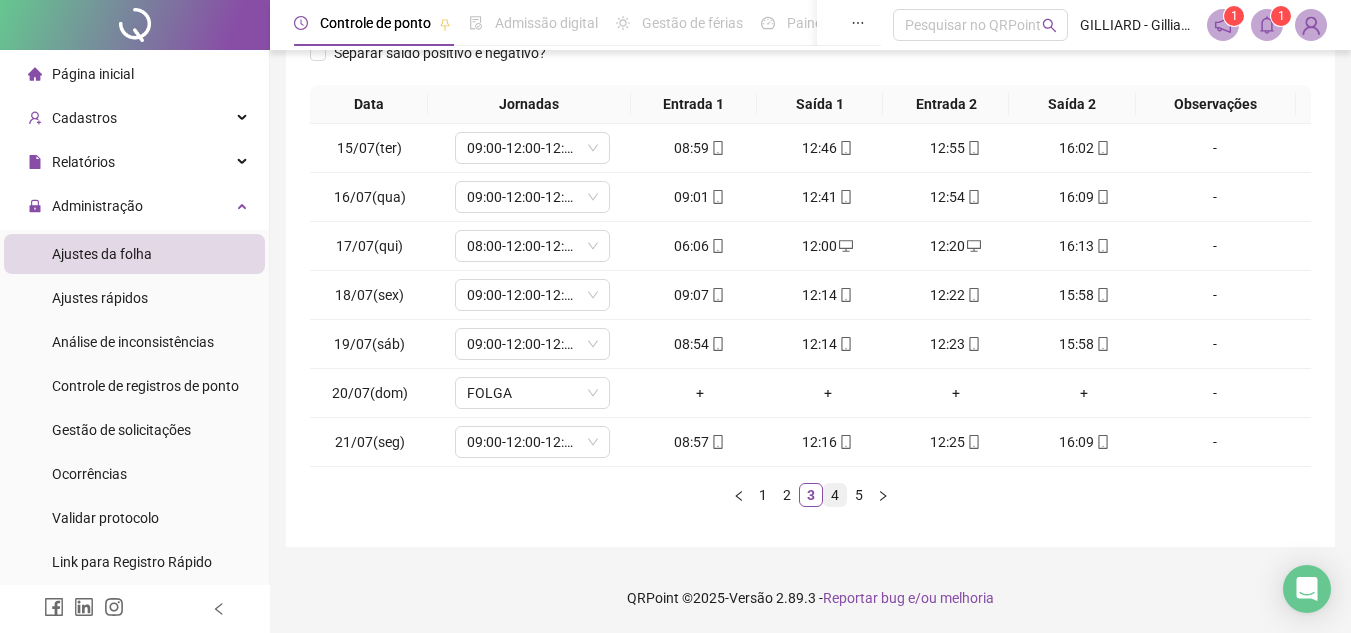 click on "4" at bounding box center (835, 495) 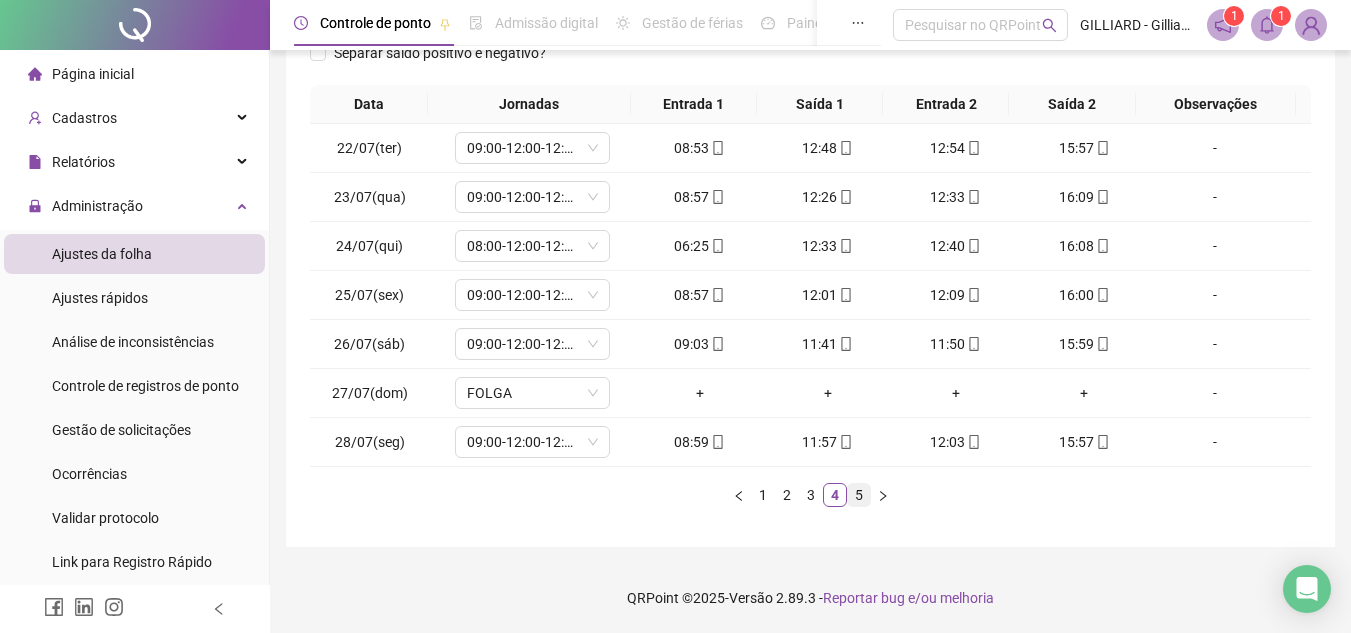 click on "5" at bounding box center [859, 495] 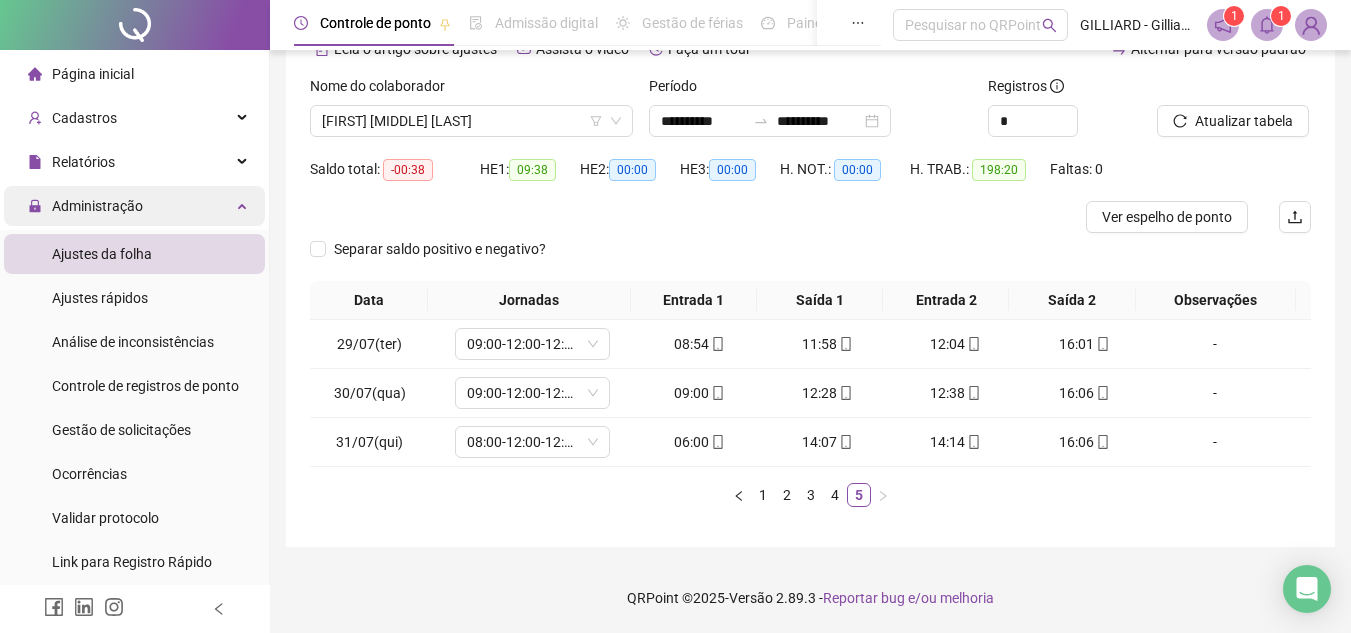 click on "Administração" at bounding box center [134, 206] 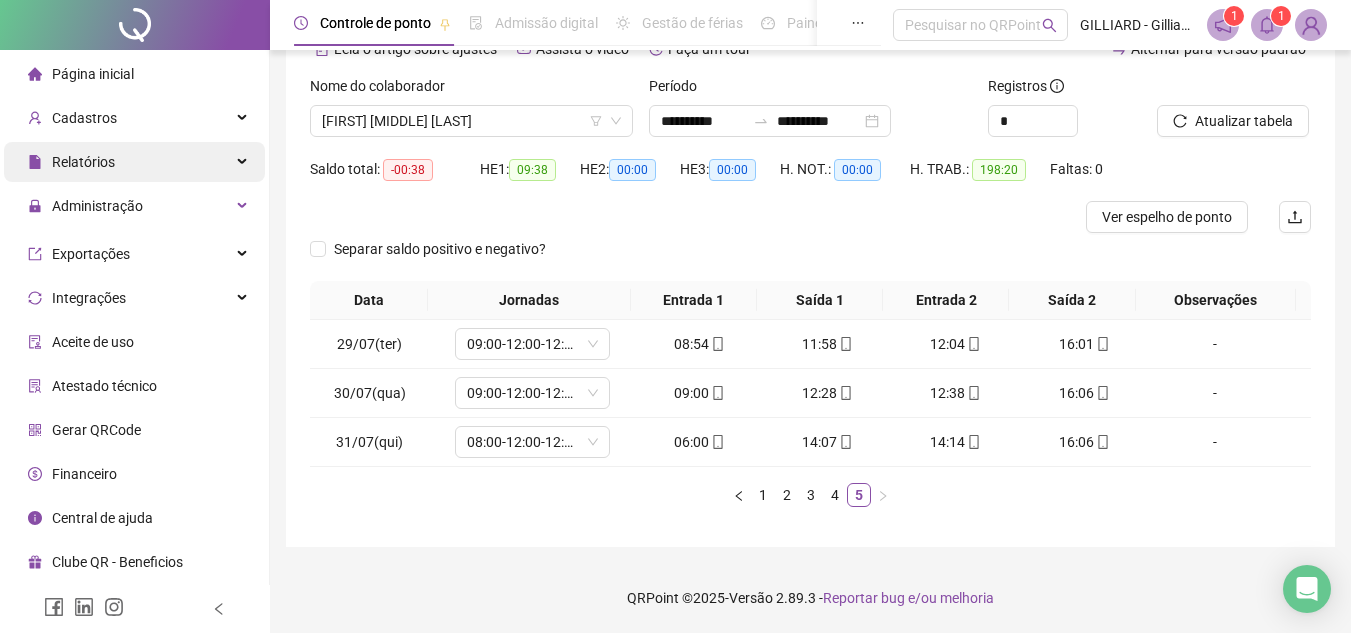 click on "Relatórios" at bounding box center (134, 162) 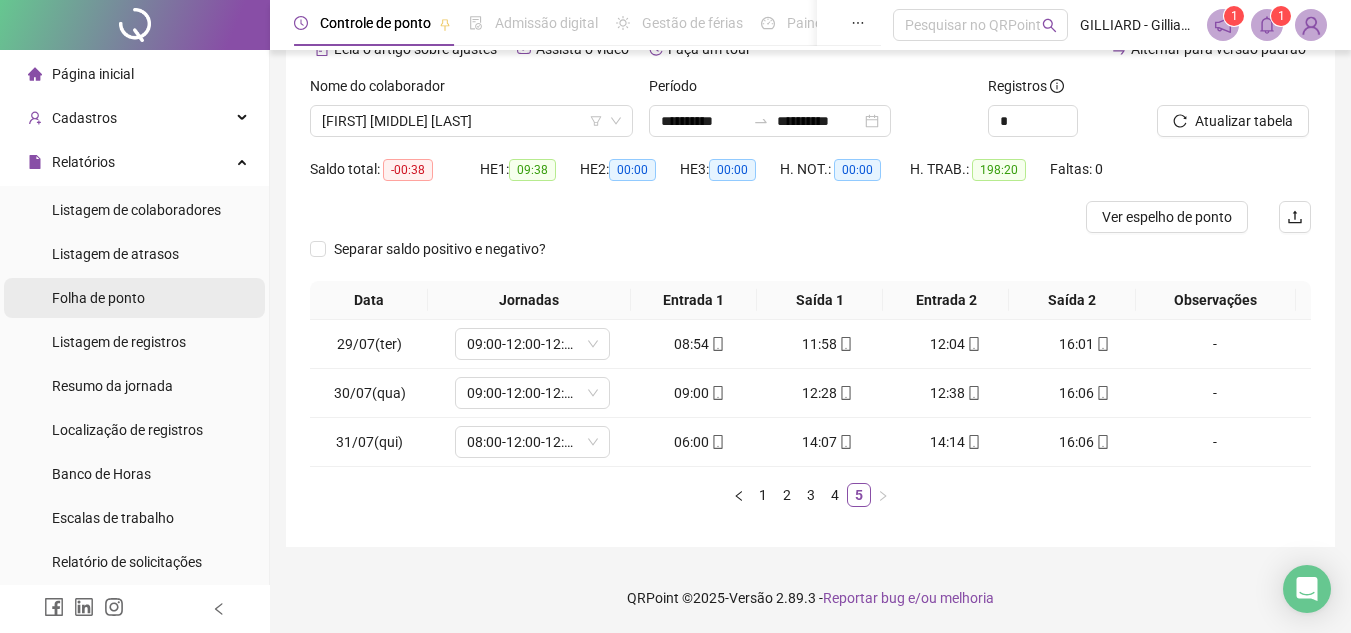 click on "Folha de ponto" at bounding box center [98, 298] 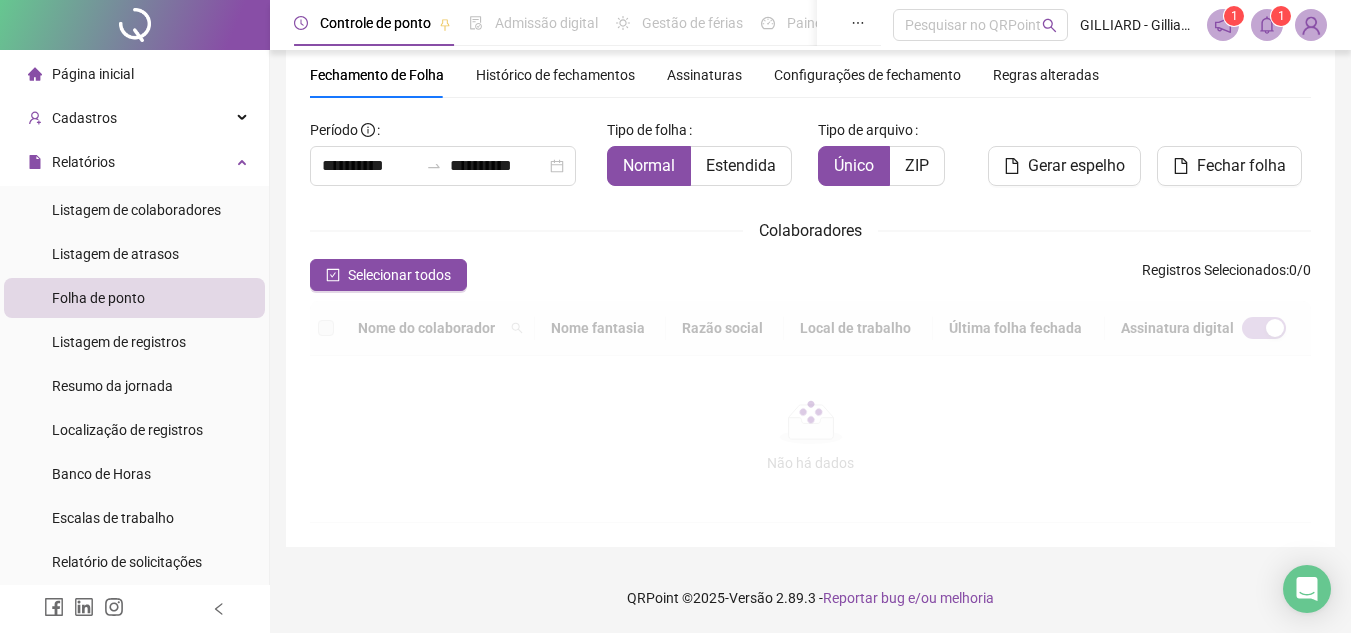 click on "Folha de ponto" at bounding box center (98, 298) 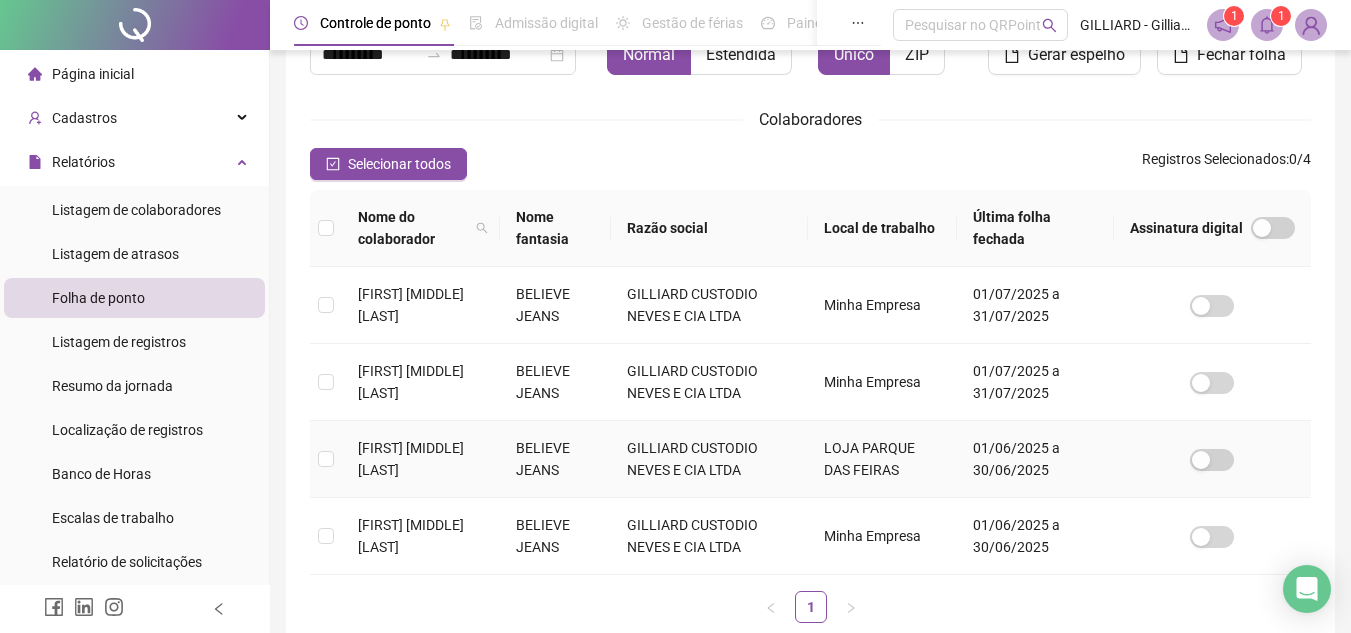scroll, scrollTop: 193, scrollLeft: 0, axis: vertical 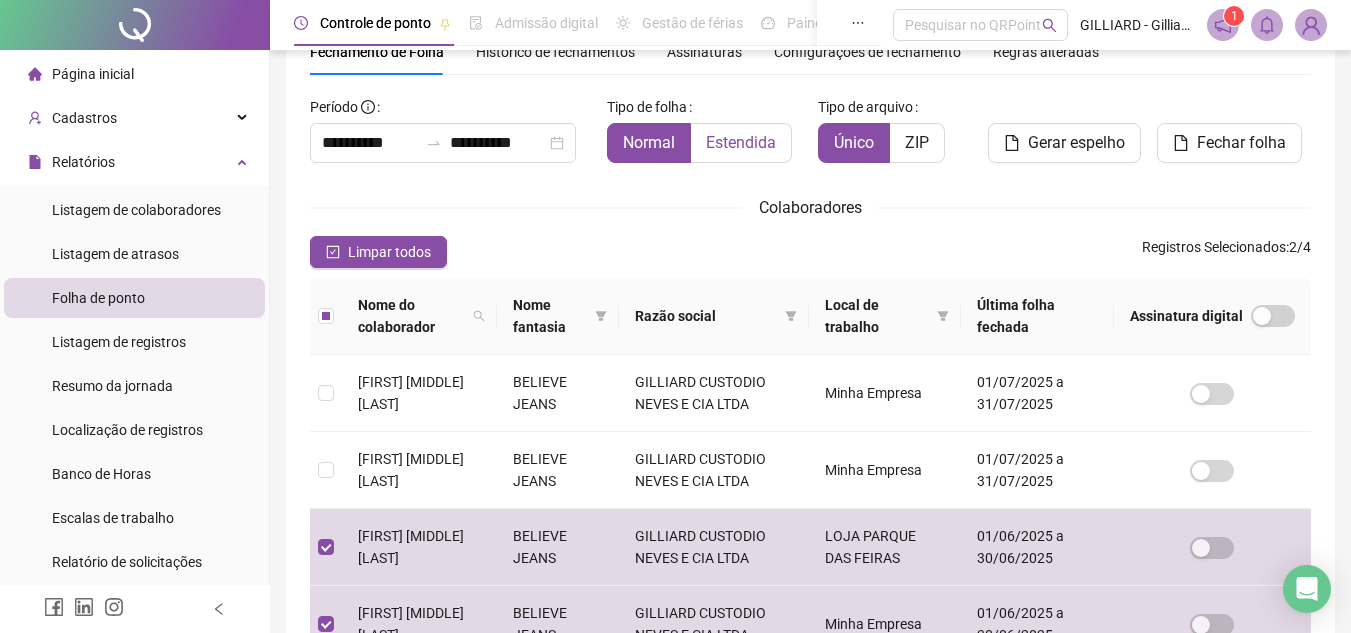 click on "Estendida" at bounding box center [741, 142] 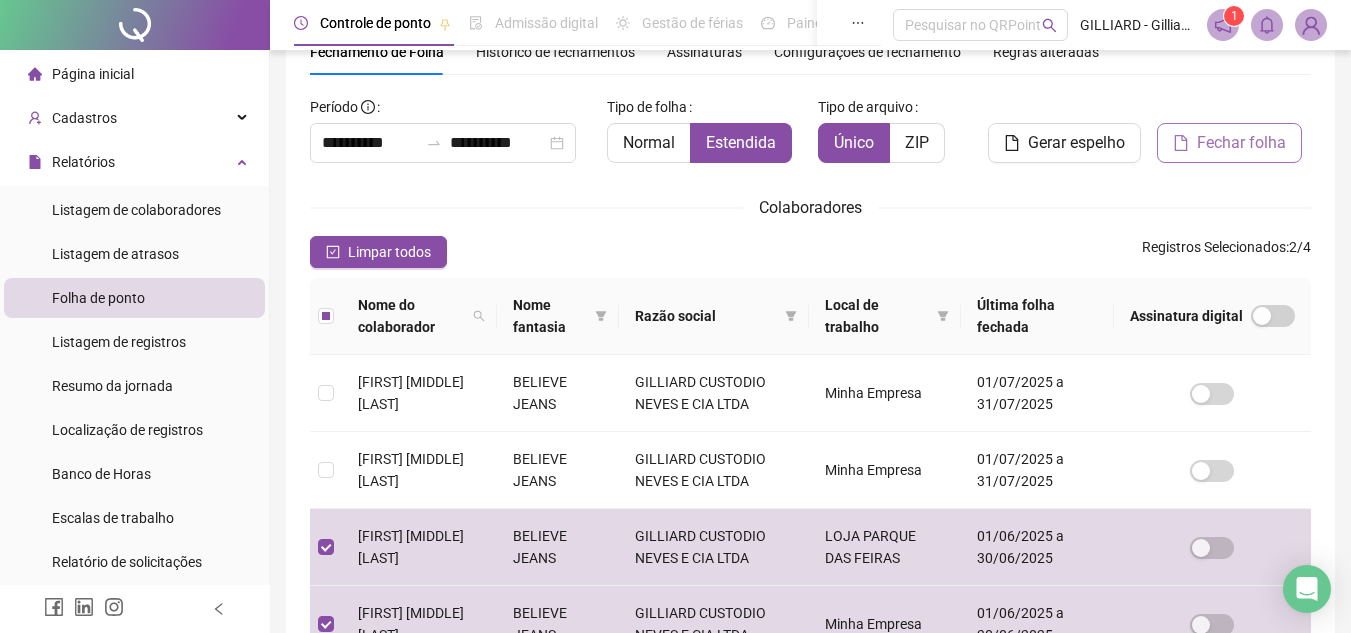 click on "Fechar folha" at bounding box center [1229, 143] 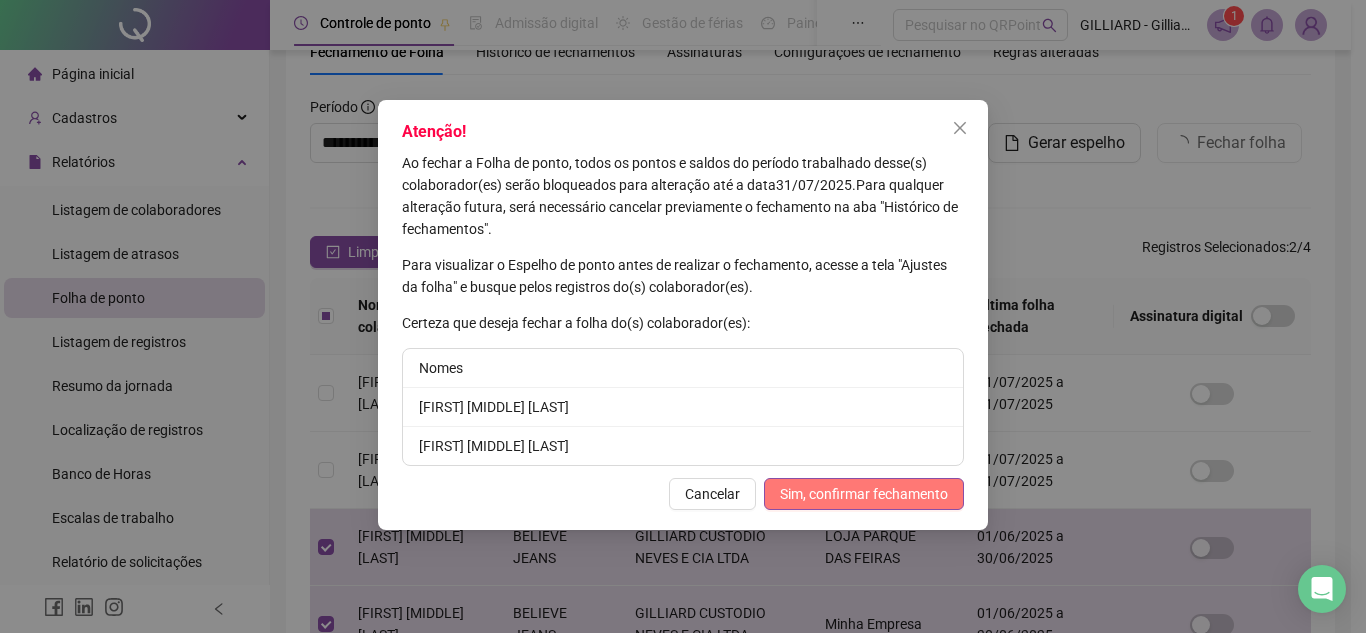 click on "Sim, confirmar fechamento" at bounding box center (864, 494) 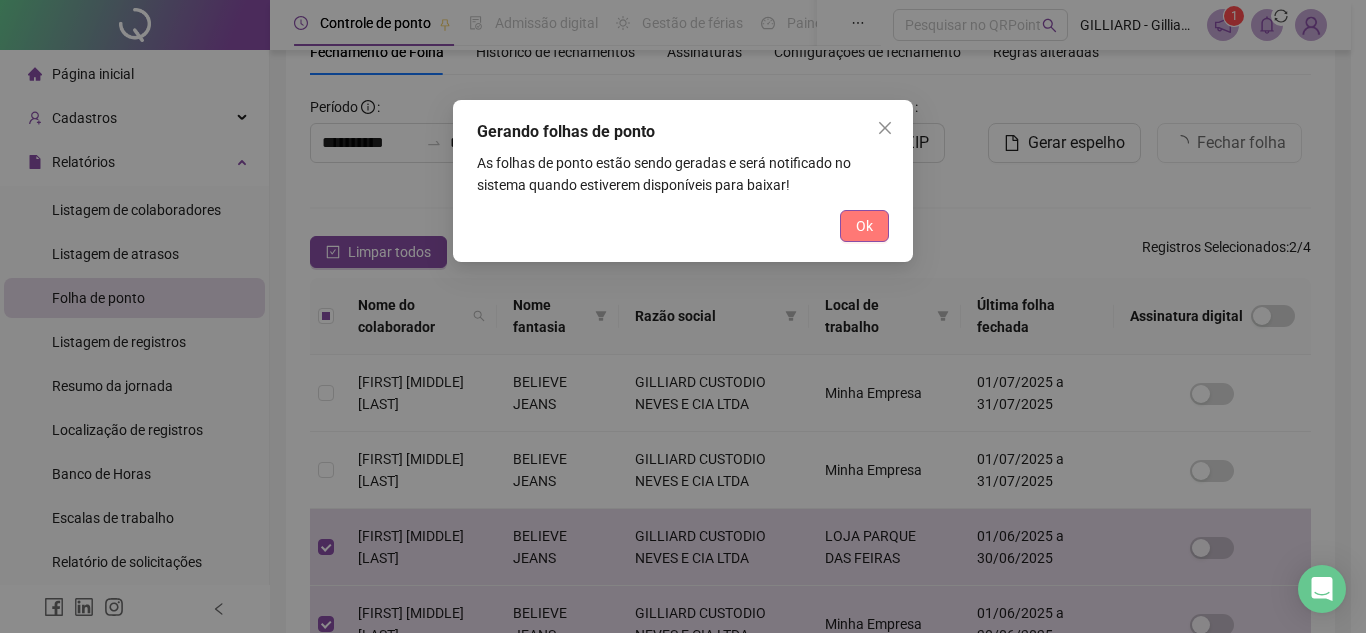click on "Ok" at bounding box center (864, 226) 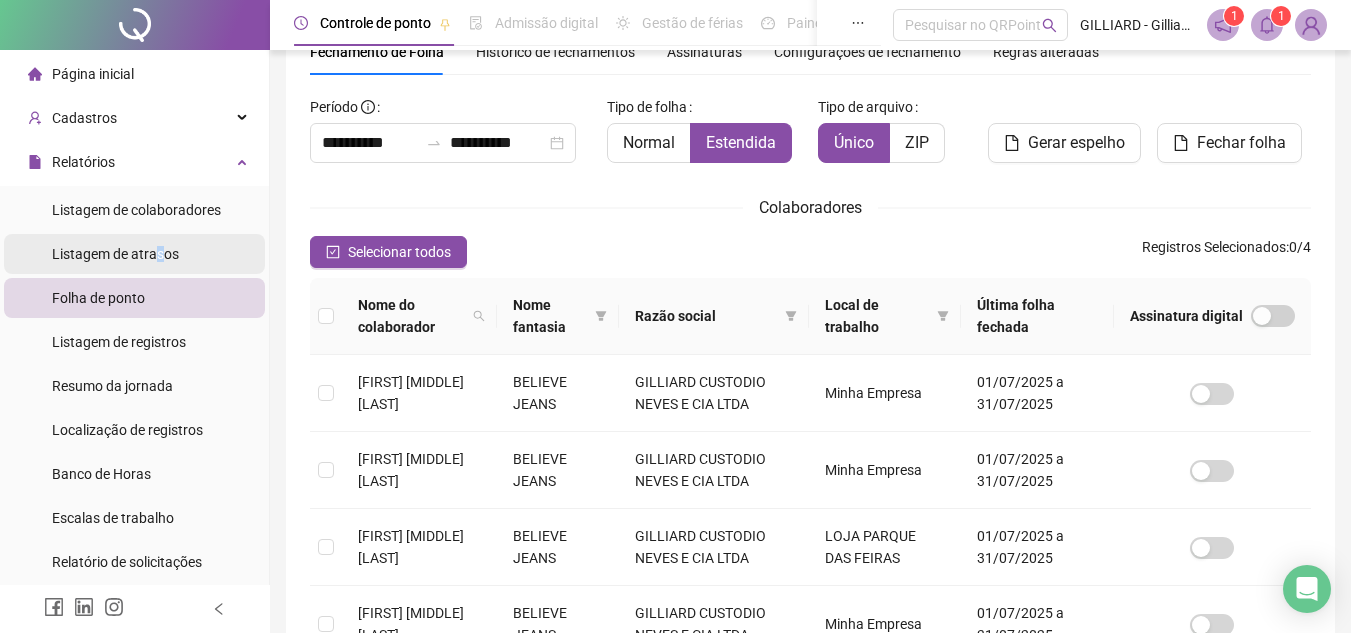 click on "Listagem de atrasos" at bounding box center (115, 254) 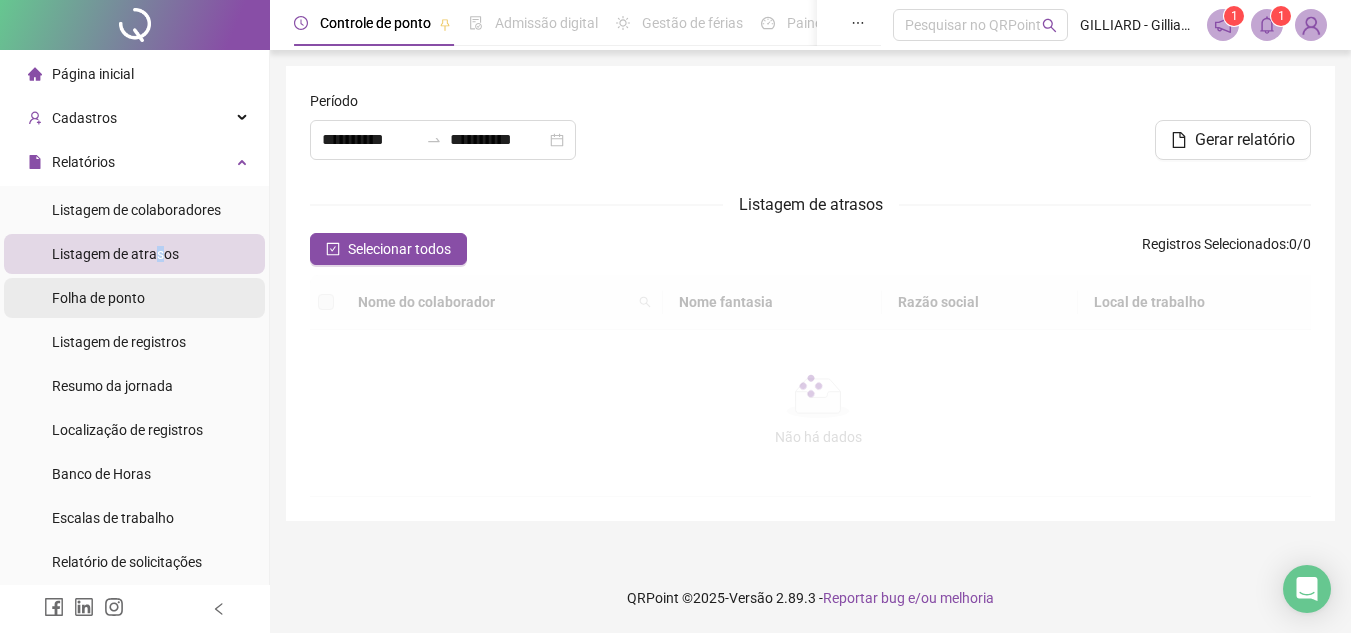 scroll, scrollTop: 0, scrollLeft: 0, axis: both 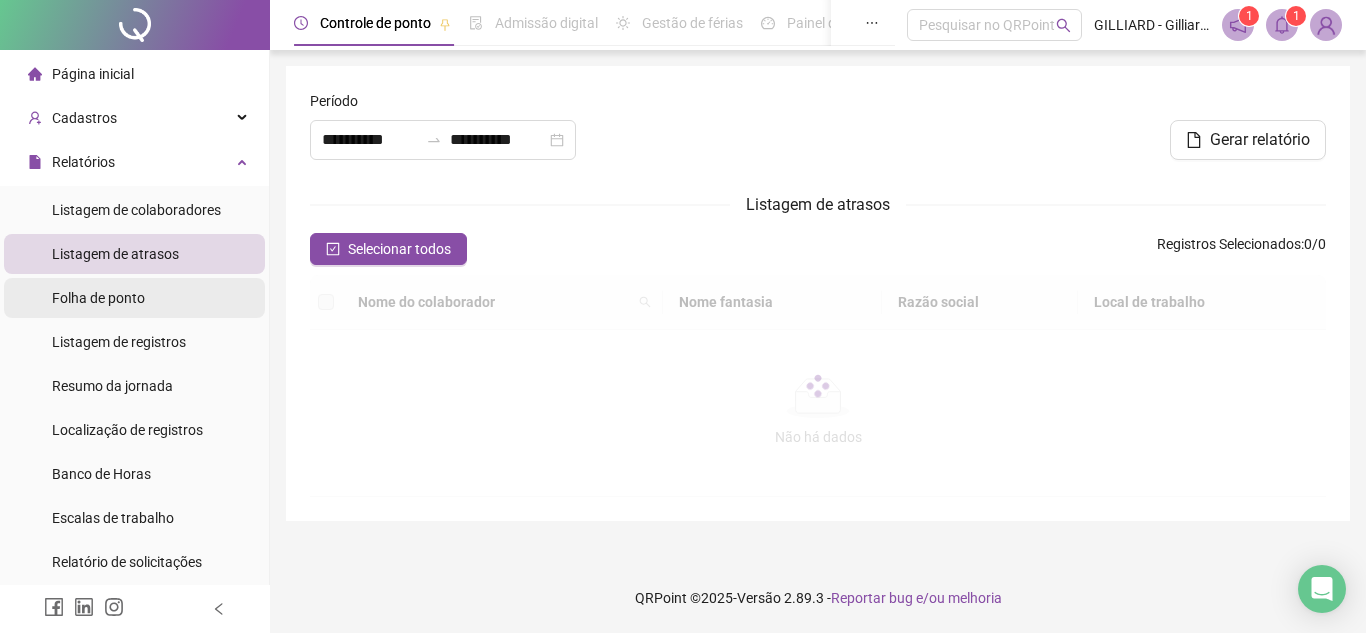 click on "Folha de ponto" at bounding box center (98, 298) 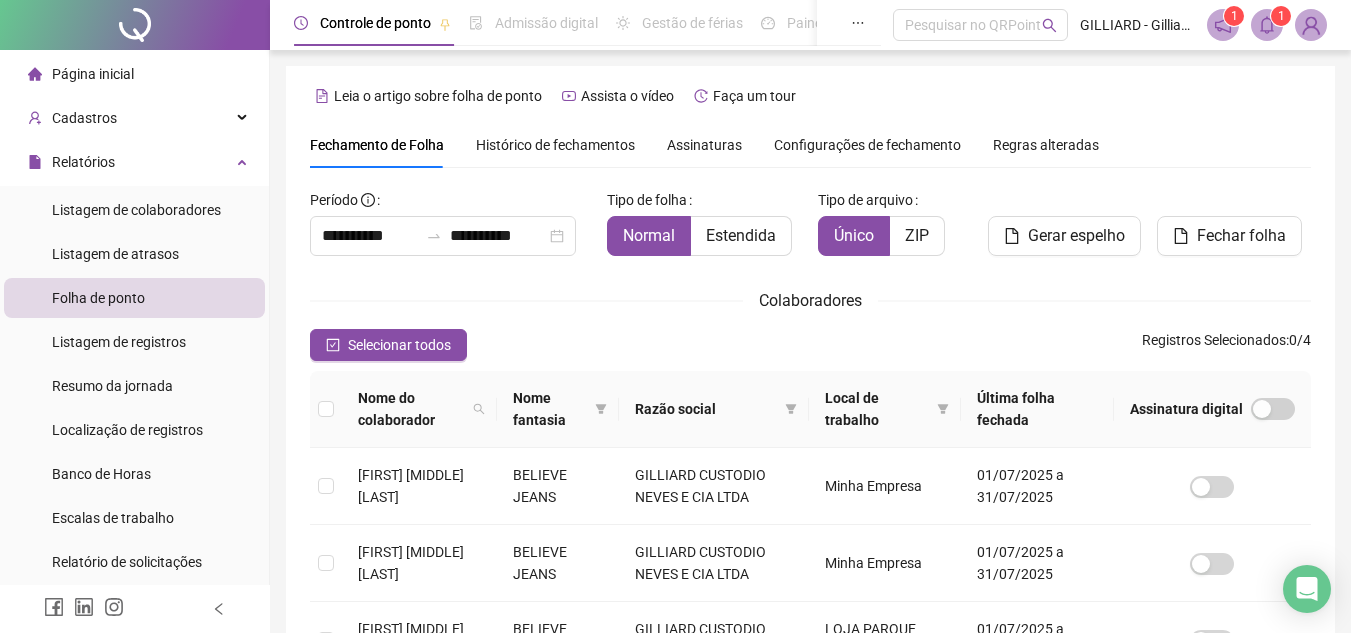 scroll, scrollTop: 93, scrollLeft: 0, axis: vertical 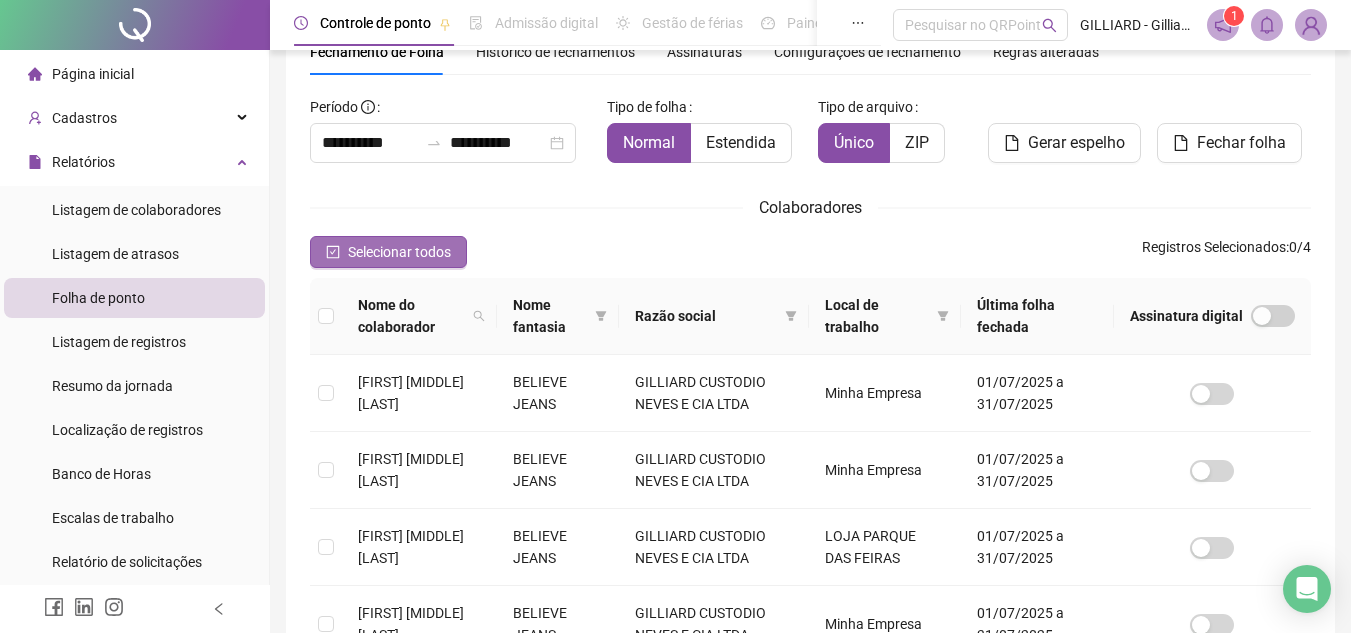 click on "Selecionar todos" at bounding box center (399, 252) 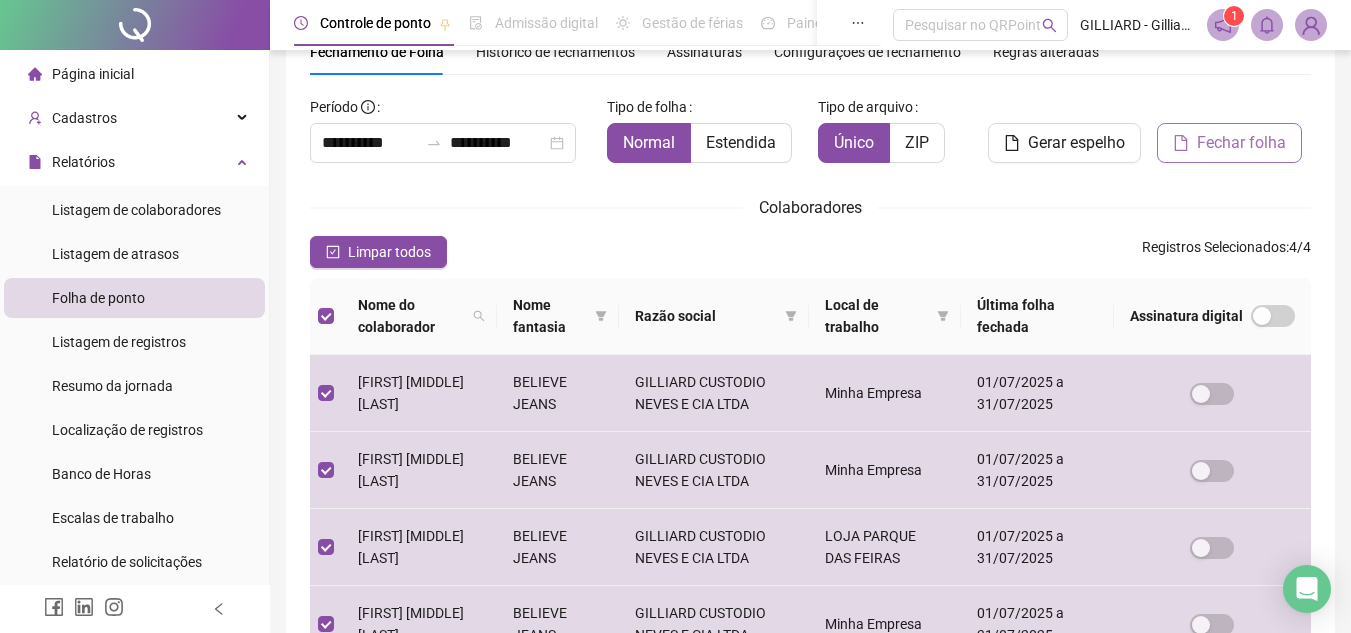 click 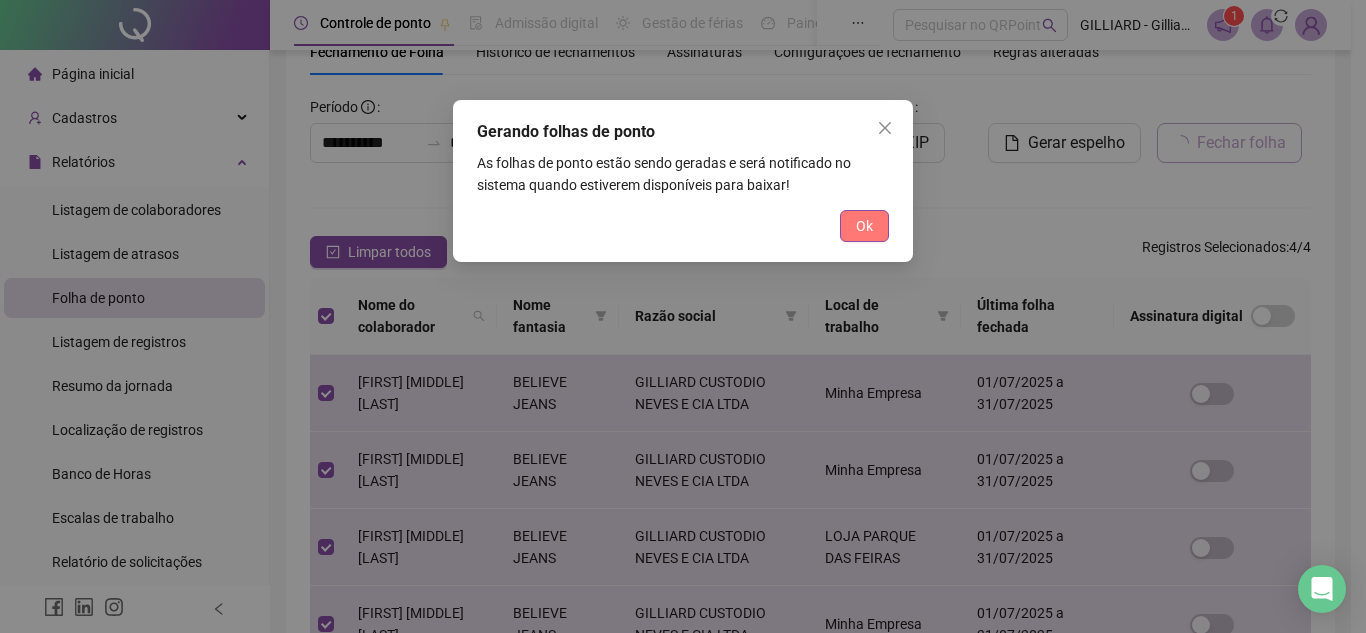 click on "Ok" at bounding box center (864, 226) 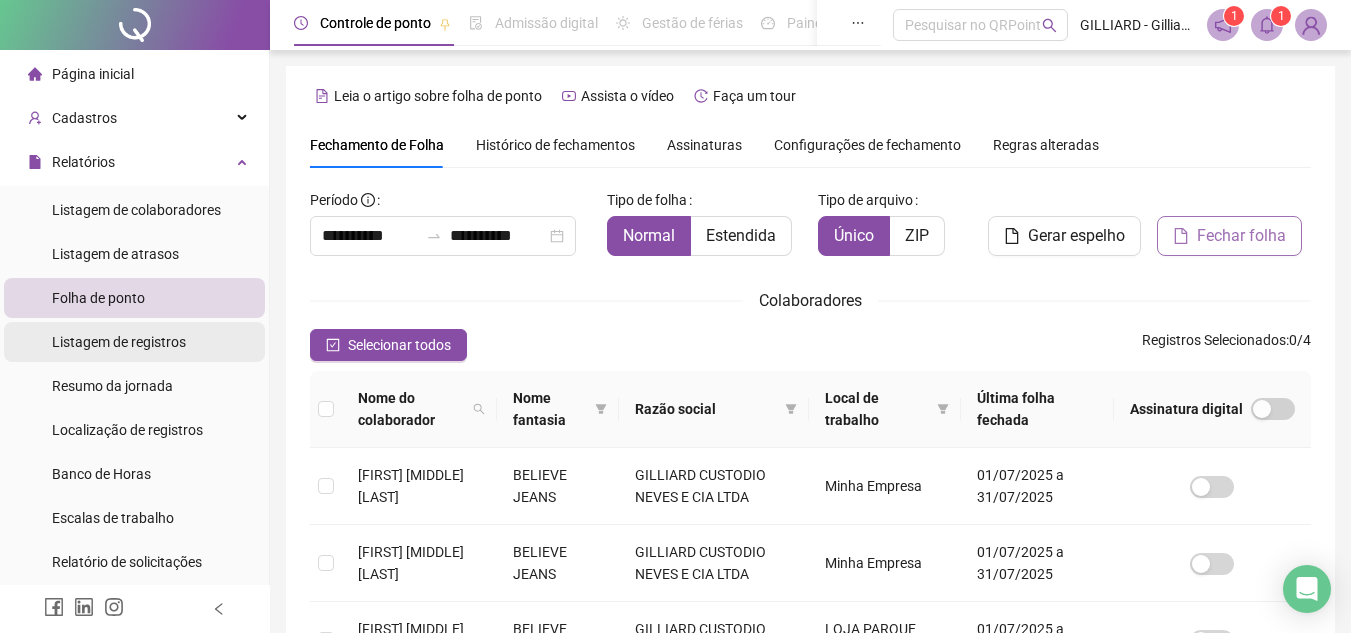 scroll, scrollTop: 93, scrollLeft: 0, axis: vertical 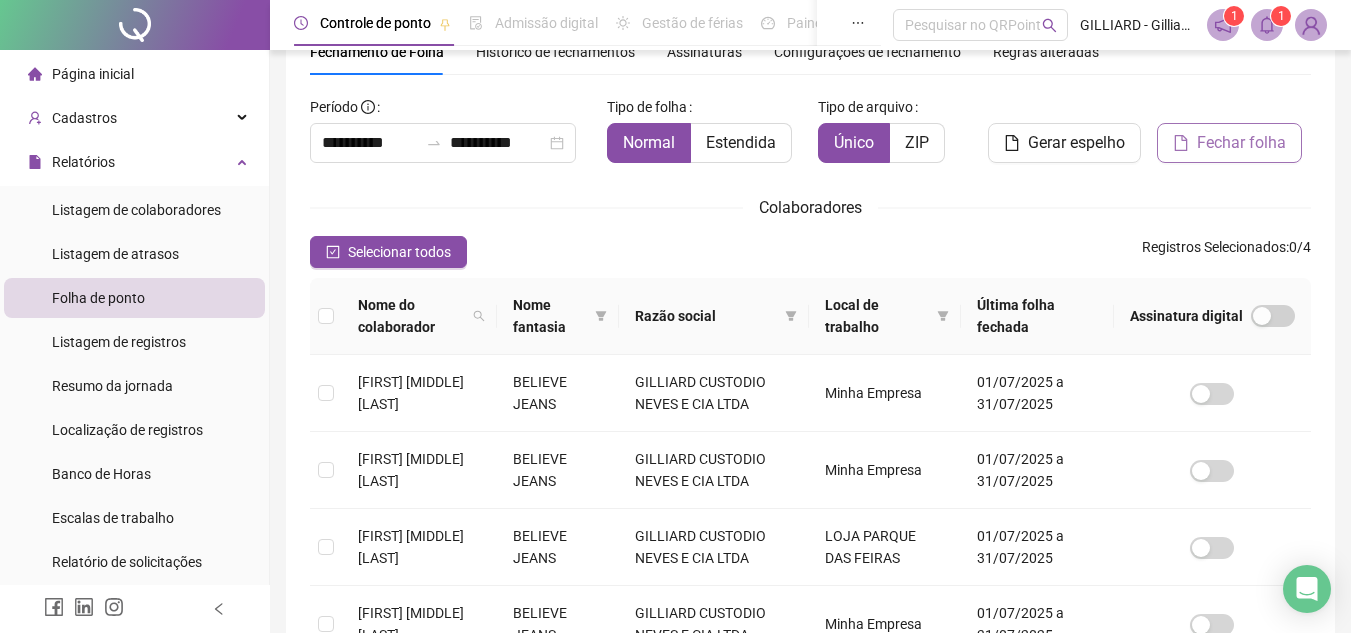 click on "Página inicial Cadastros Relatórios Listagem de colaboradores Listagem de atrasos Folha de ponto Listagem de registros Resumo da jornada Localização de registros Banco de Horas Escalas de trabalho Relatório de solicitações Administração Ajustes da folha Ajustes rápidos Análise de inconsistências Controle de registros de ponto Gestão de solicitações Ocorrências Validar protocolo Link para Registro Rápido Exportações Integrações Aceite de uso Atestado técnico Gerar QRCode Financeiro Central de ajuda Clube QR - Beneficios" at bounding box center (135, 518) 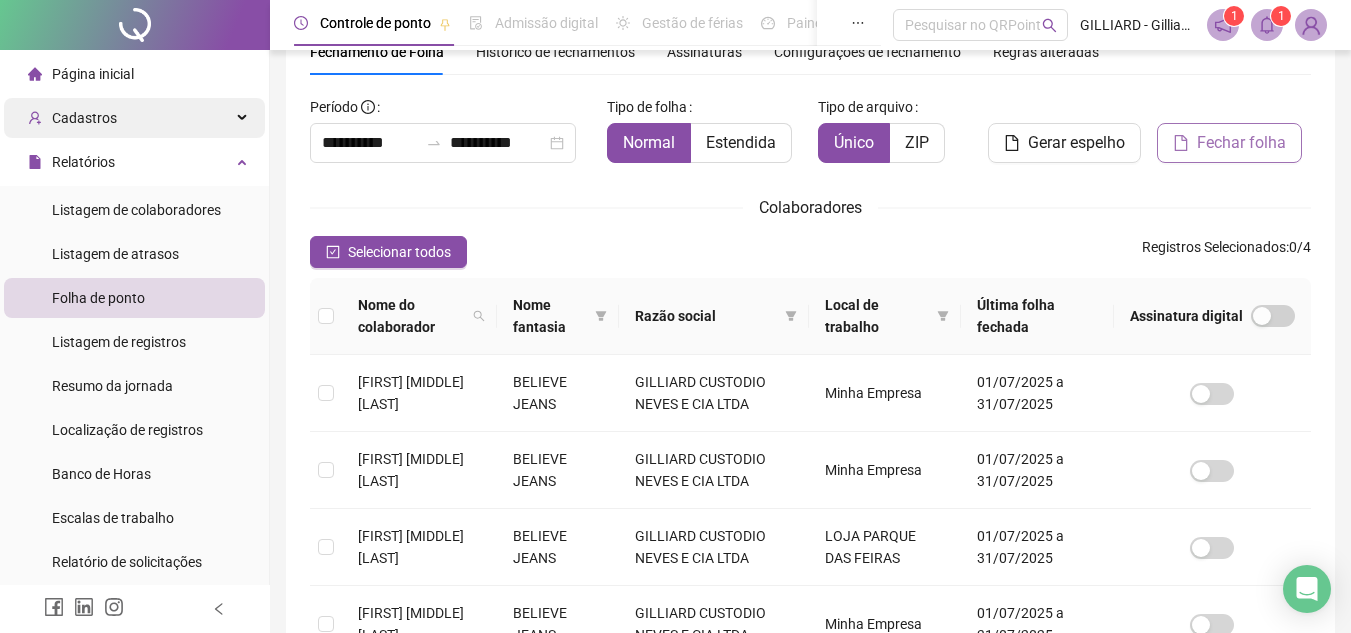 click on "Cadastros" at bounding box center (134, 118) 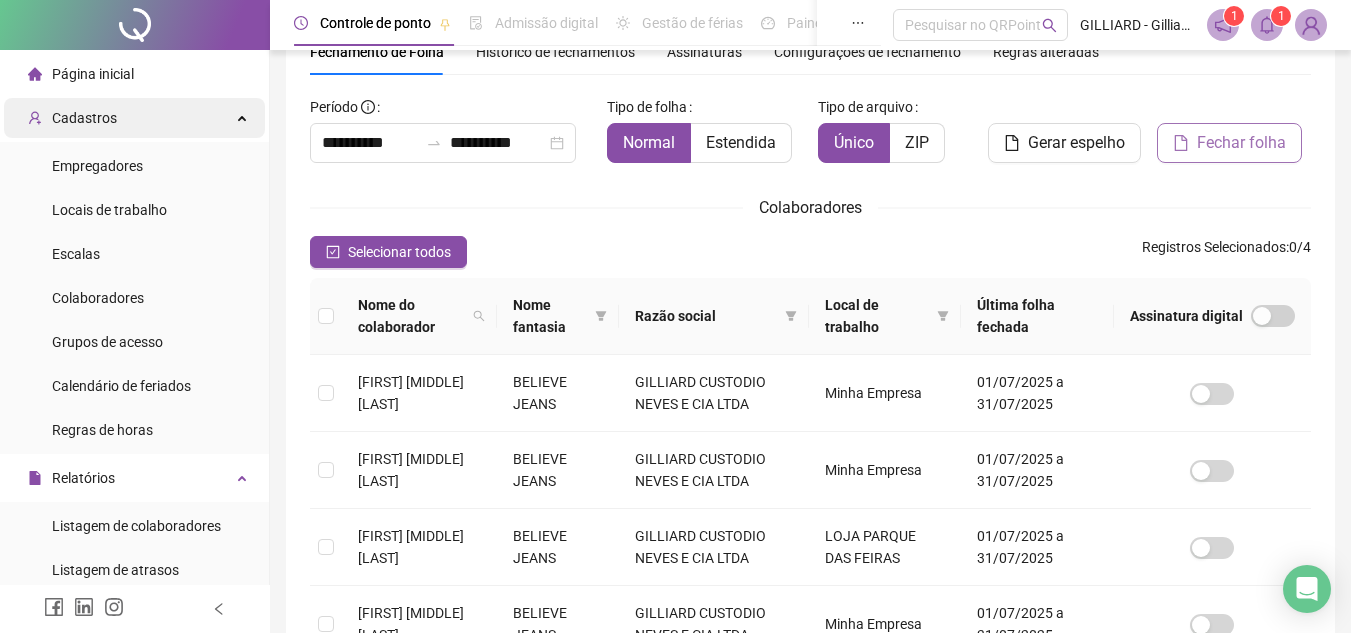 click on "Cadastros" at bounding box center [134, 118] 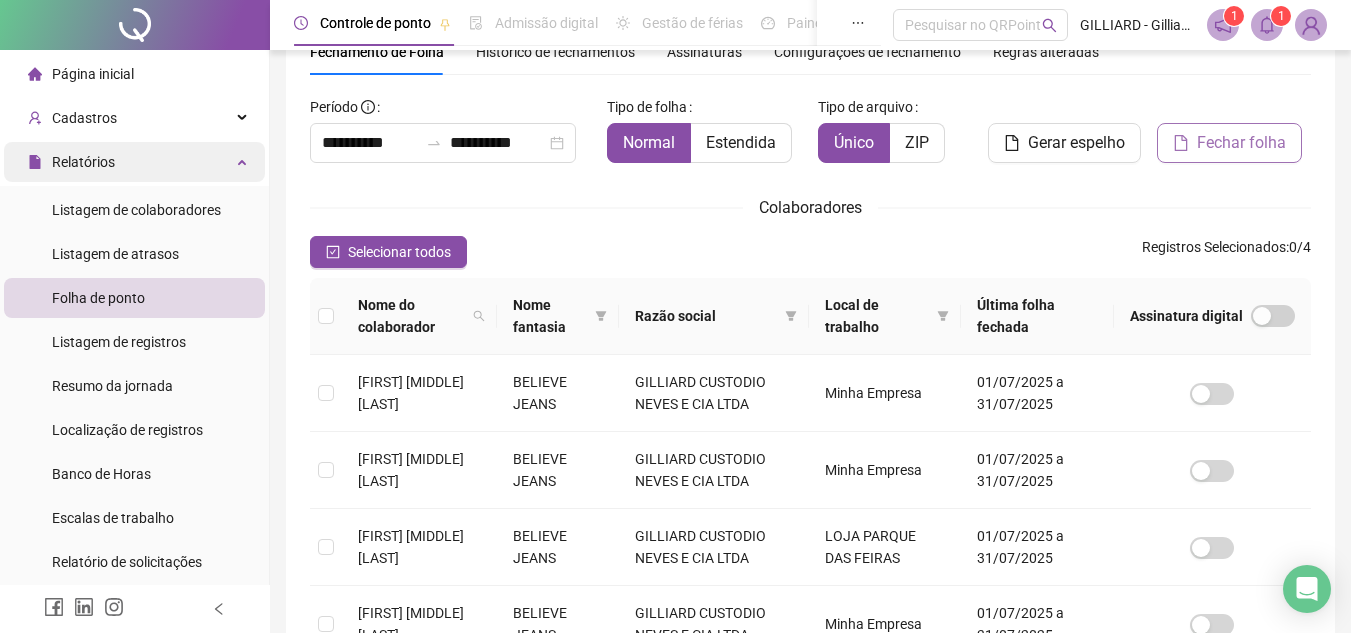click on "Relatórios" at bounding box center (134, 162) 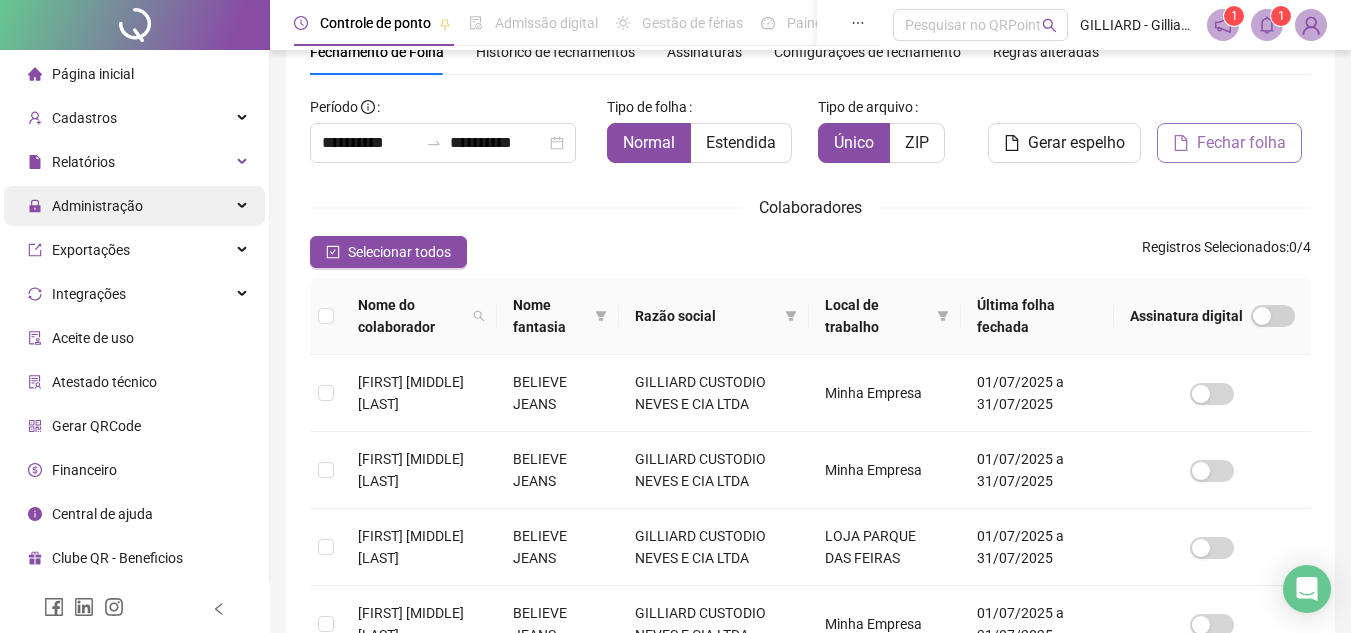 click on "Administração" at bounding box center [85, 206] 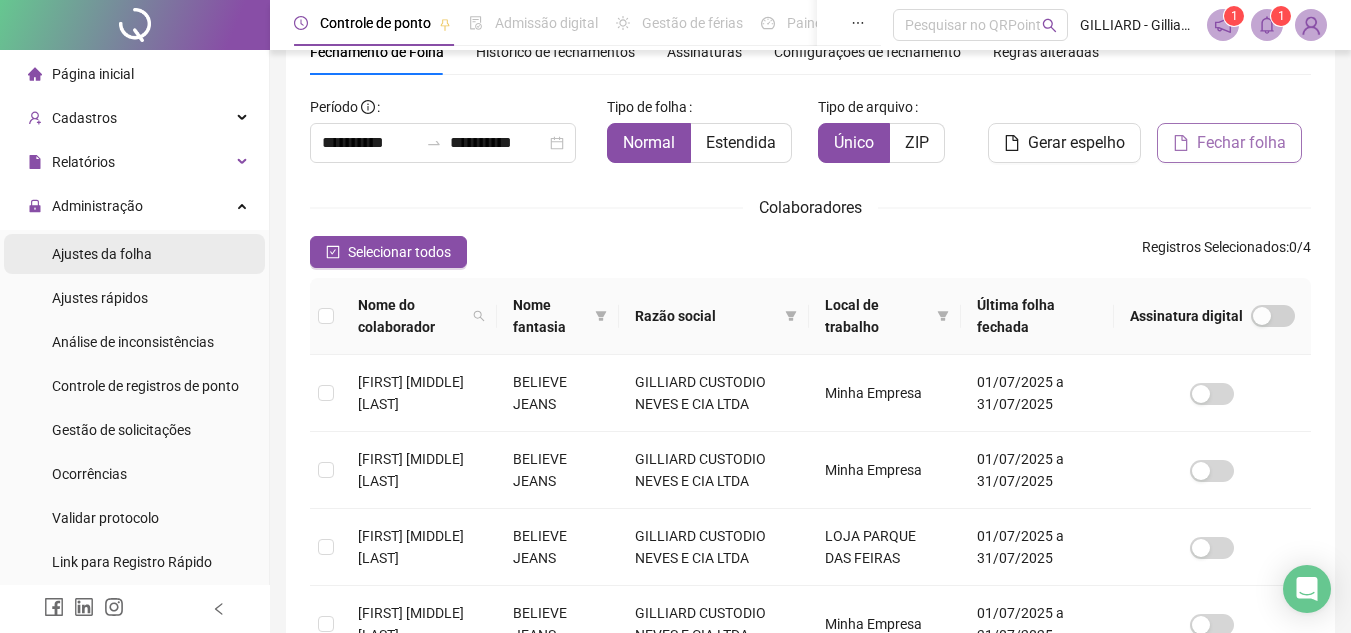 click on "Ajustes da folha" at bounding box center [102, 254] 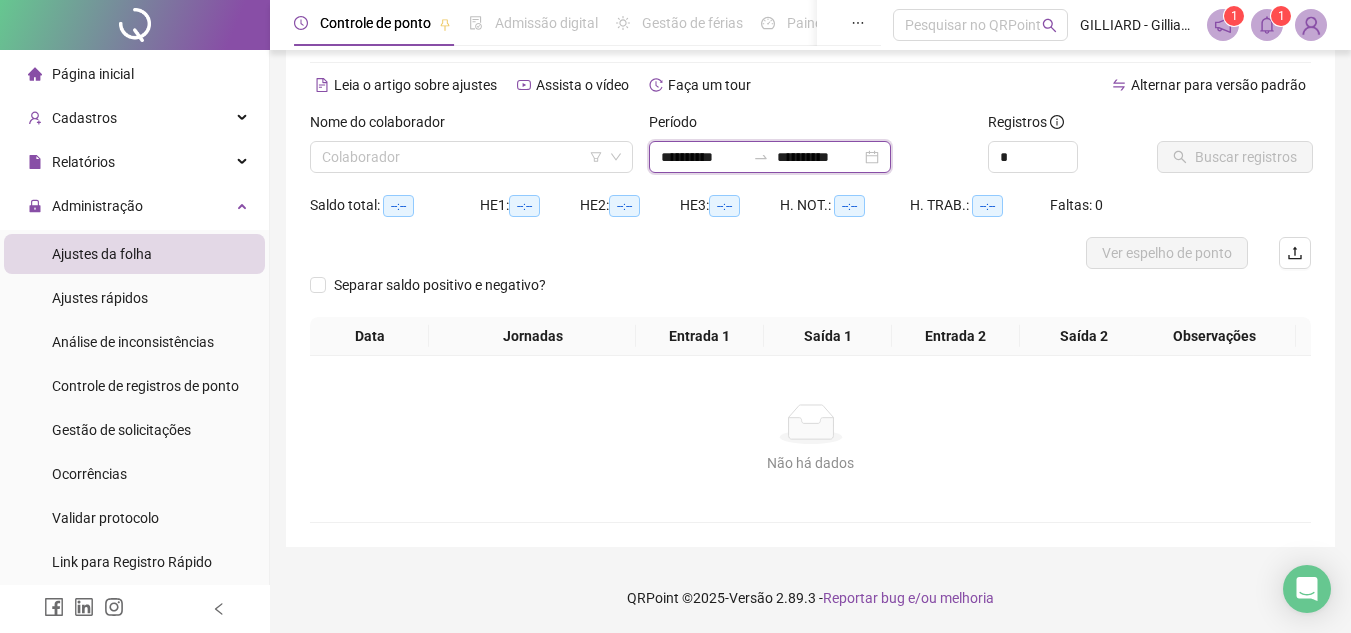 click on "**********" at bounding box center (703, 157) 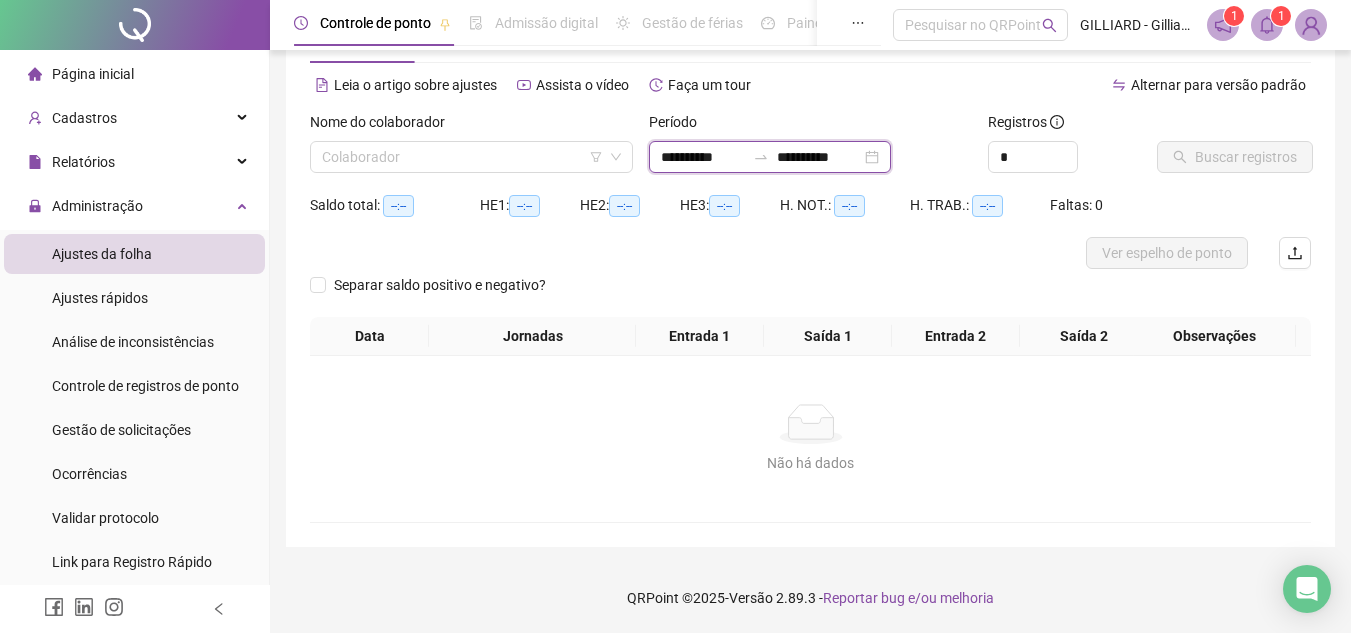 scroll, scrollTop: 73, scrollLeft: 0, axis: vertical 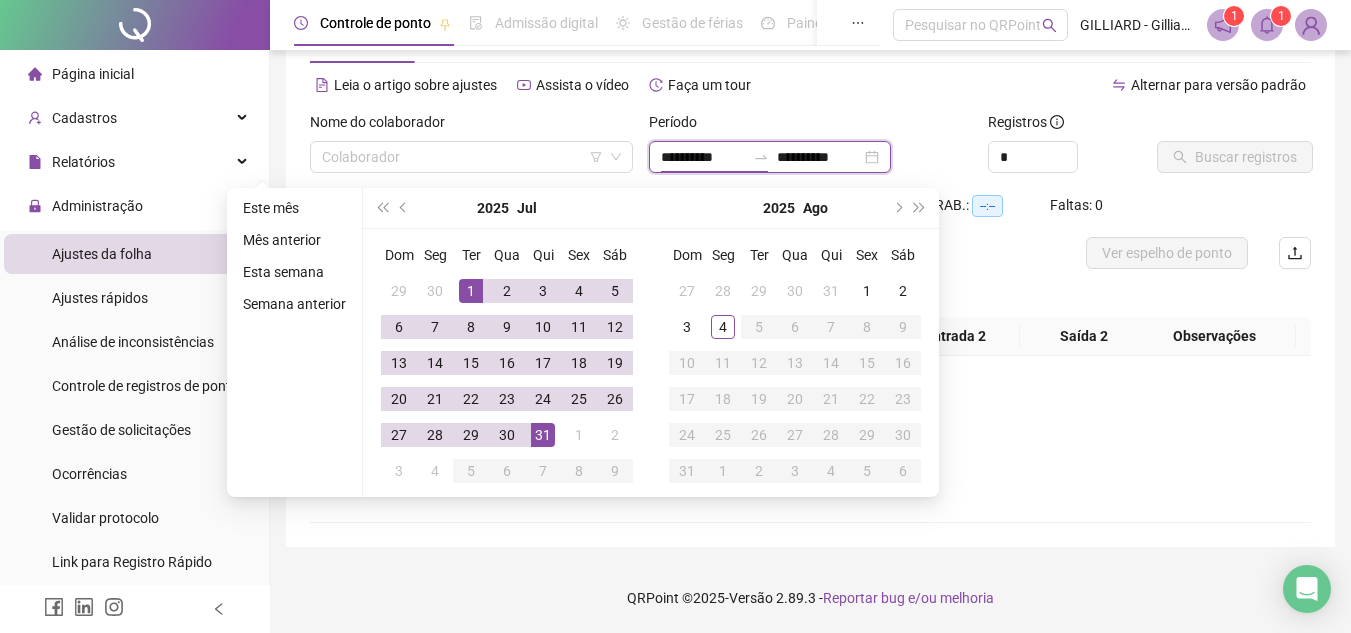 click on "**********" at bounding box center (703, 157) 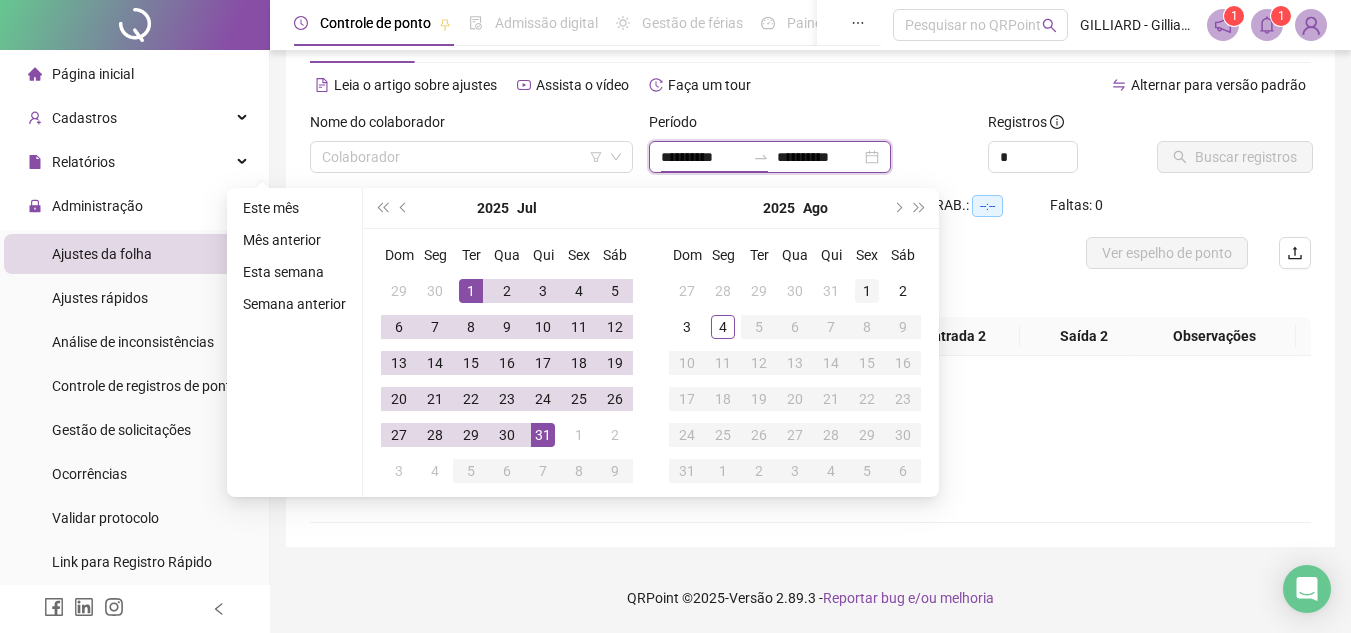 type on "**********" 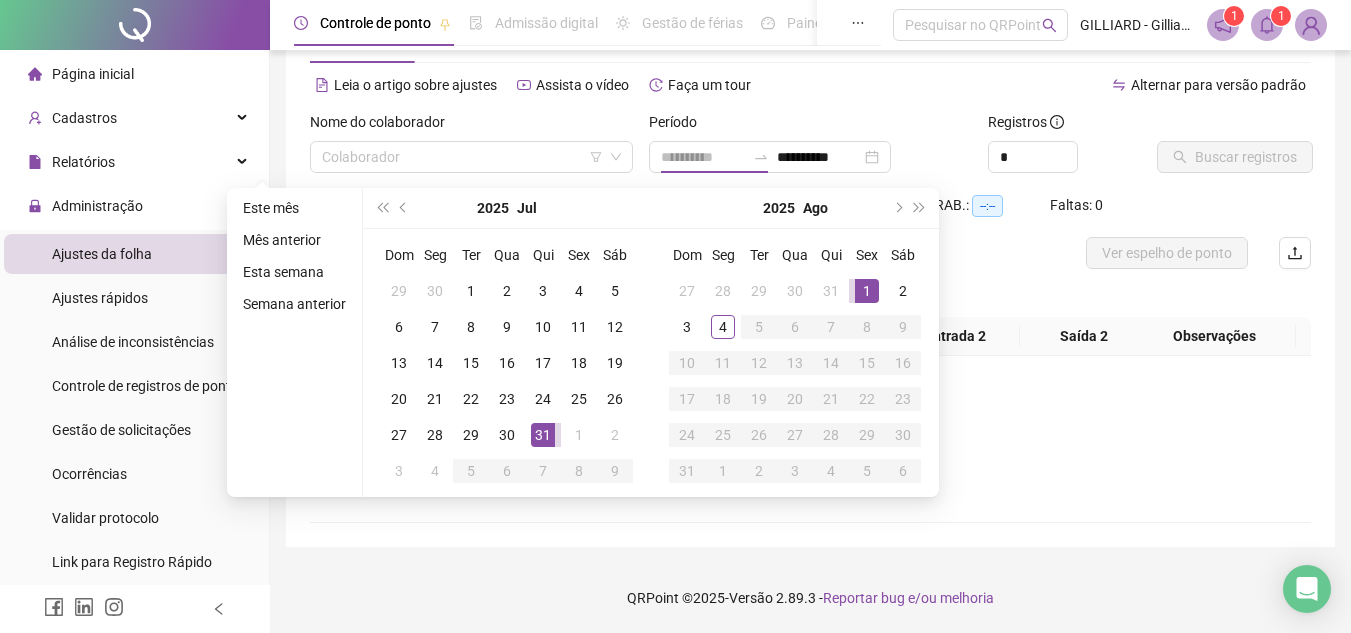 click on "1" at bounding box center (867, 291) 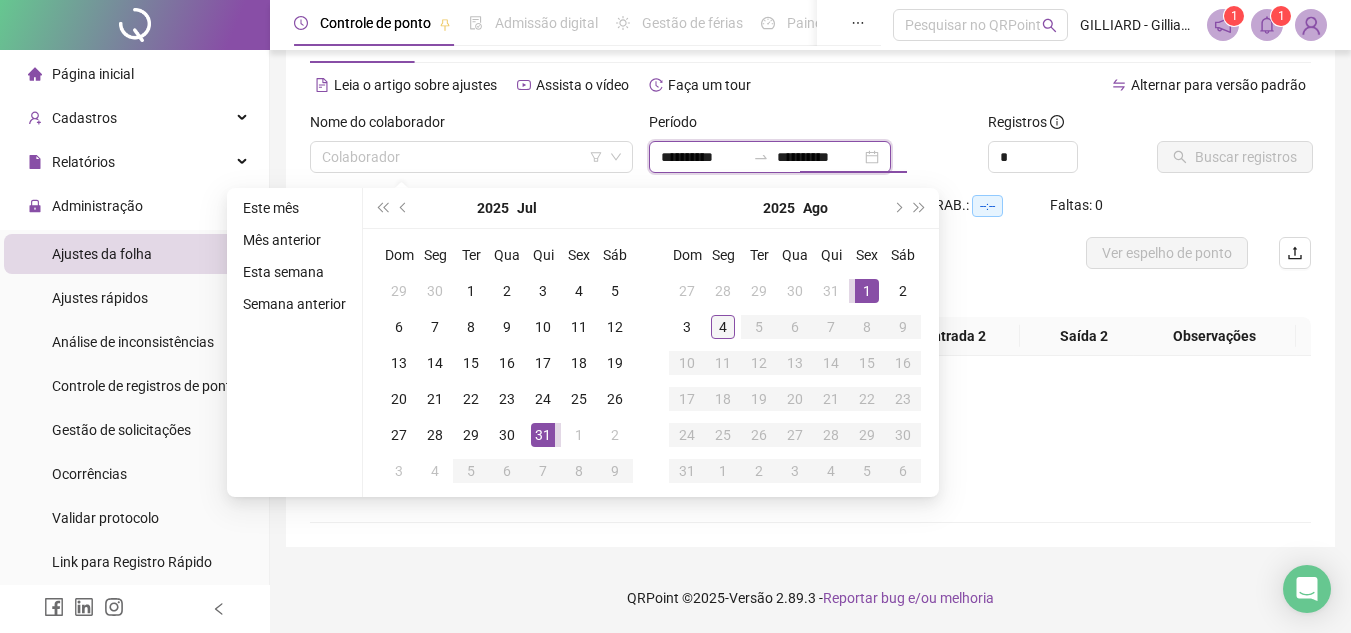 type on "**********" 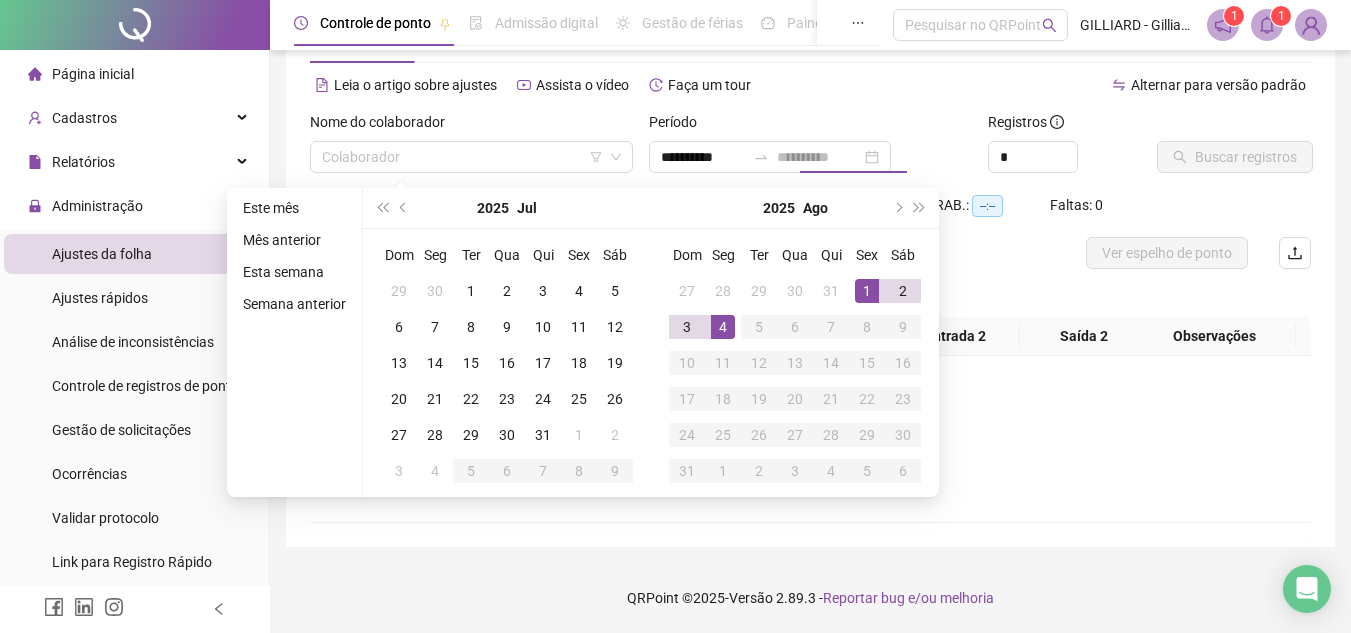 click on "4" at bounding box center (723, 327) 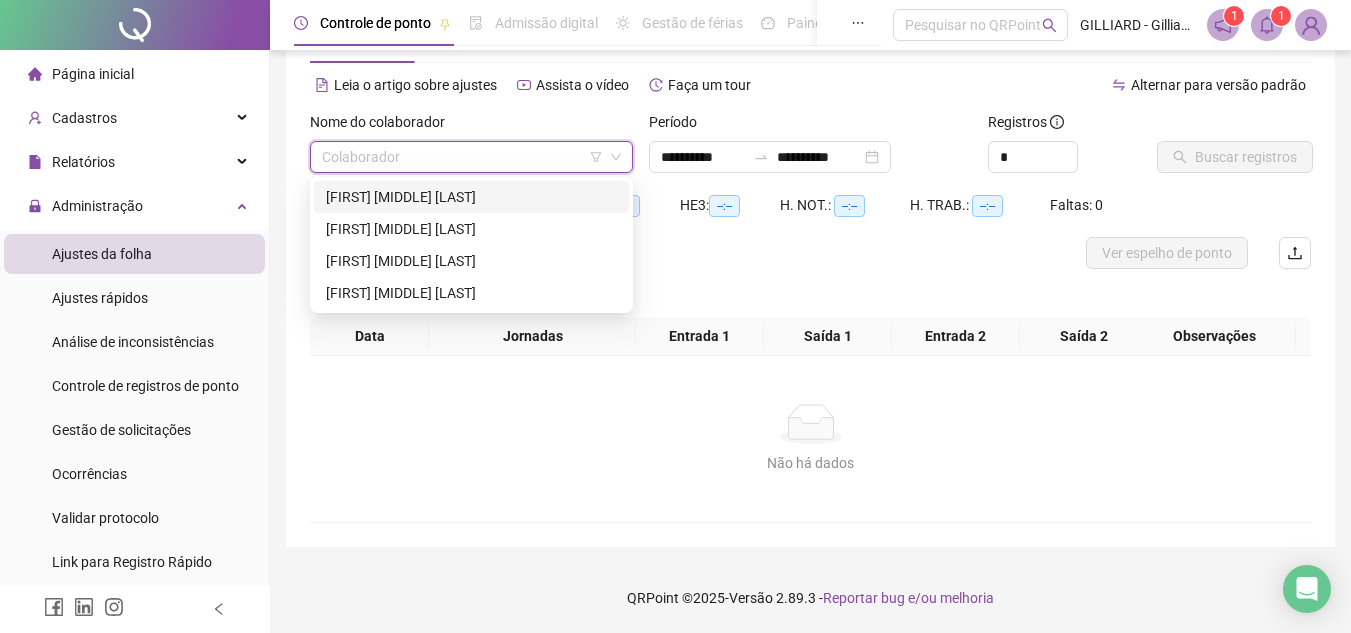 click at bounding box center [462, 157] 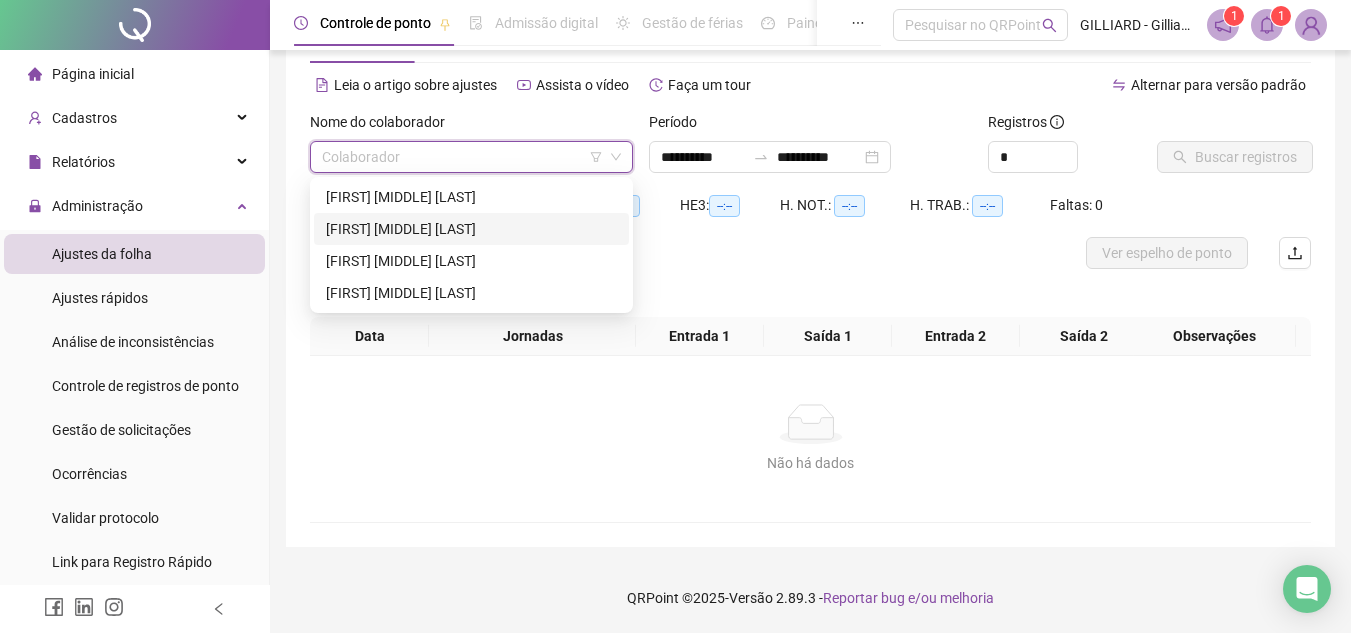 click on "[FIRST] [MIDDLE] [LAST]" at bounding box center [471, 229] 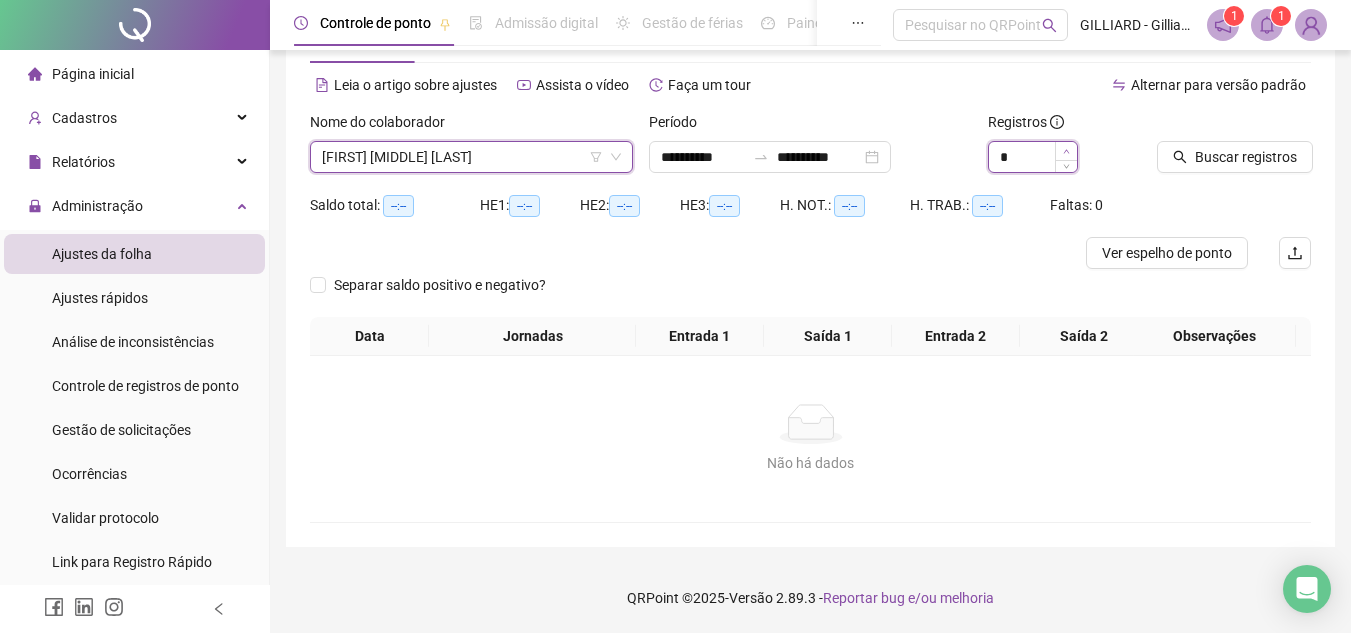 type on "*" 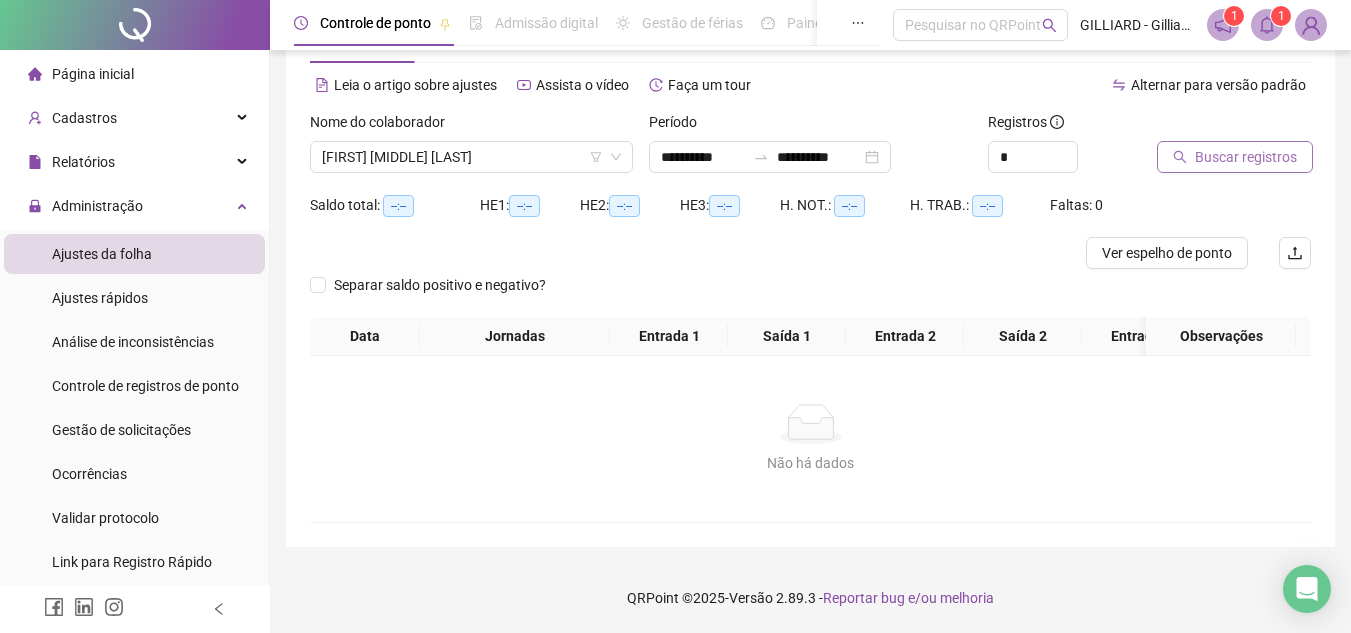 click on "Buscar registros" at bounding box center (1246, 157) 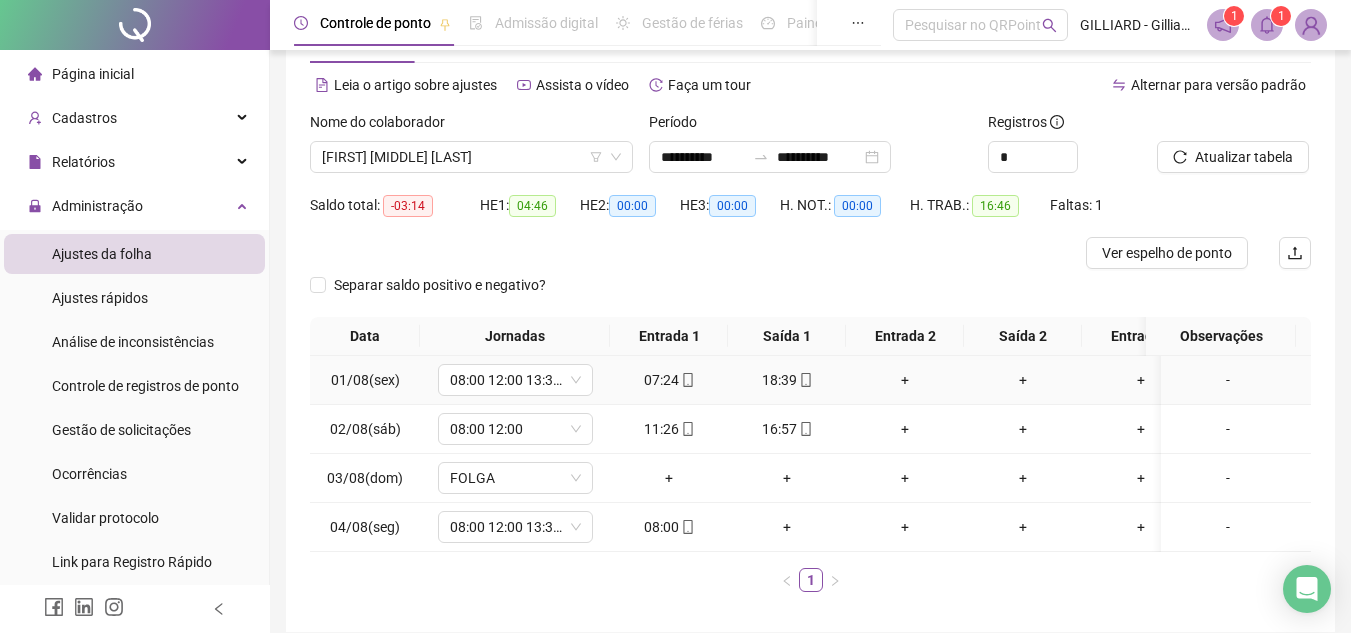 click on "+" at bounding box center [905, 380] 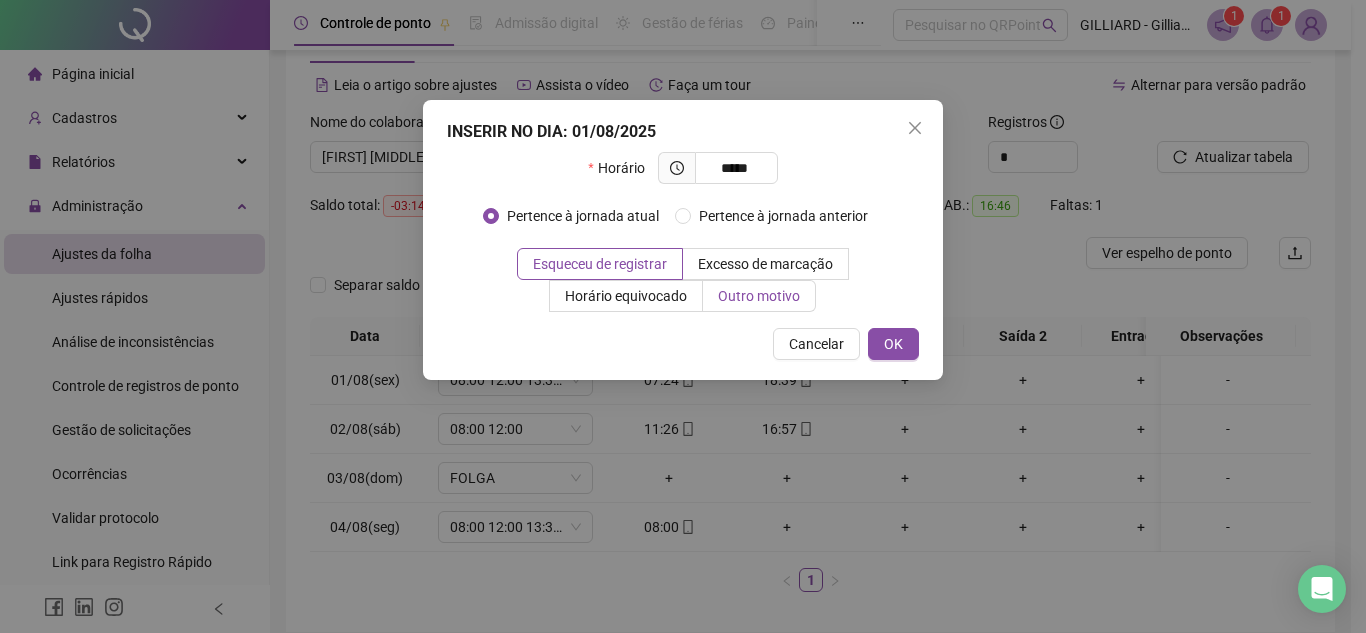 type on "*****" 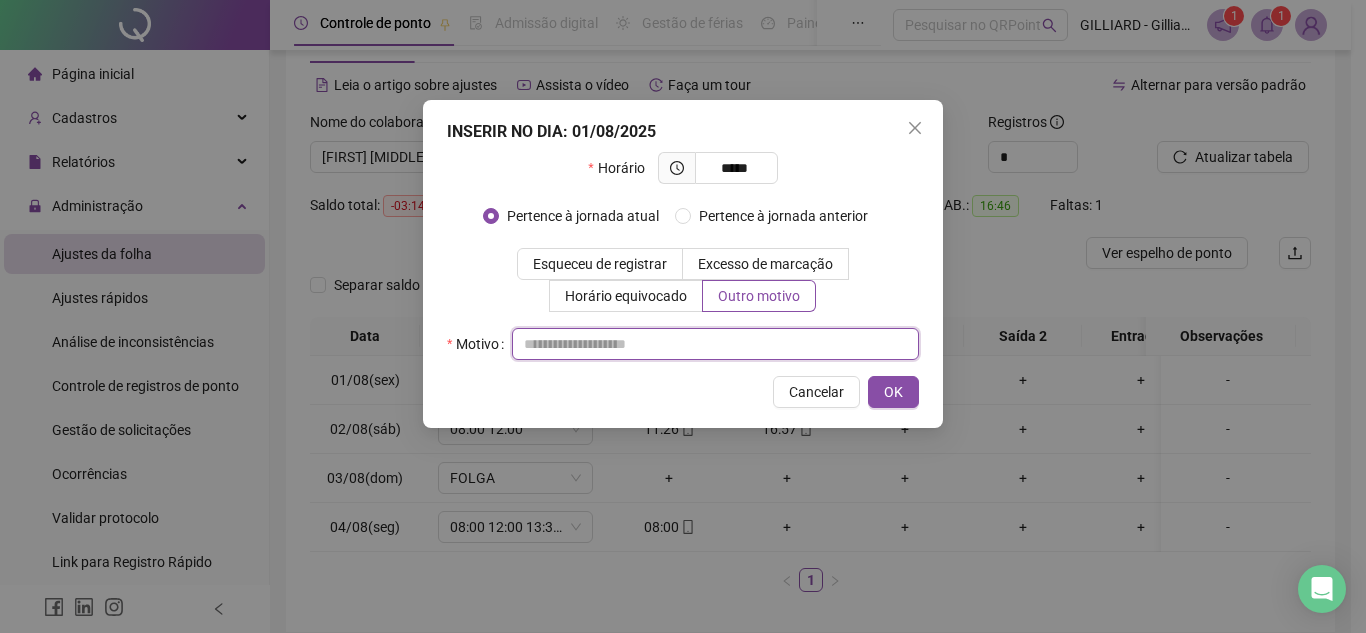 click at bounding box center [715, 344] 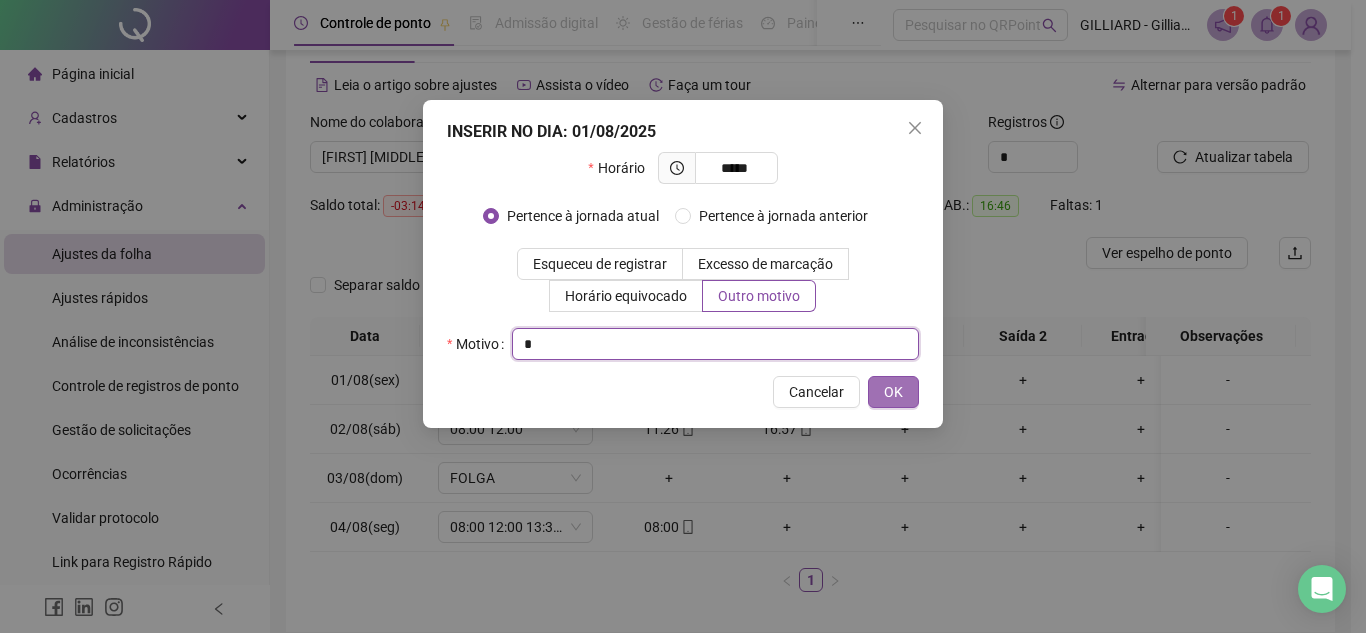 type 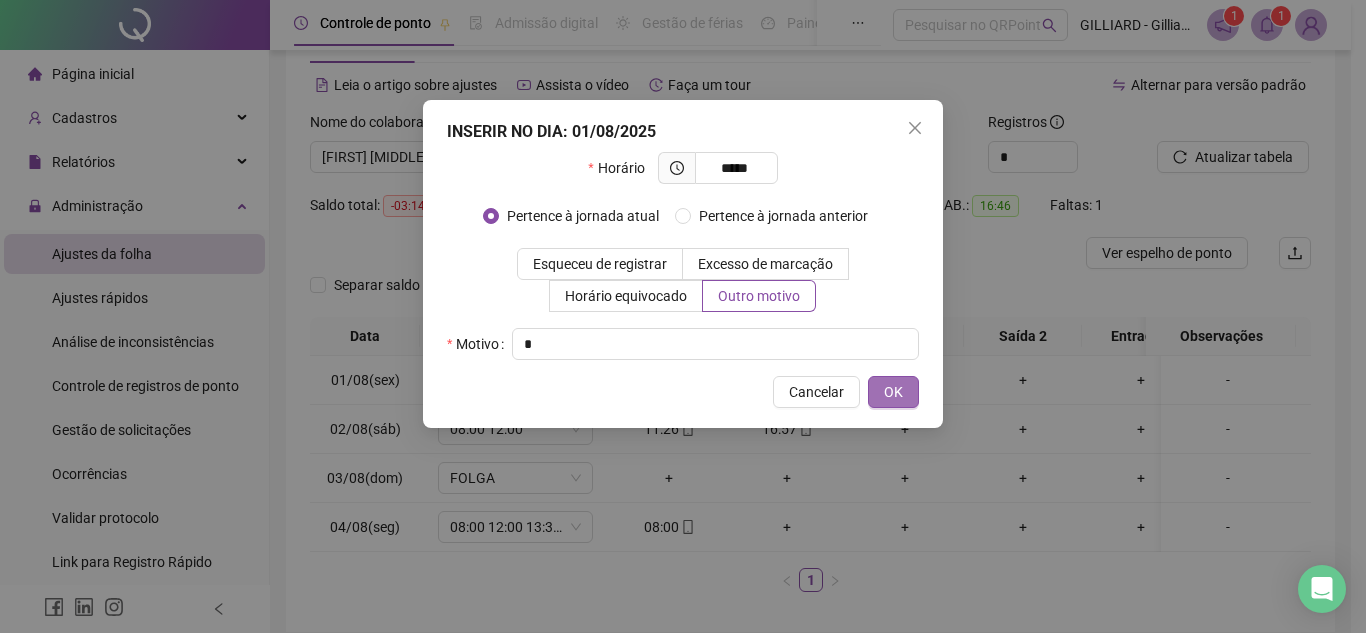click on "OK" at bounding box center [893, 392] 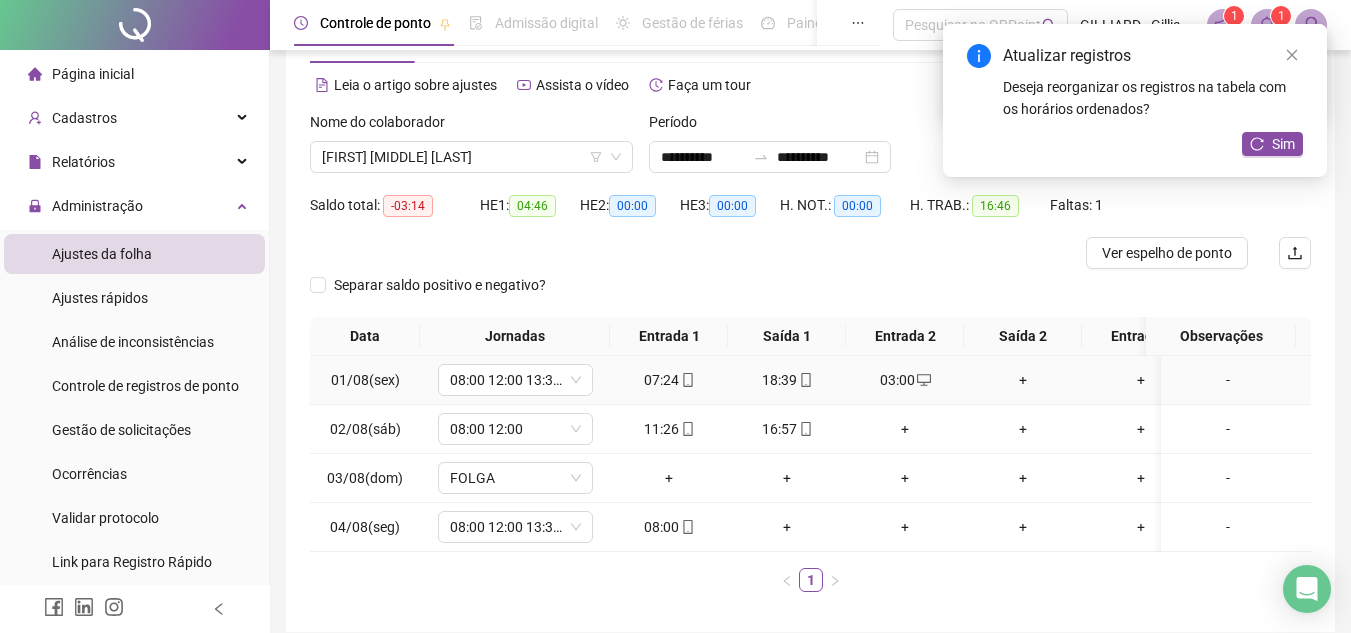 click on "+" at bounding box center [1023, 380] 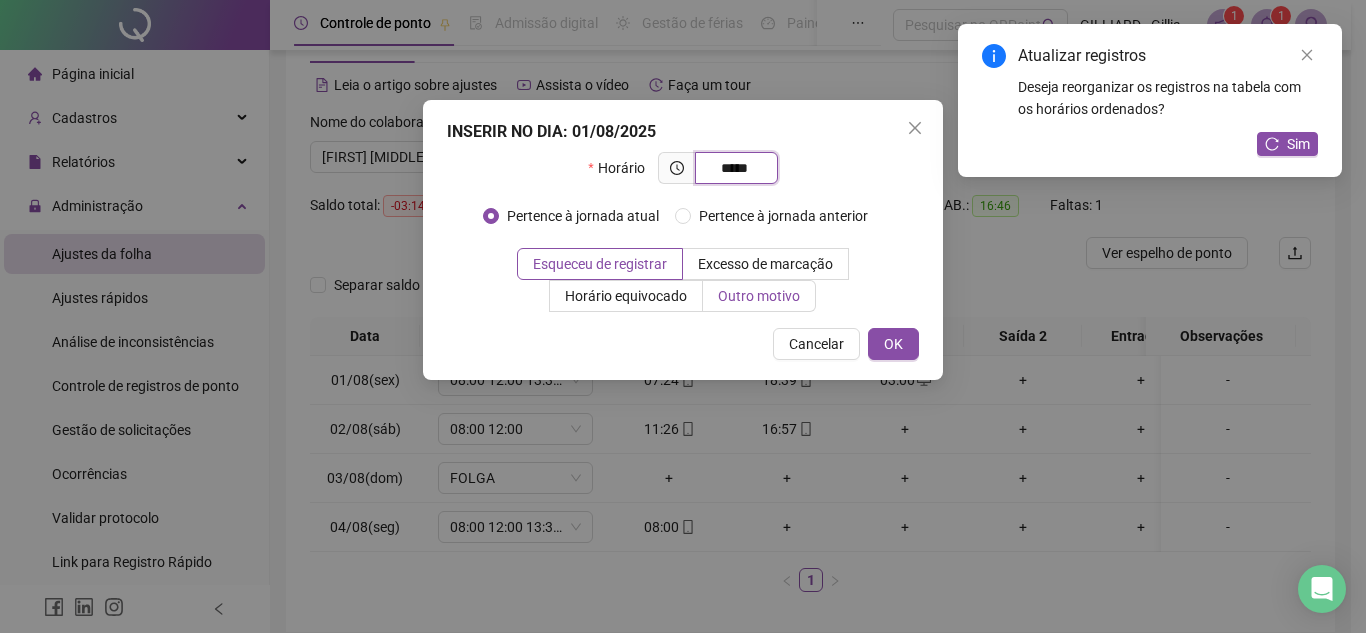 type on "*****" 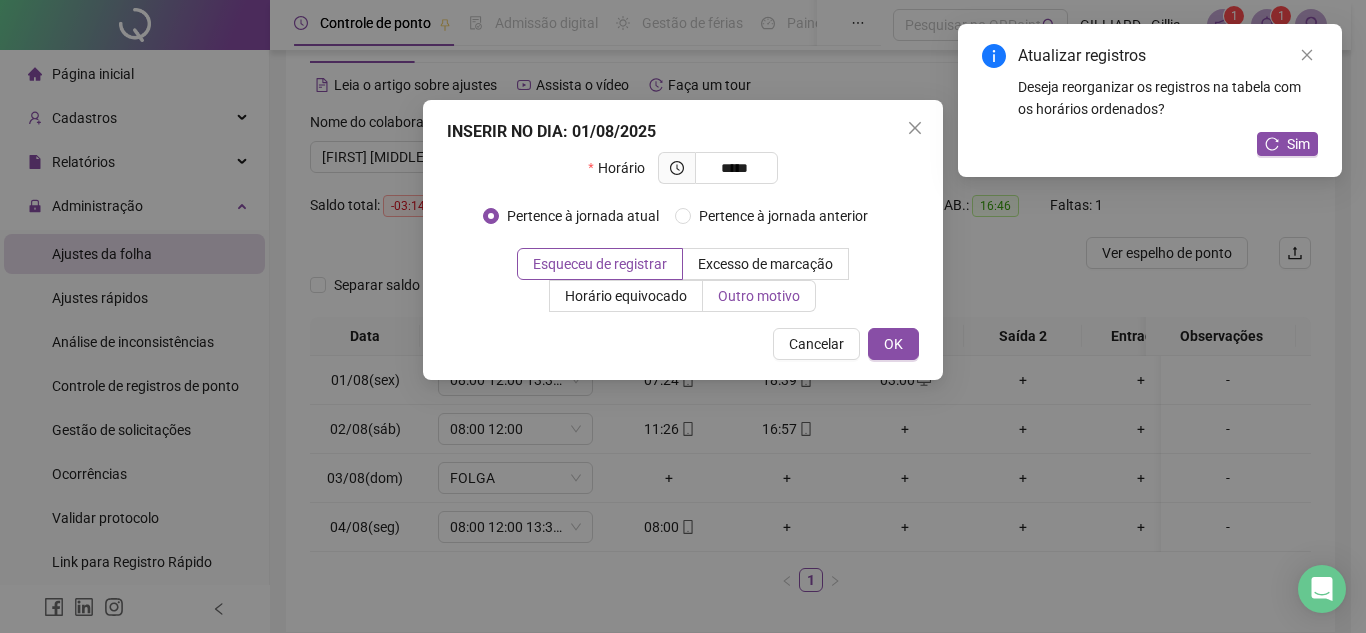 click on "Outro motivo" at bounding box center [759, 296] 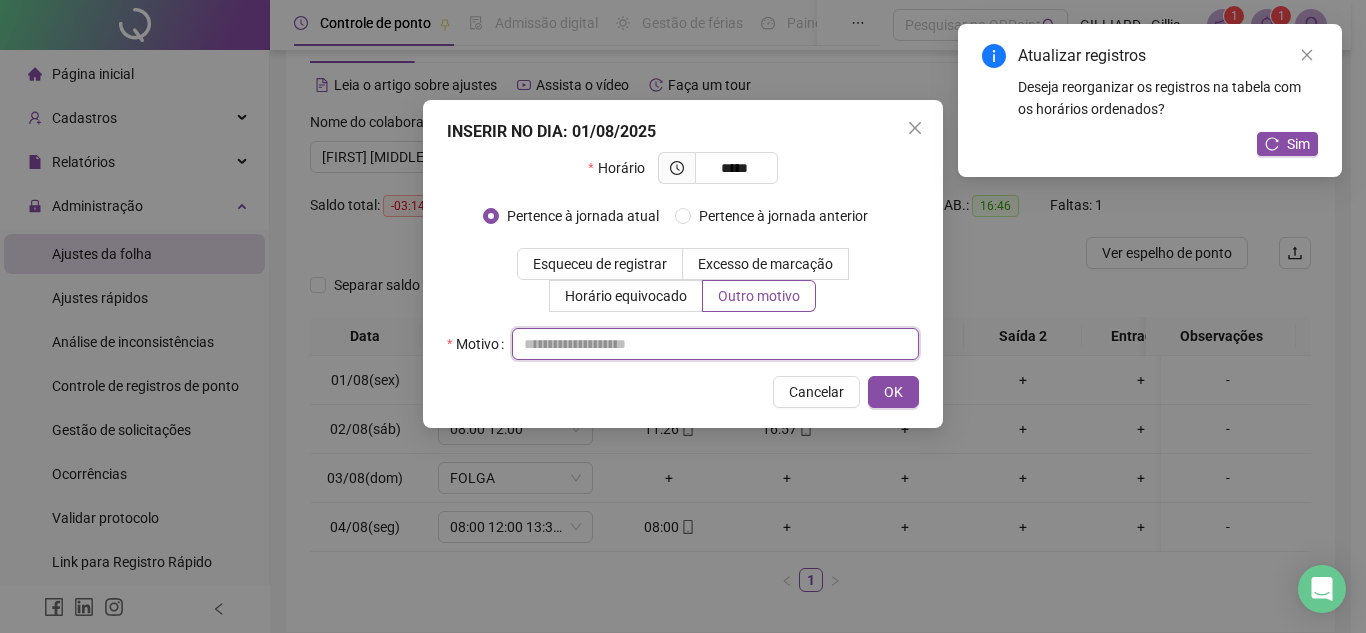 click at bounding box center (715, 344) 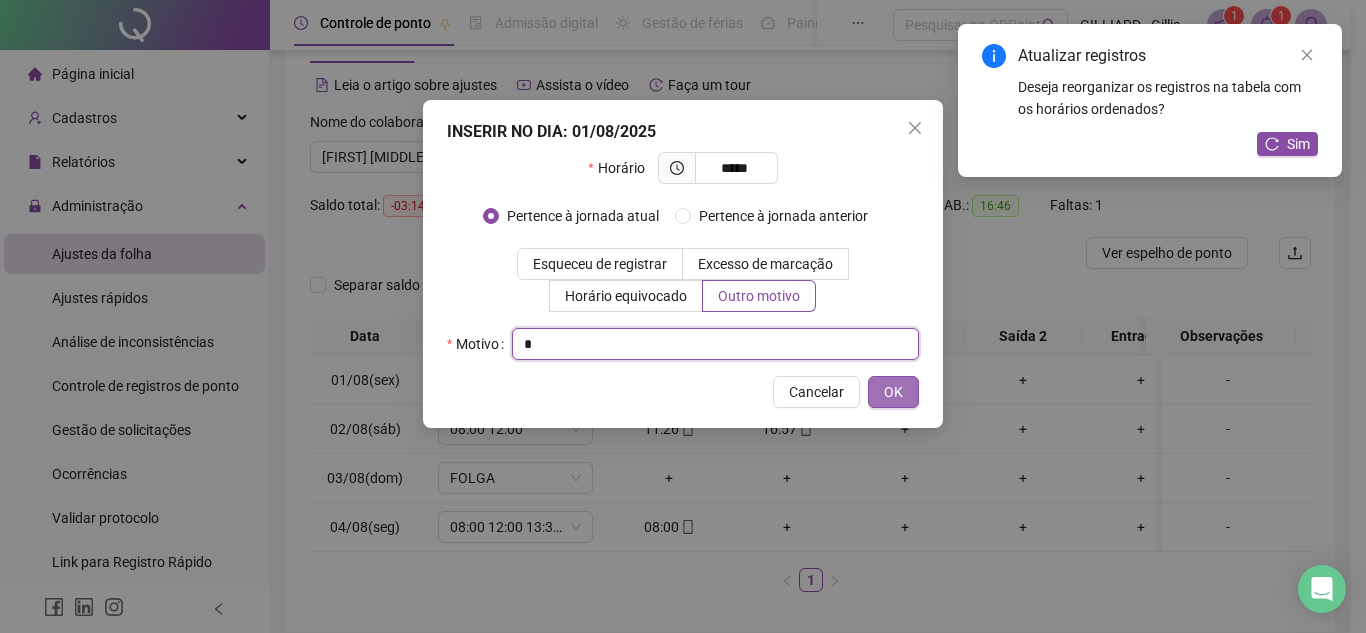 type 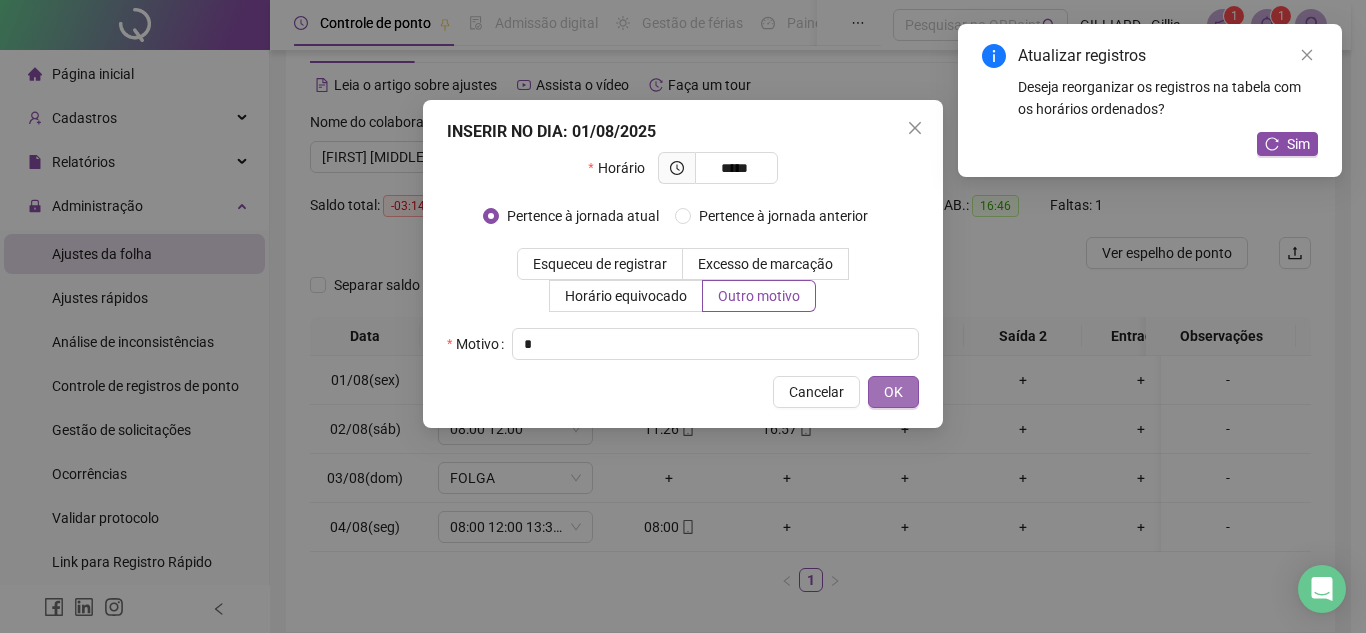 click on "OK" at bounding box center (893, 392) 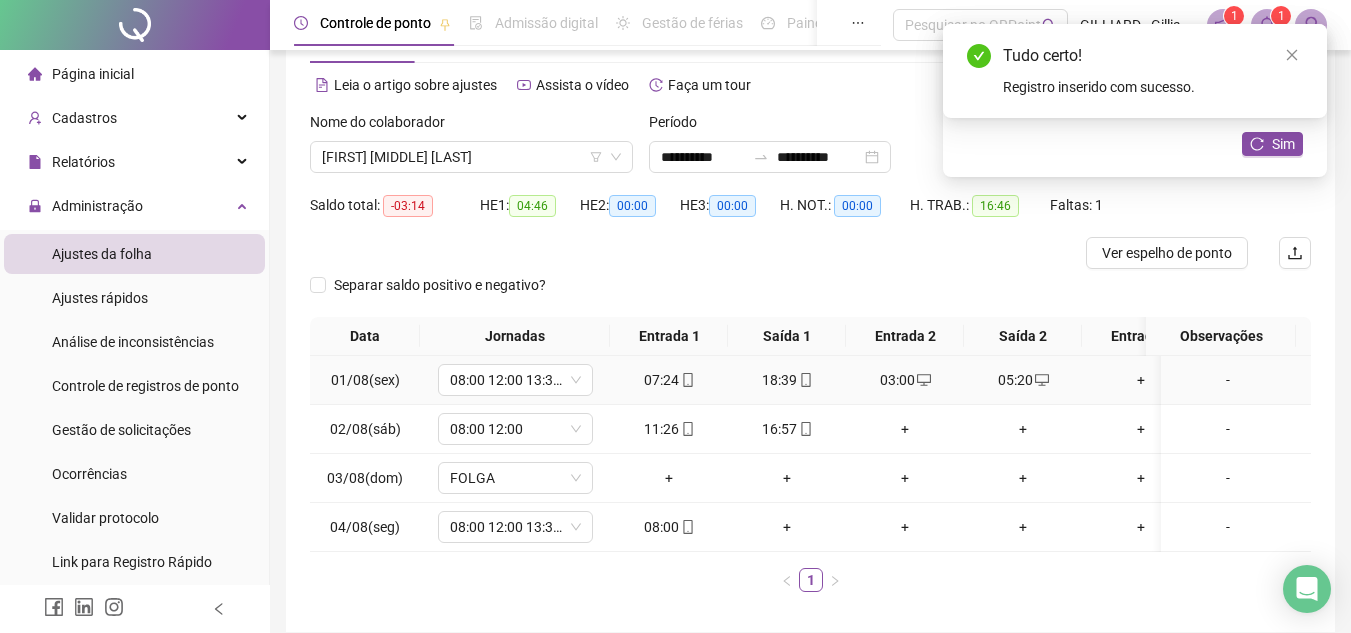 click on "+" at bounding box center [1141, 380] 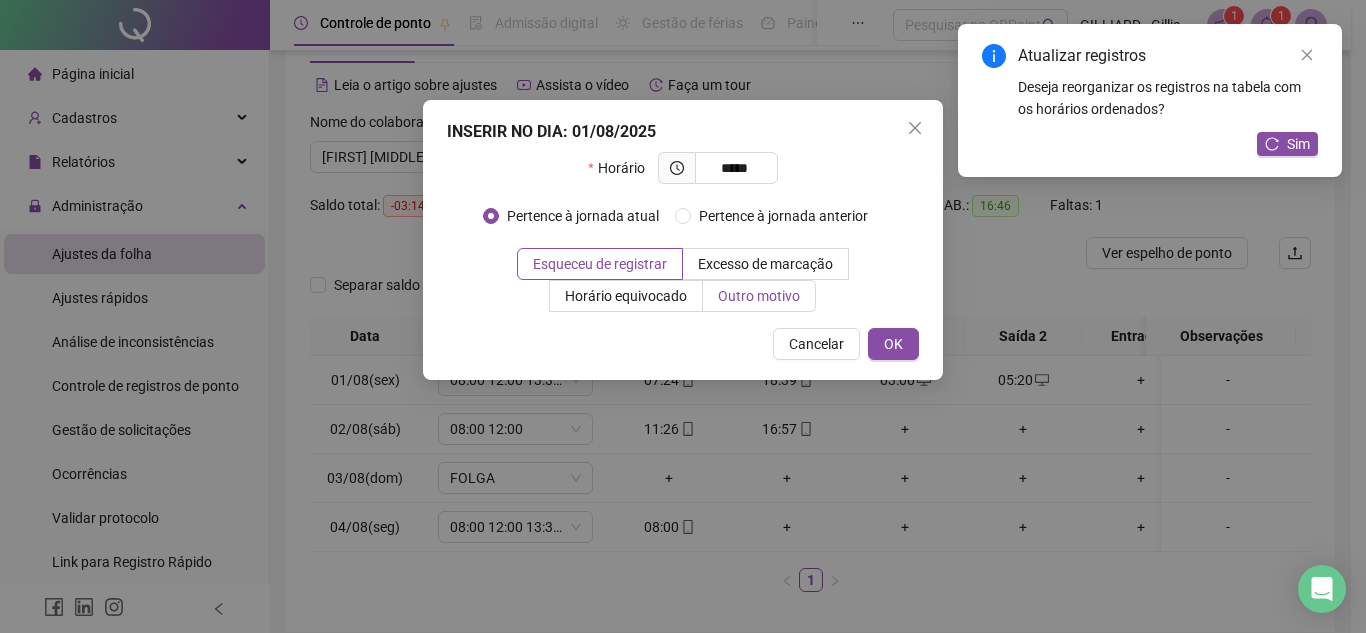type on "*****" 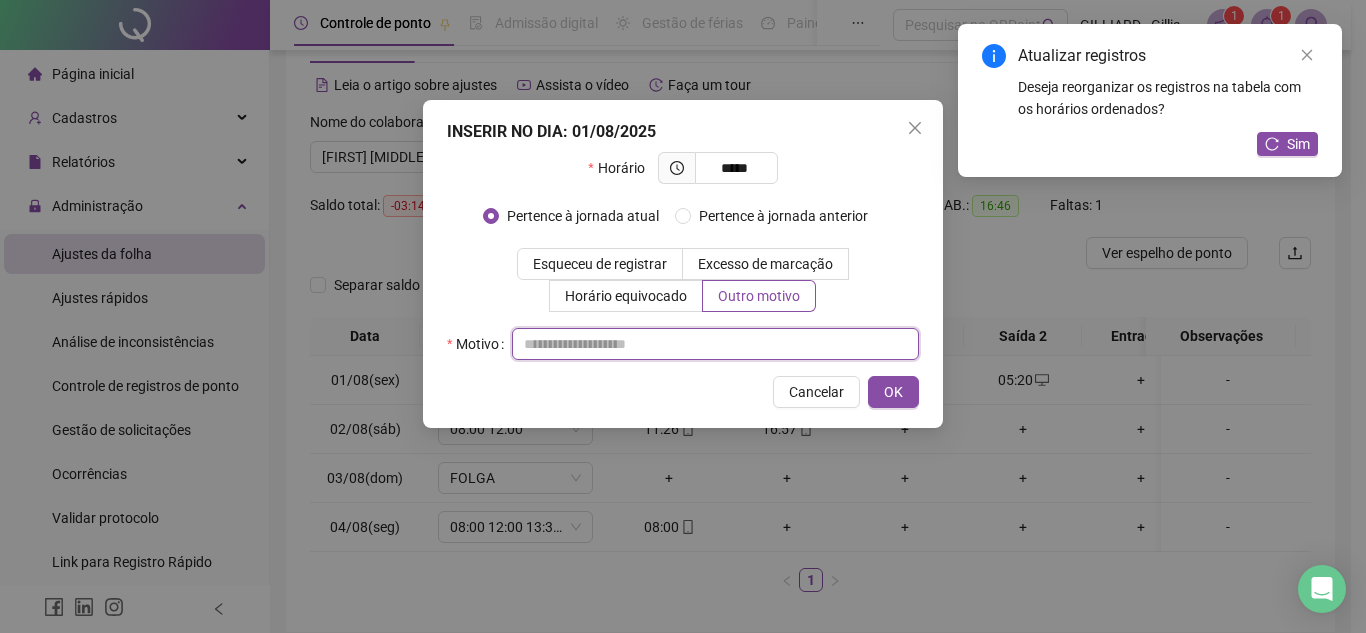 click at bounding box center [715, 344] 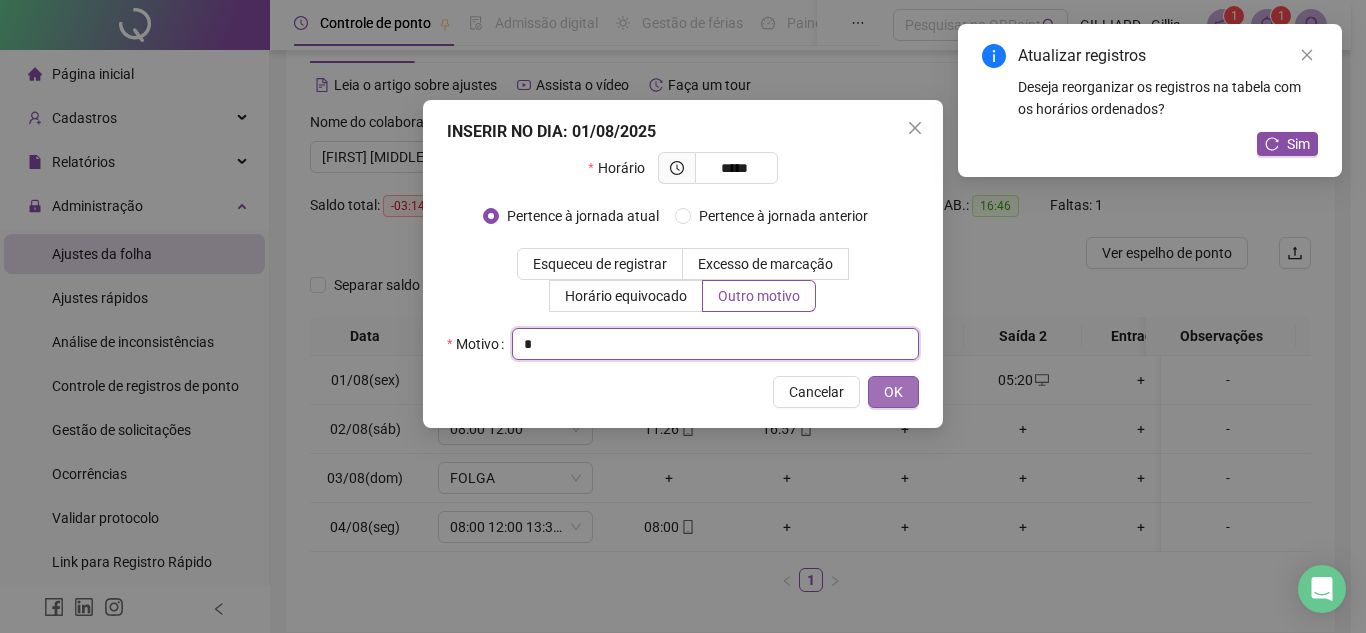 type 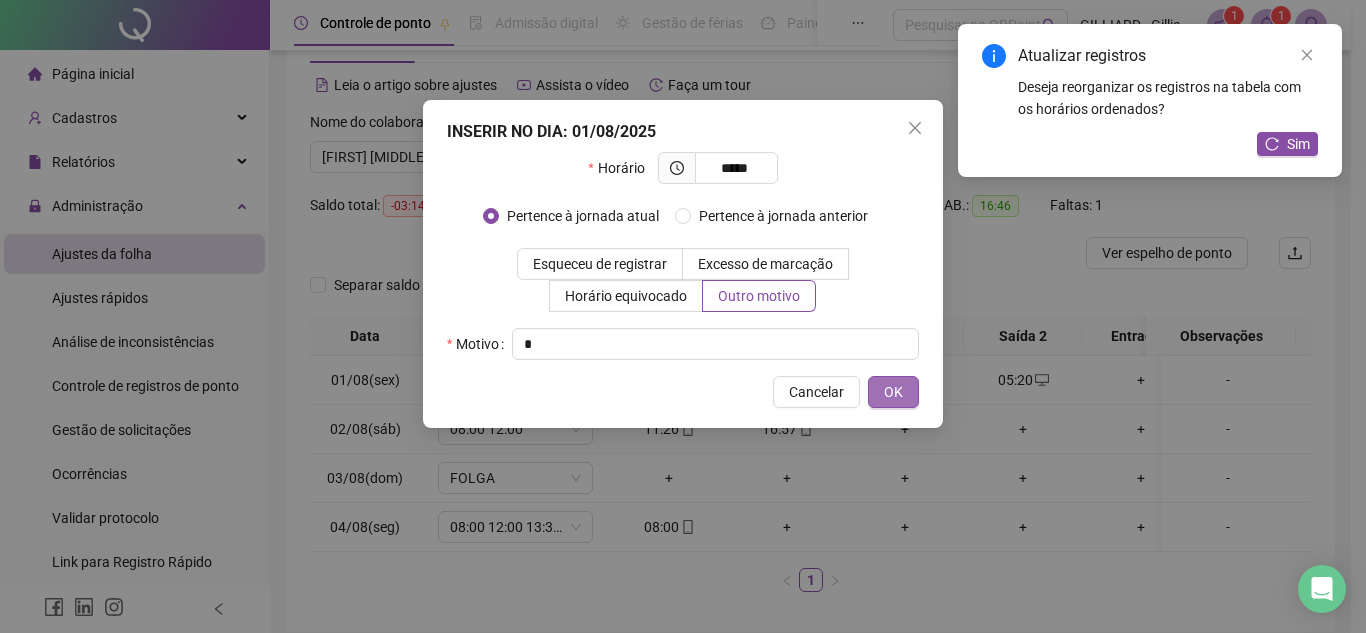 click on "OK" at bounding box center (893, 392) 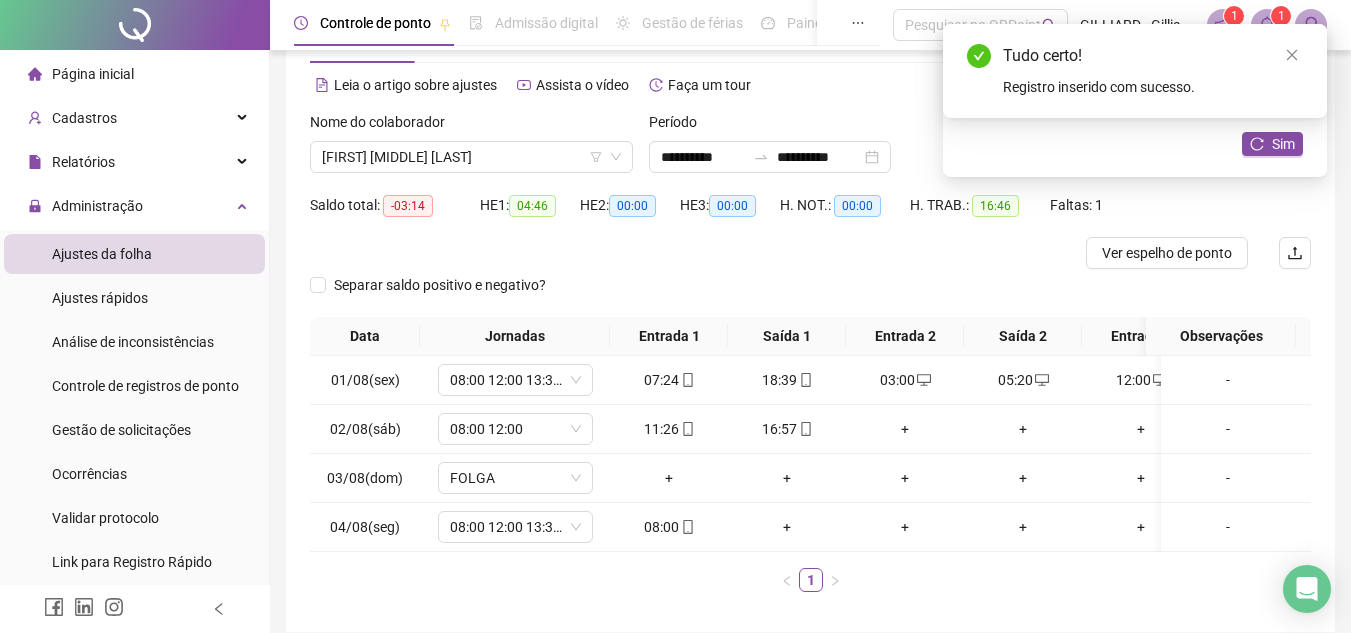 drag, startPoint x: 919, startPoint y: 567, endPoint x: 943, endPoint y: 565, distance: 24.083189 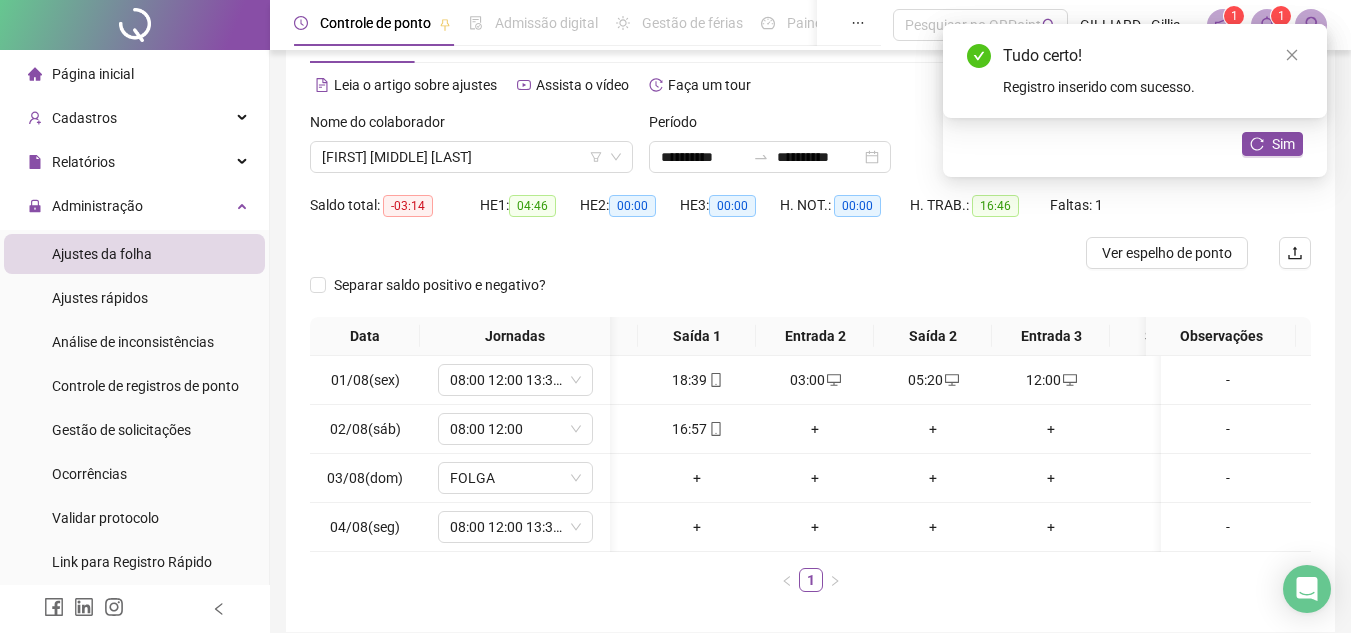 scroll, scrollTop: 0, scrollLeft: 161, axis: horizontal 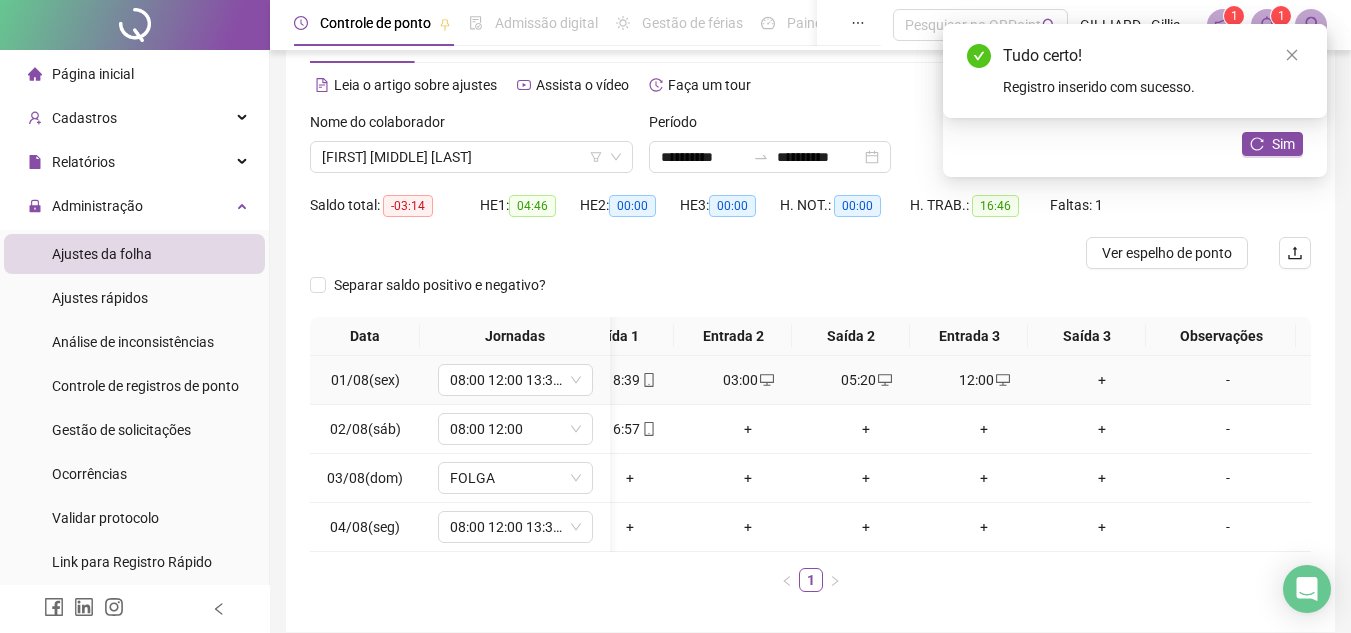 click on "+" at bounding box center [1102, 380] 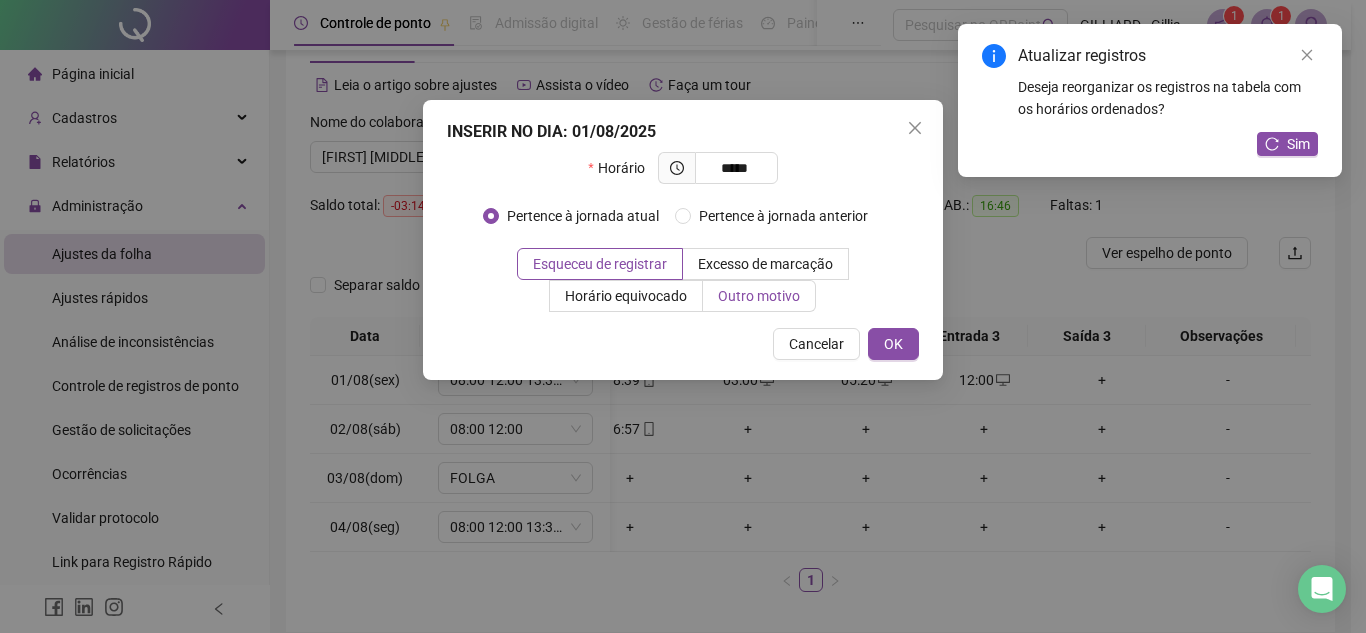 type on "*****" 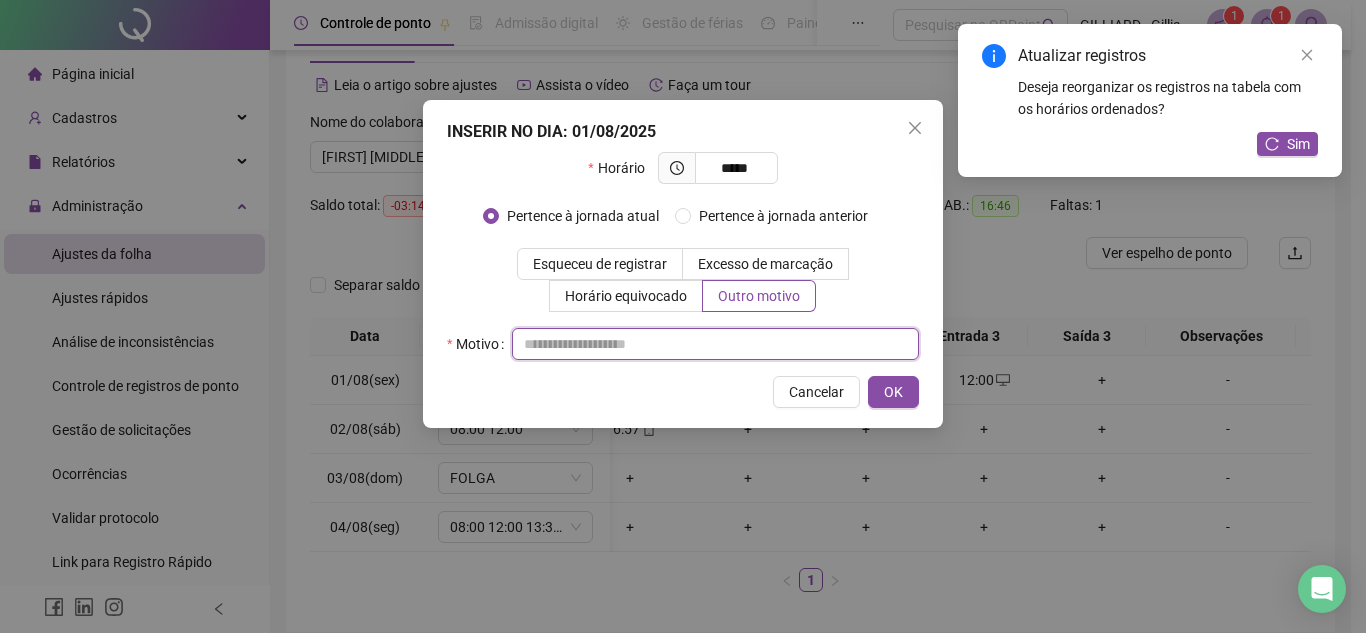 click at bounding box center (715, 344) 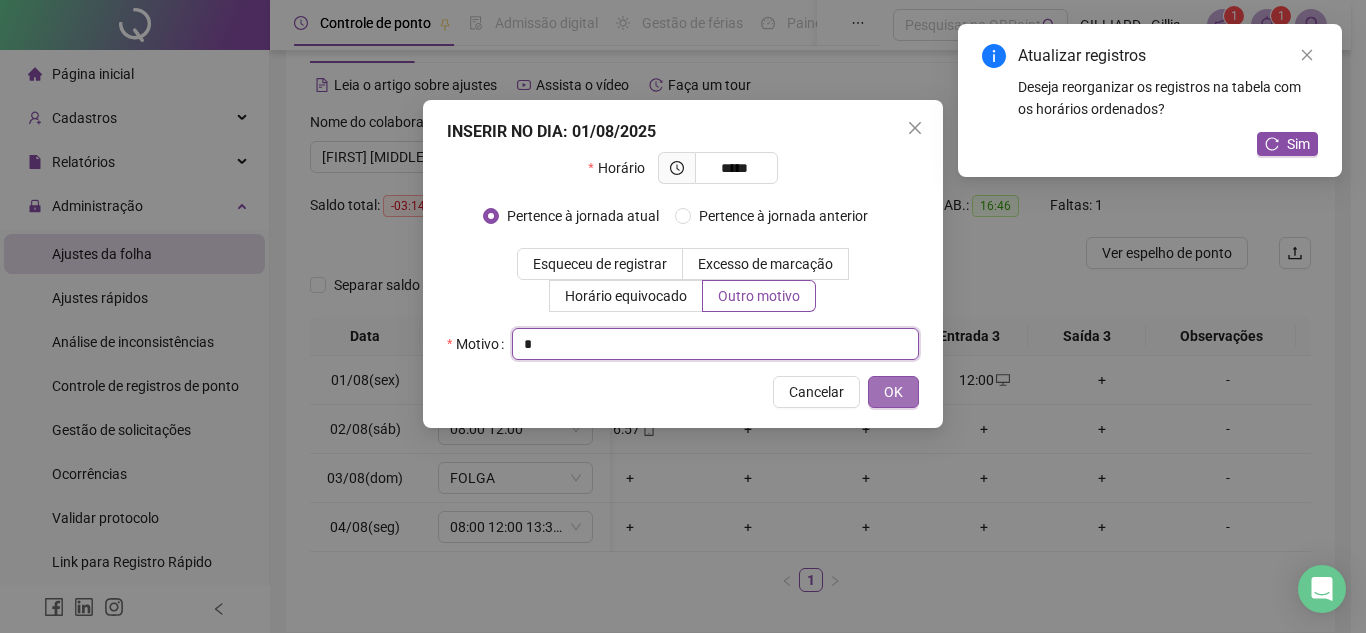 type 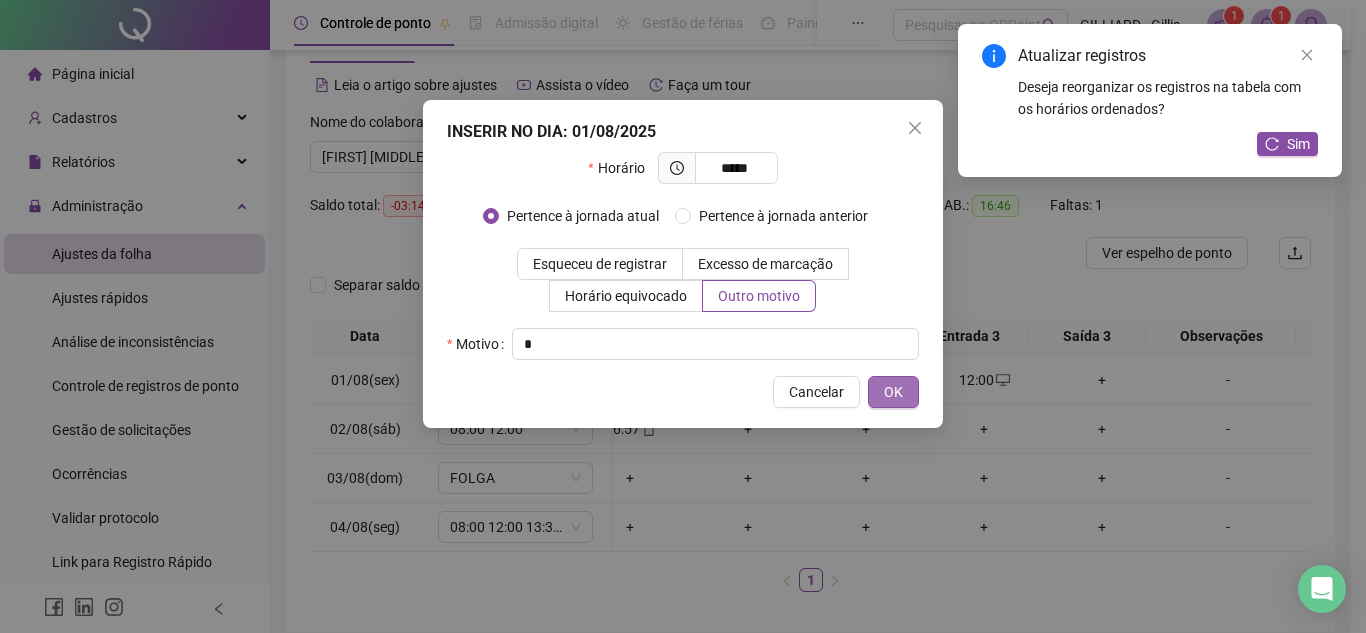 click on "OK" at bounding box center (893, 392) 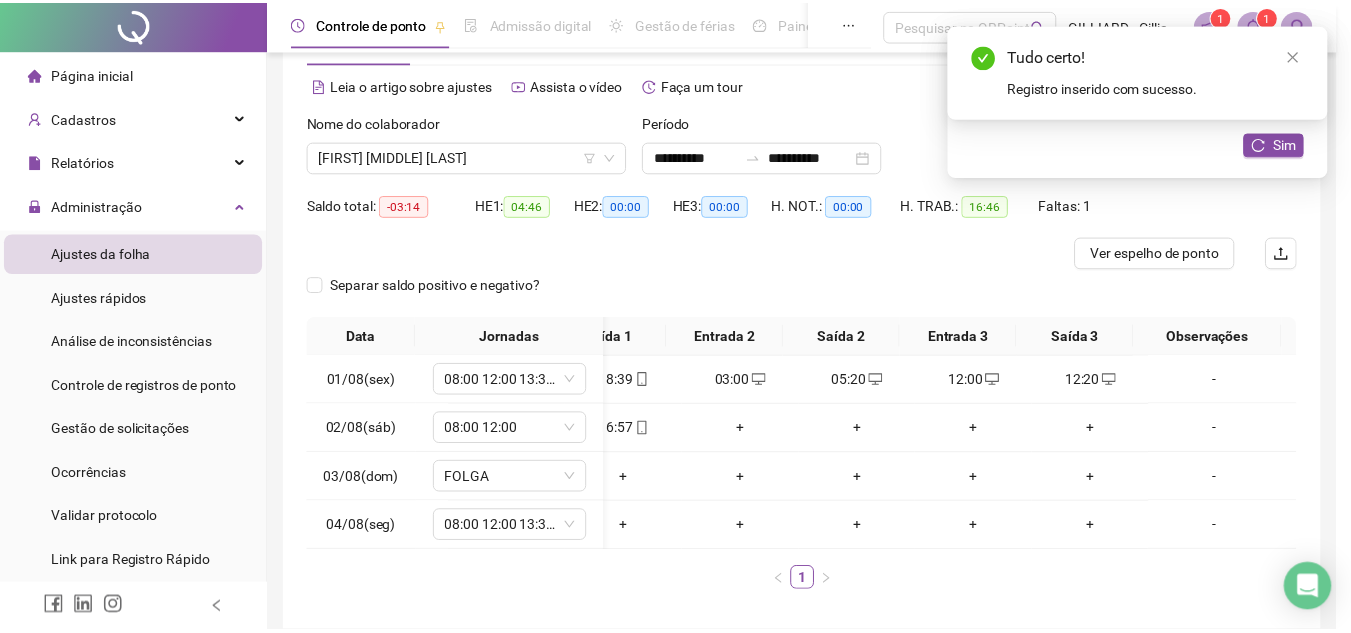 scroll, scrollTop: 0, scrollLeft: 157, axis: horizontal 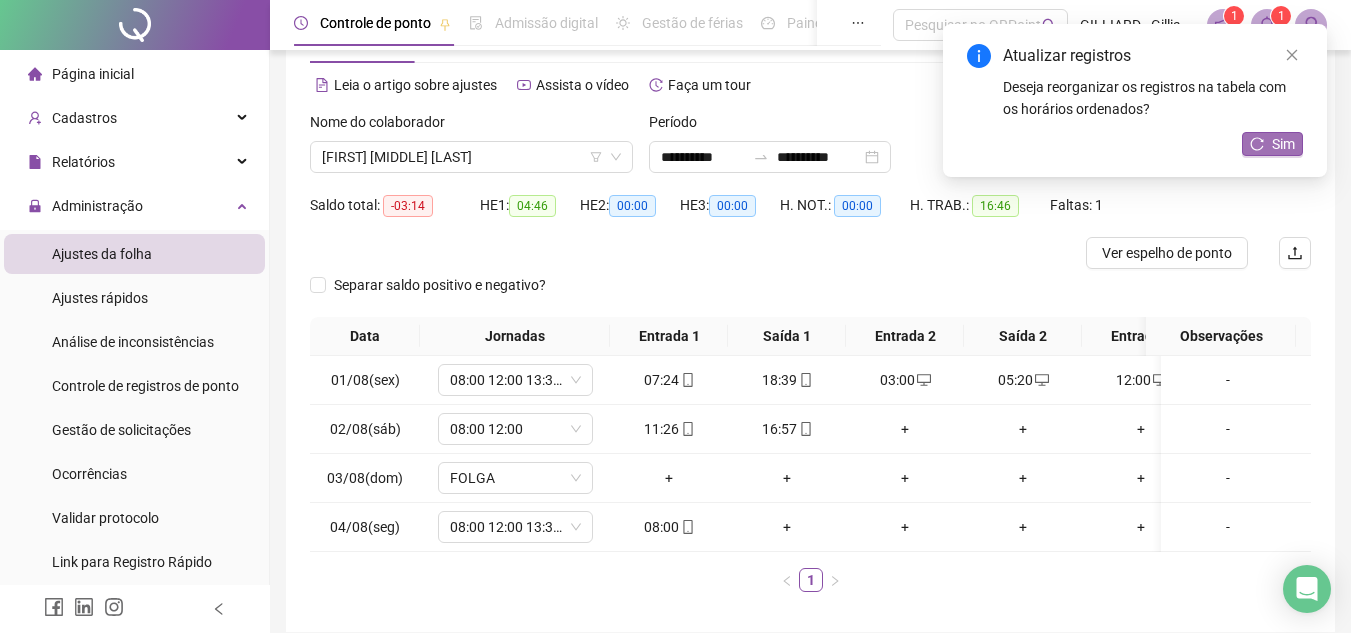 click on "Sim" at bounding box center [1283, 144] 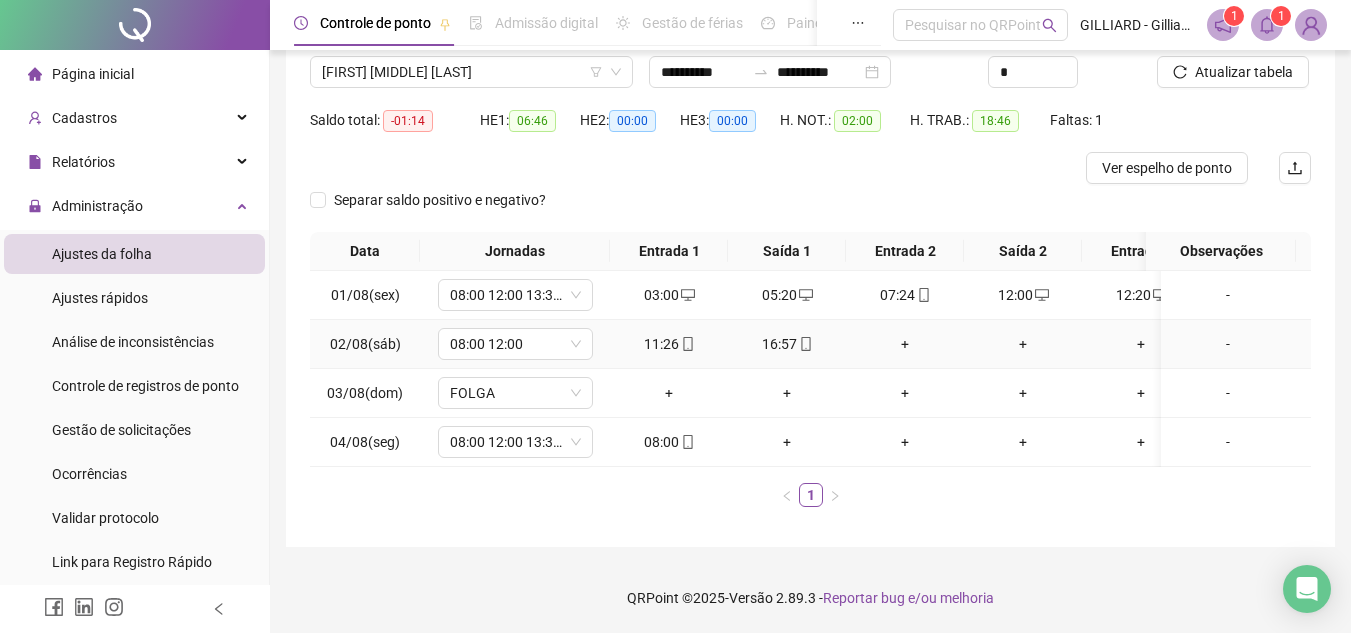 scroll, scrollTop: 173, scrollLeft: 0, axis: vertical 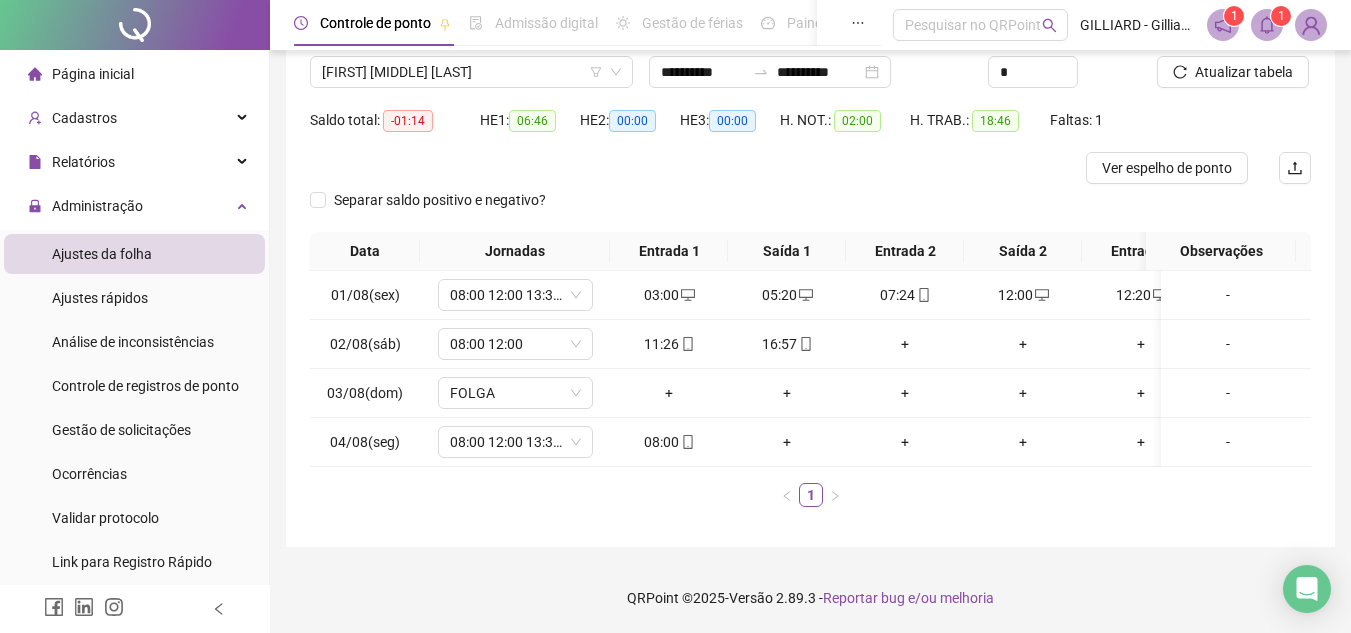 drag, startPoint x: 919, startPoint y: 471, endPoint x: 945, endPoint y: 467, distance: 26.305893 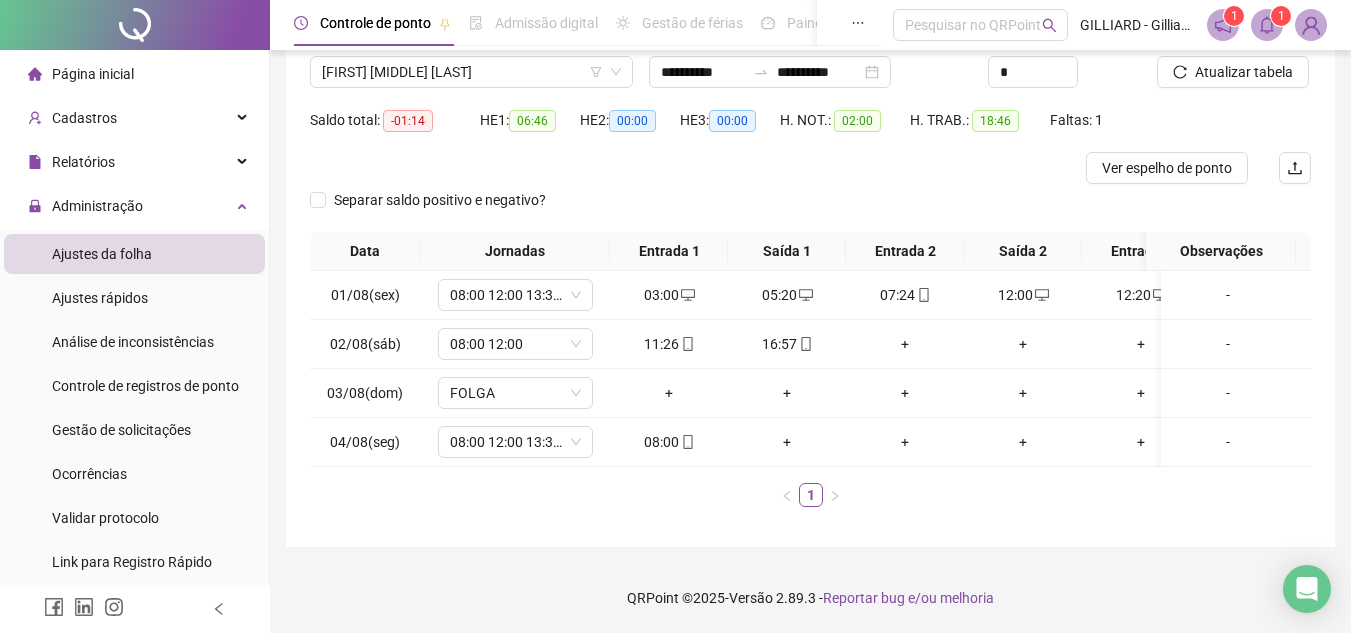 scroll, scrollTop: 0, scrollLeft: 18, axis: horizontal 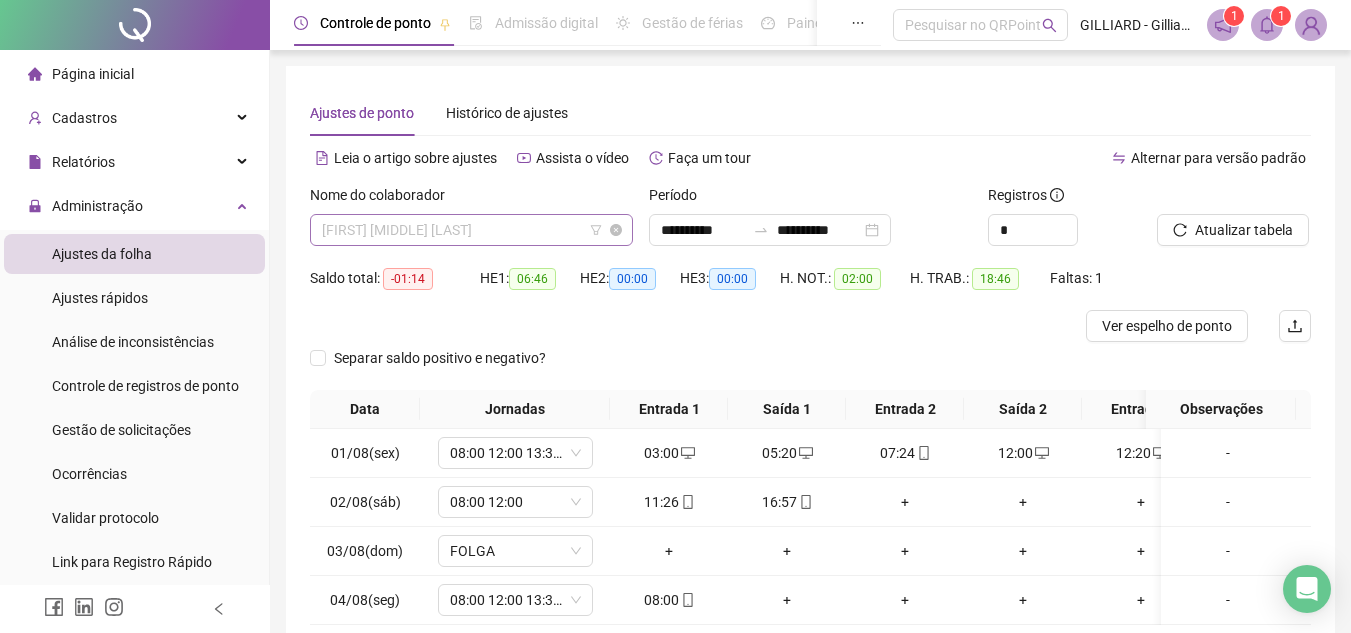 click on "[FIRST] [MIDDLE] [LAST]" at bounding box center [471, 230] 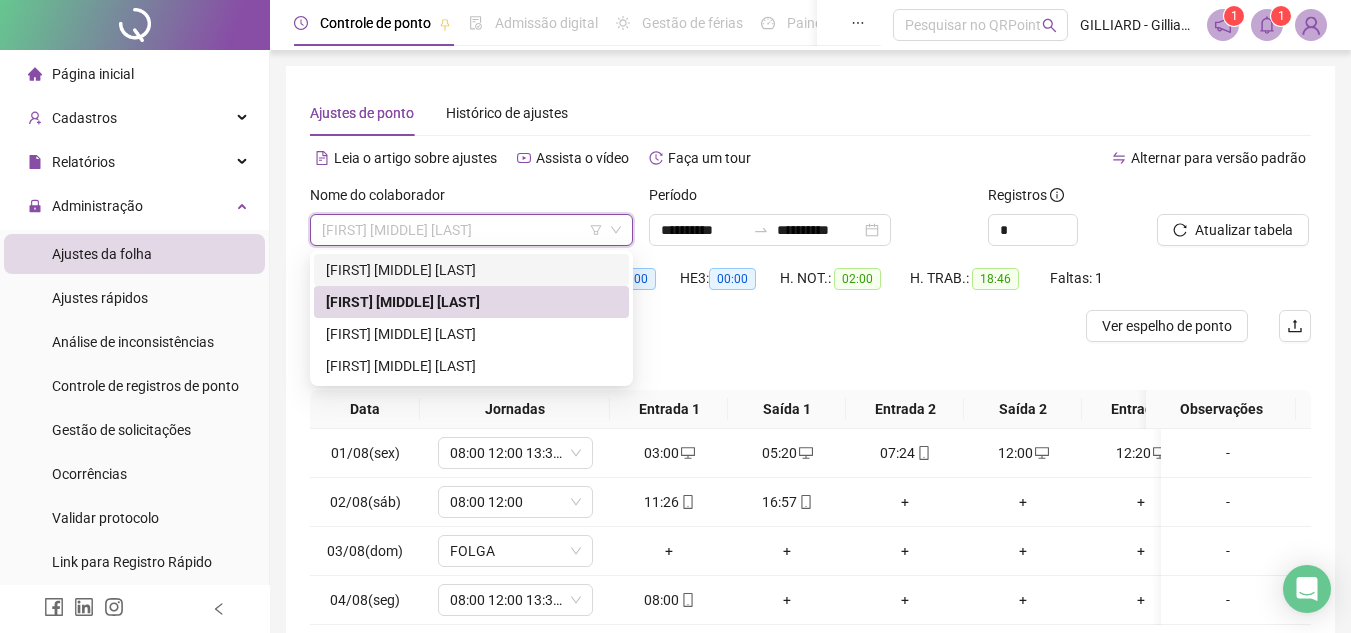 click on "[FIRST] [MIDDLE] [LAST]" at bounding box center [471, 270] 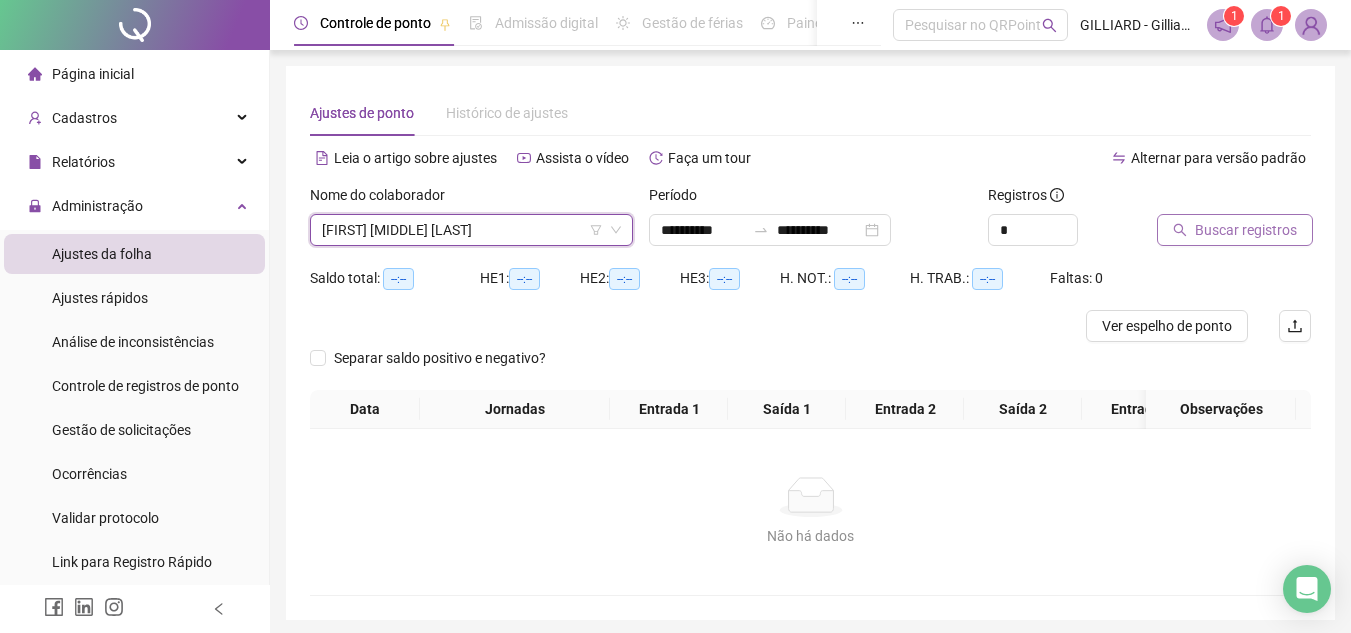 click on "Buscar registros" at bounding box center (1235, 230) 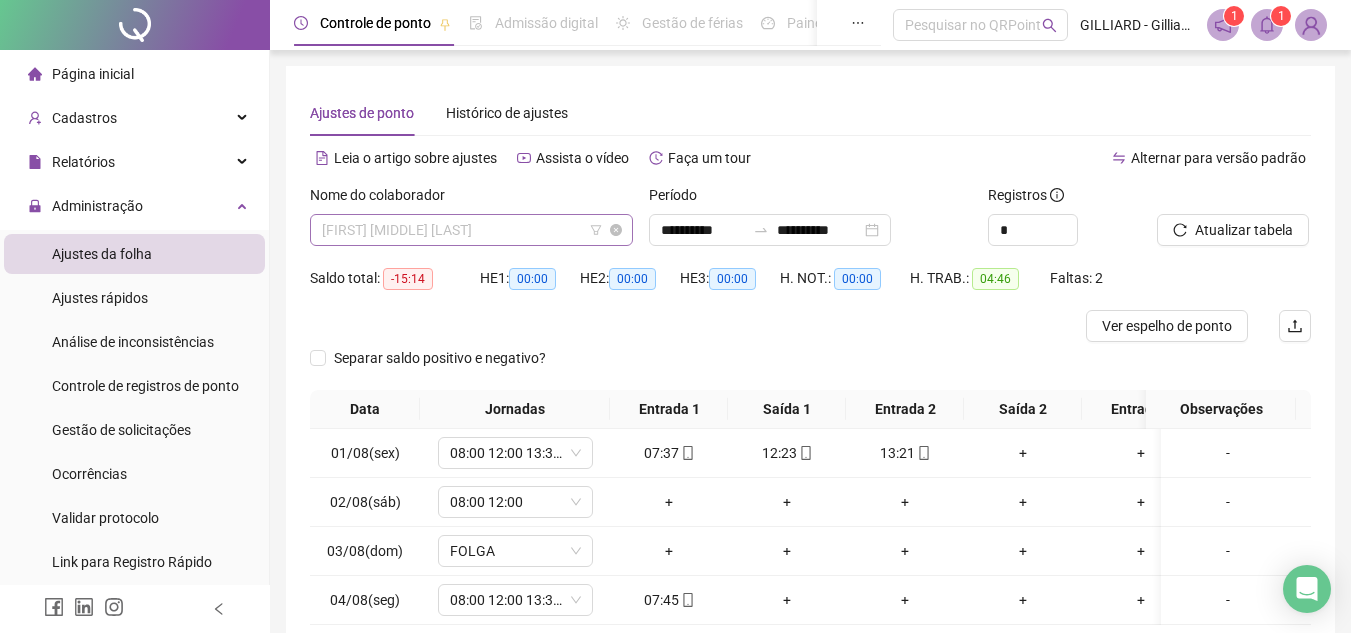 click on "[FIRST] [MIDDLE] [LAST]" at bounding box center (471, 230) 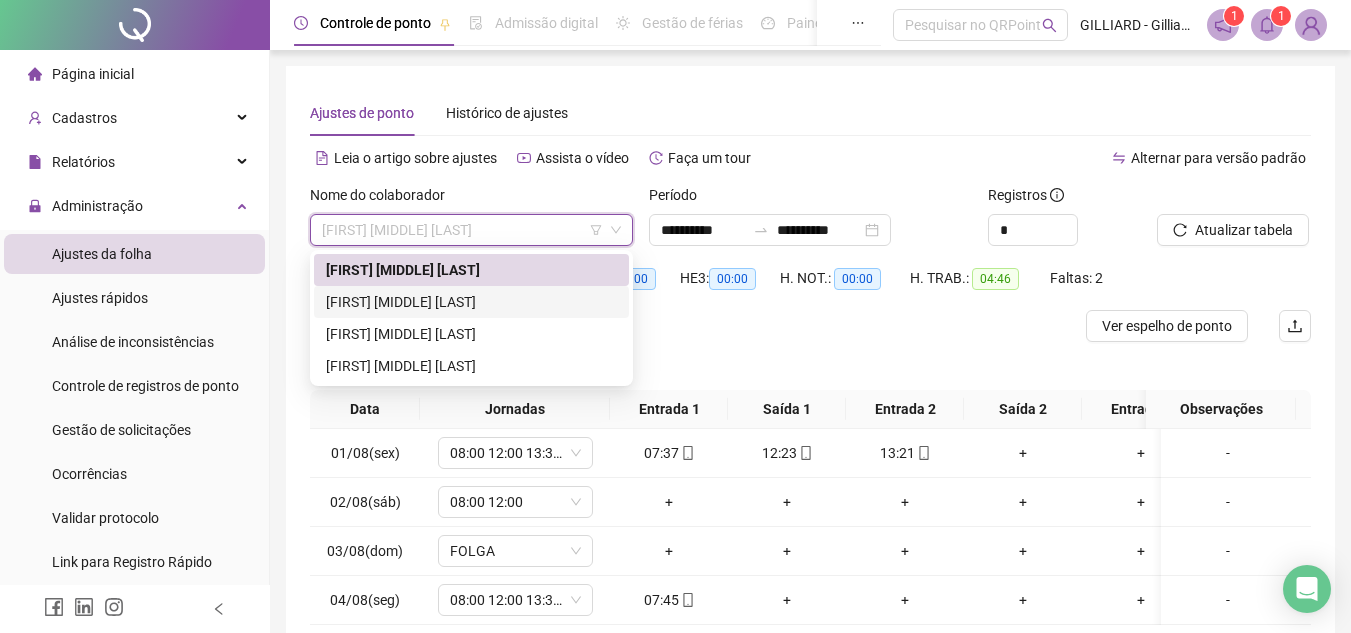 click on "[FIRST] [MIDDLE] [LAST]" at bounding box center (471, 302) 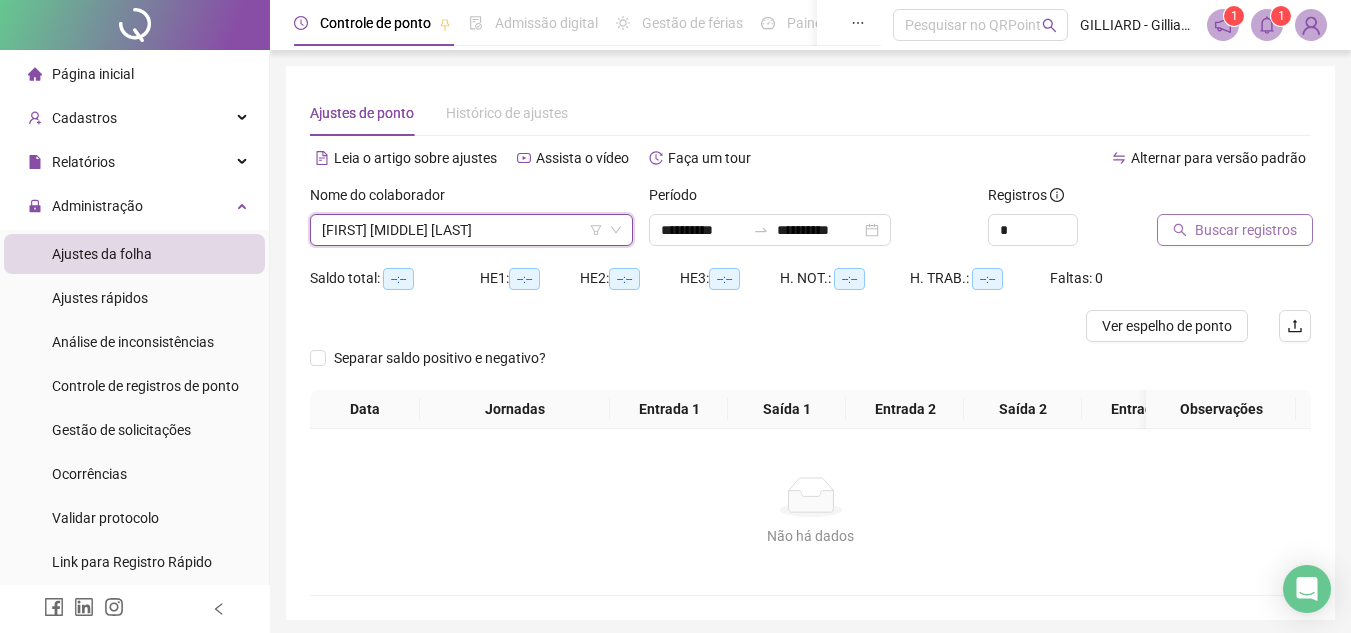 click on "Buscar registros" at bounding box center [1246, 230] 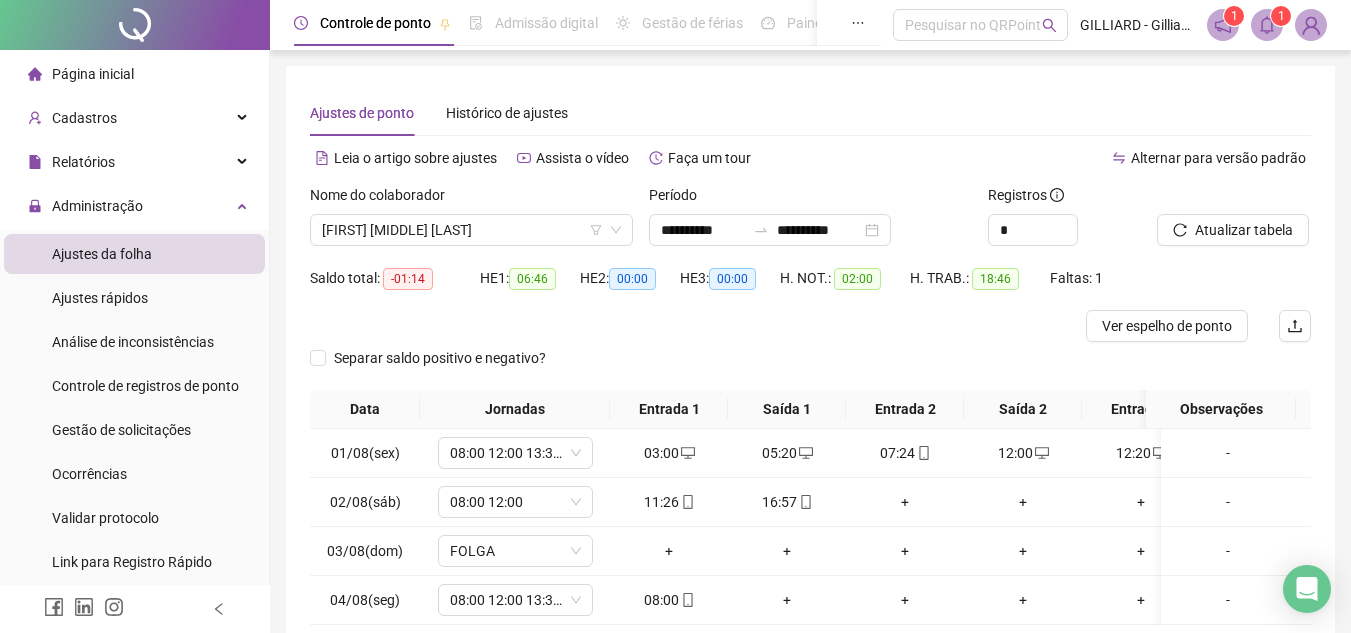 scroll, scrollTop: 0, scrollLeft: 41, axis: horizontal 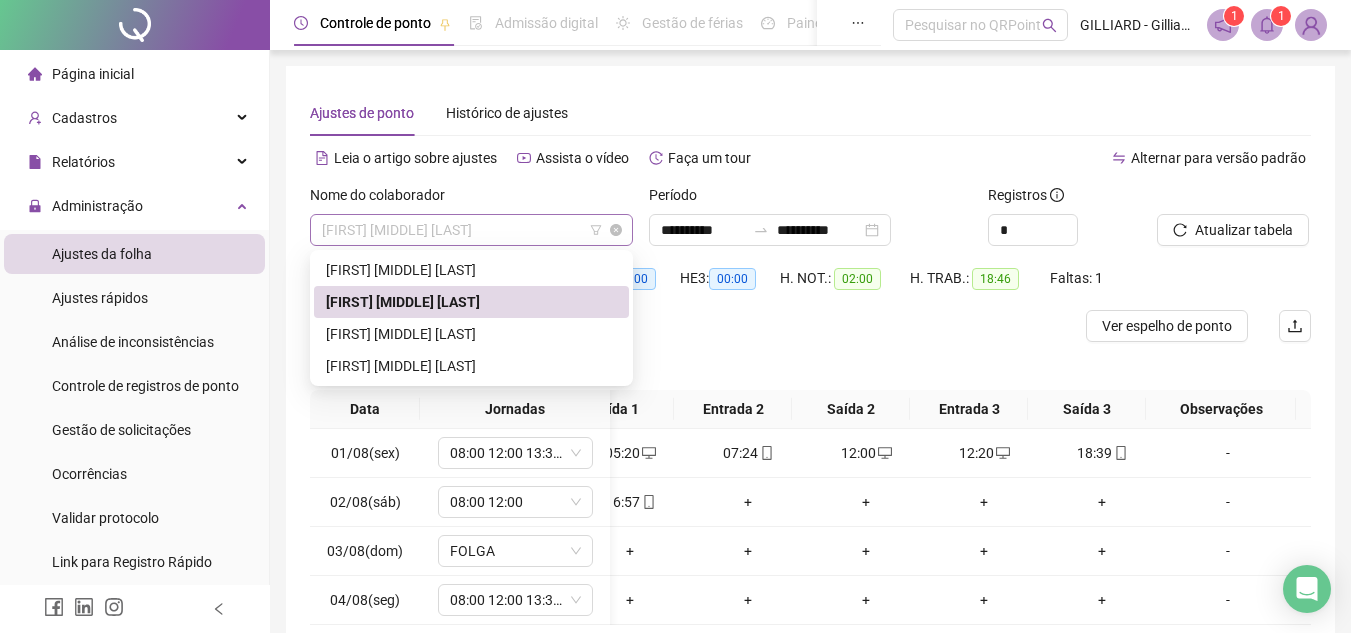 click on "[FIRST] [MIDDLE] [LAST]" at bounding box center (471, 230) 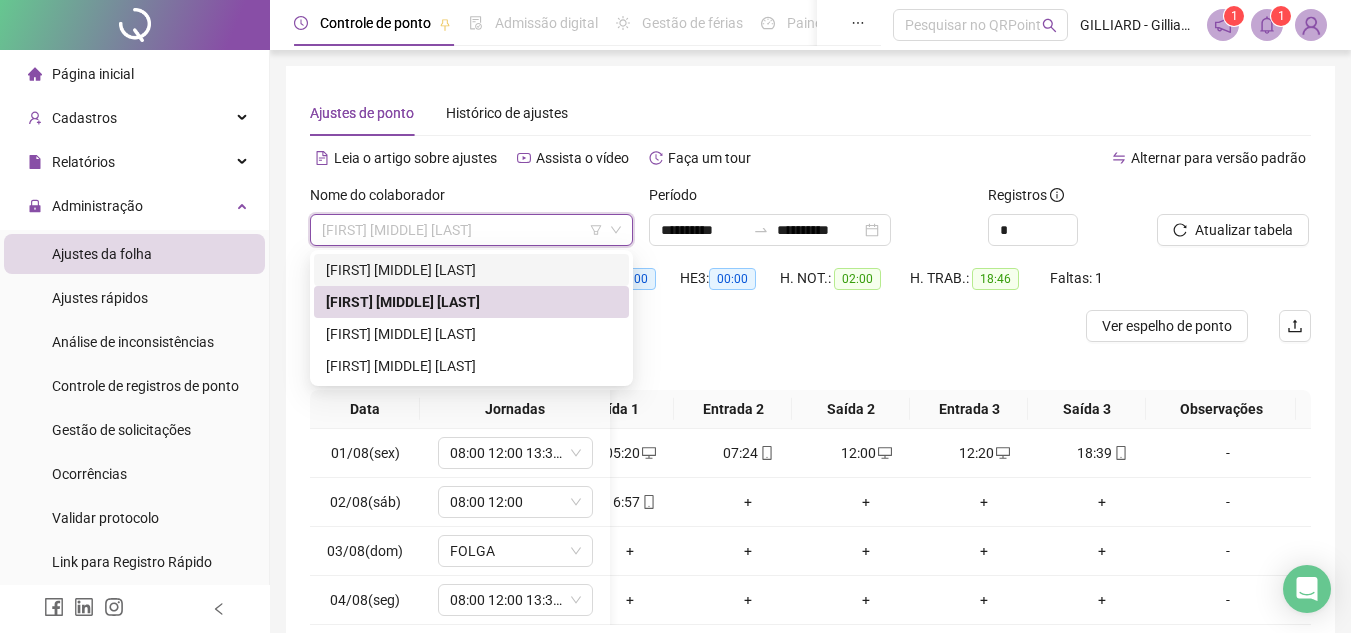 click on "[FIRST] [MIDDLE] [LAST]" at bounding box center [471, 270] 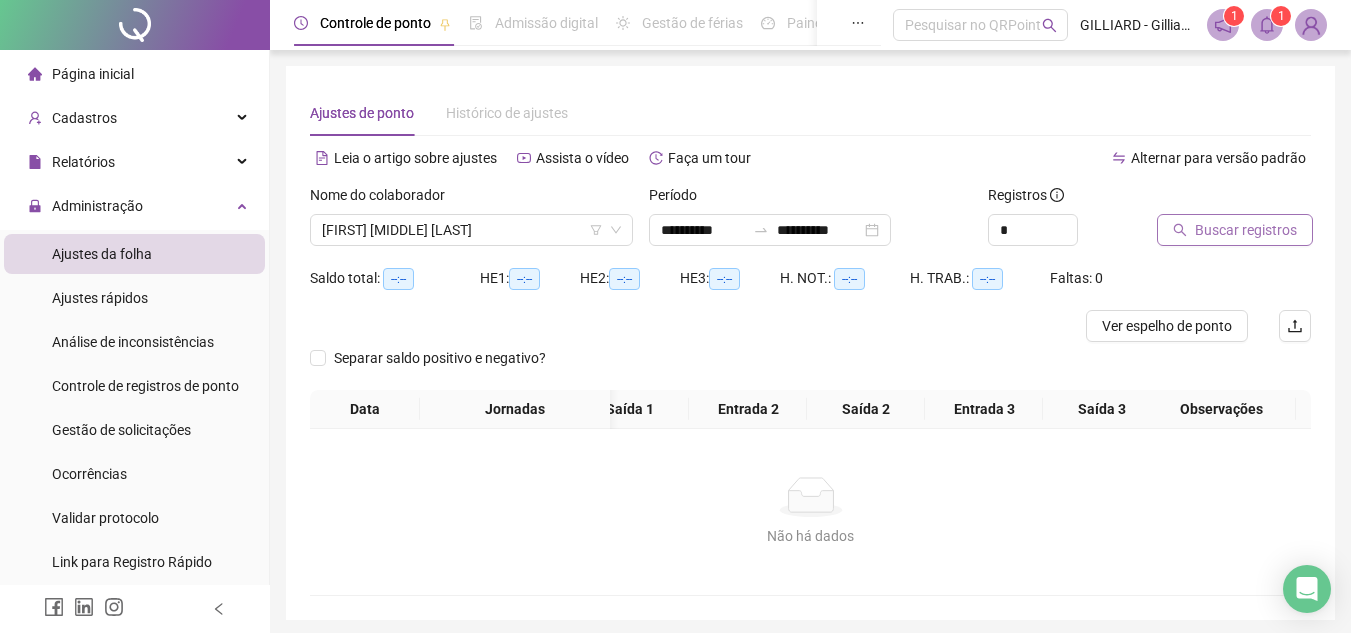 click on "Buscar registros" at bounding box center [1246, 230] 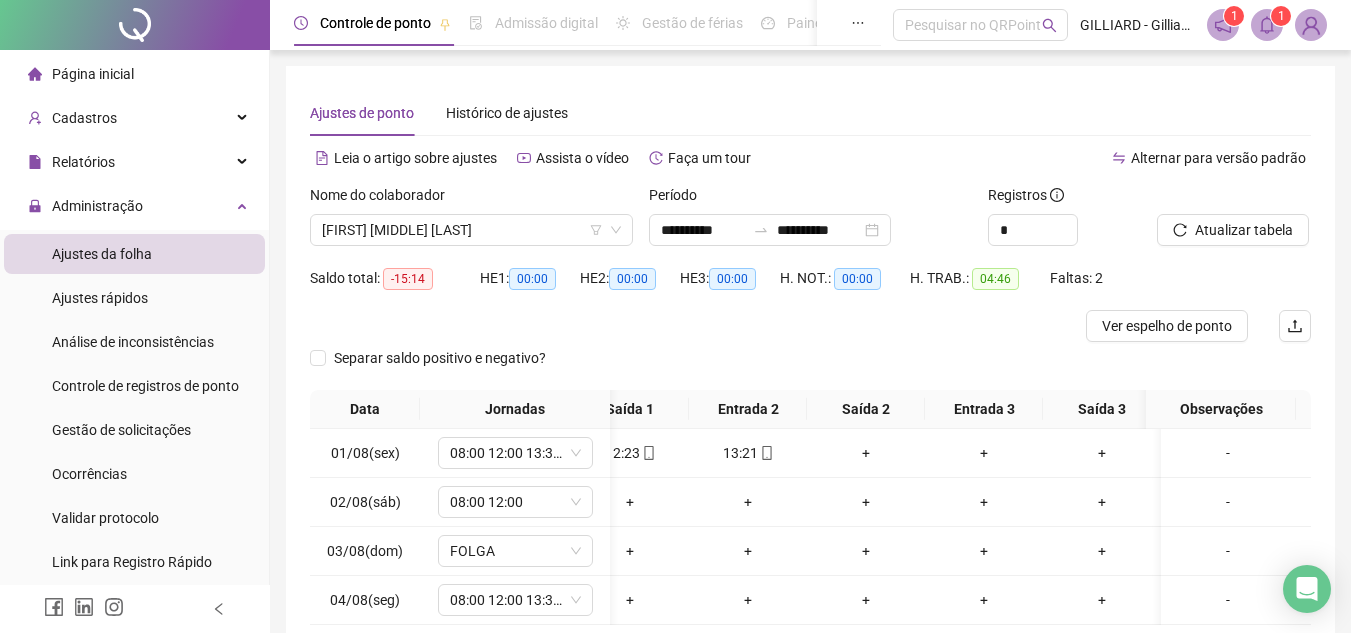 scroll, scrollTop: 0, scrollLeft: 0, axis: both 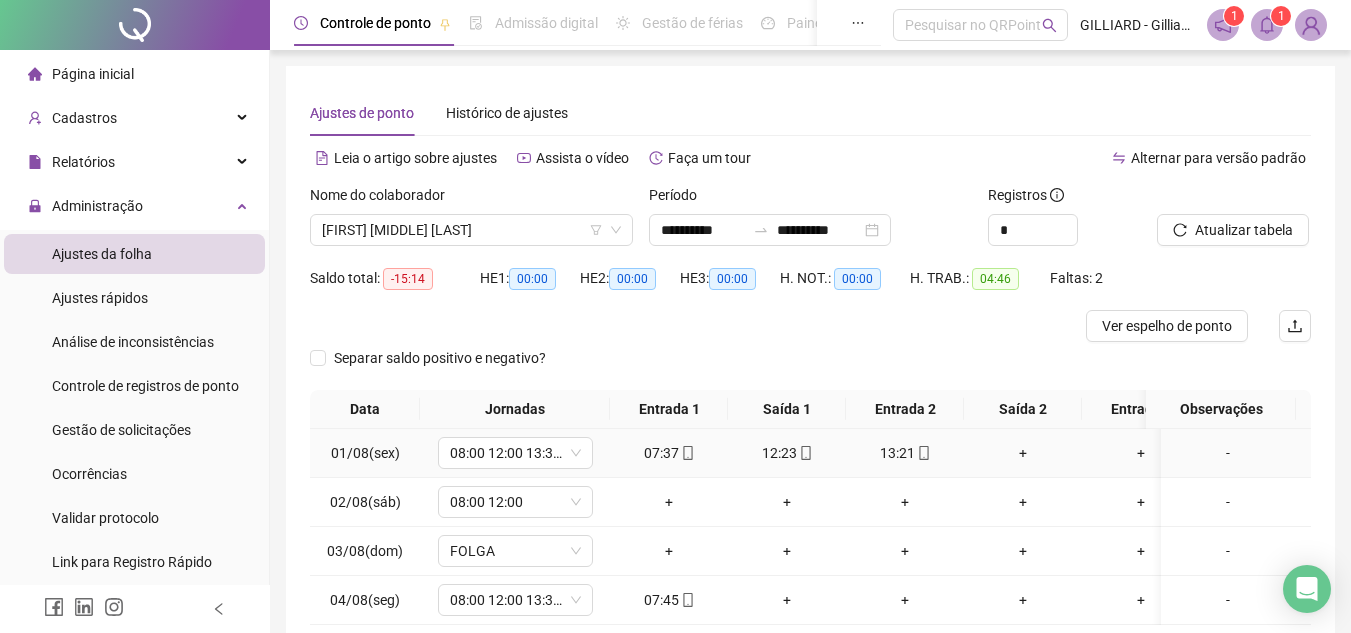 click on "+" at bounding box center (1023, 453) 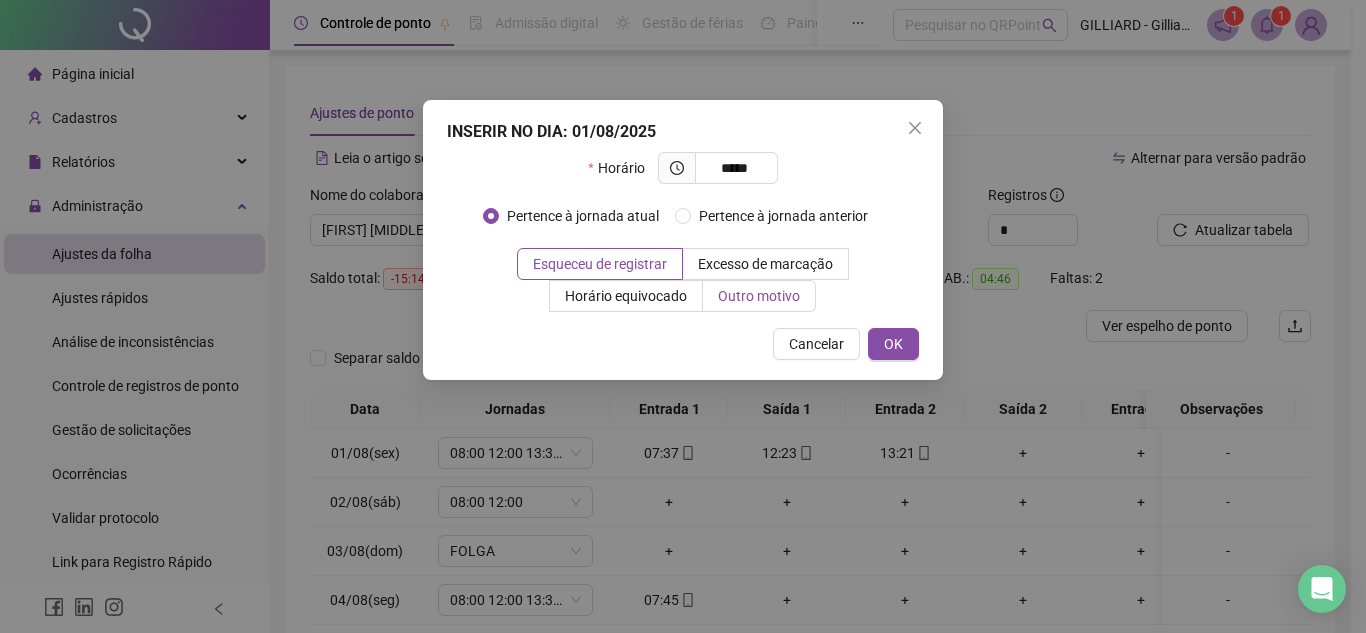 type on "*****" 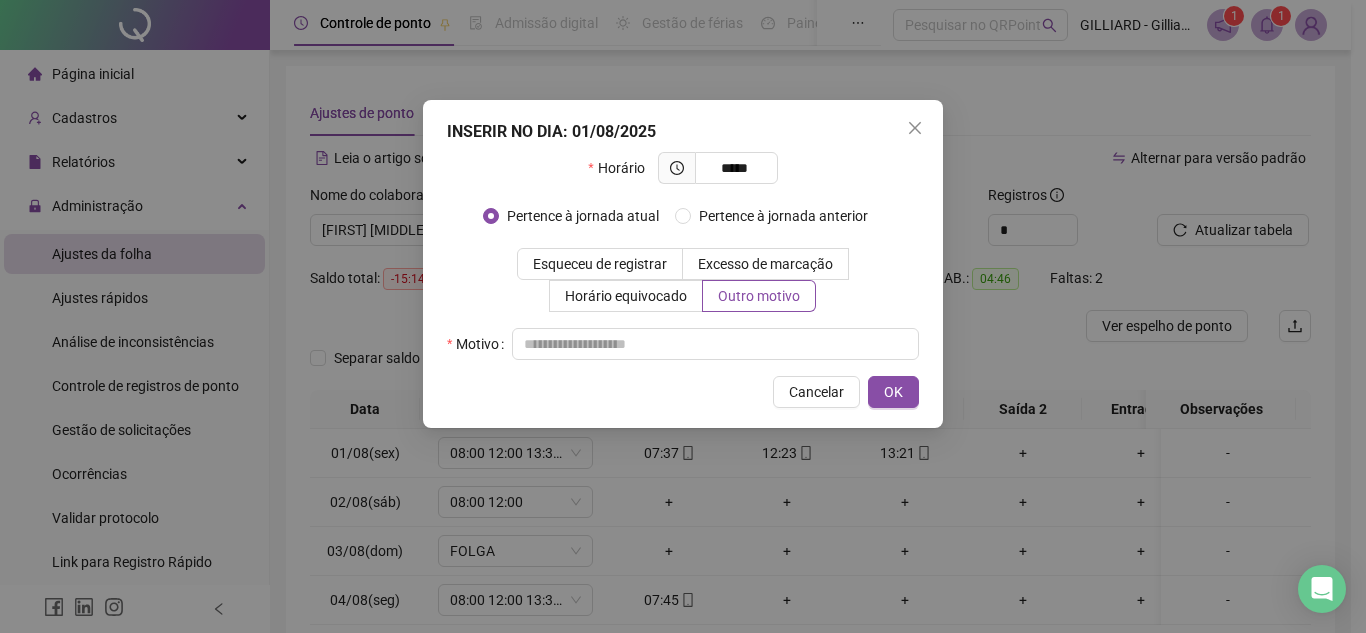 click on "INSERIR NO DIA :   01/08/2025 Horário ***** Pertence à jornada atual Pertence à jornada anterior Esqueceu de registrar Excesso de marcação Horário equivocado Outro motivo Motivo Cancelar OK" at bounding box center (683, 264) 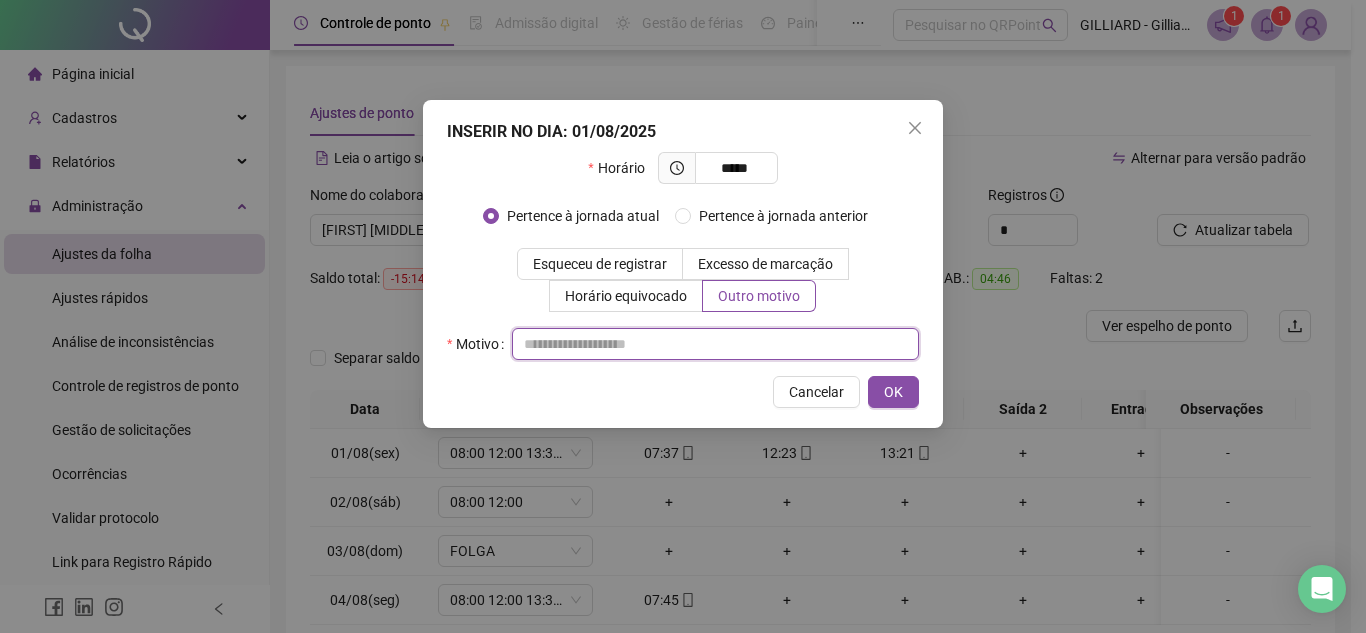 click at bounding box center [715, 344] 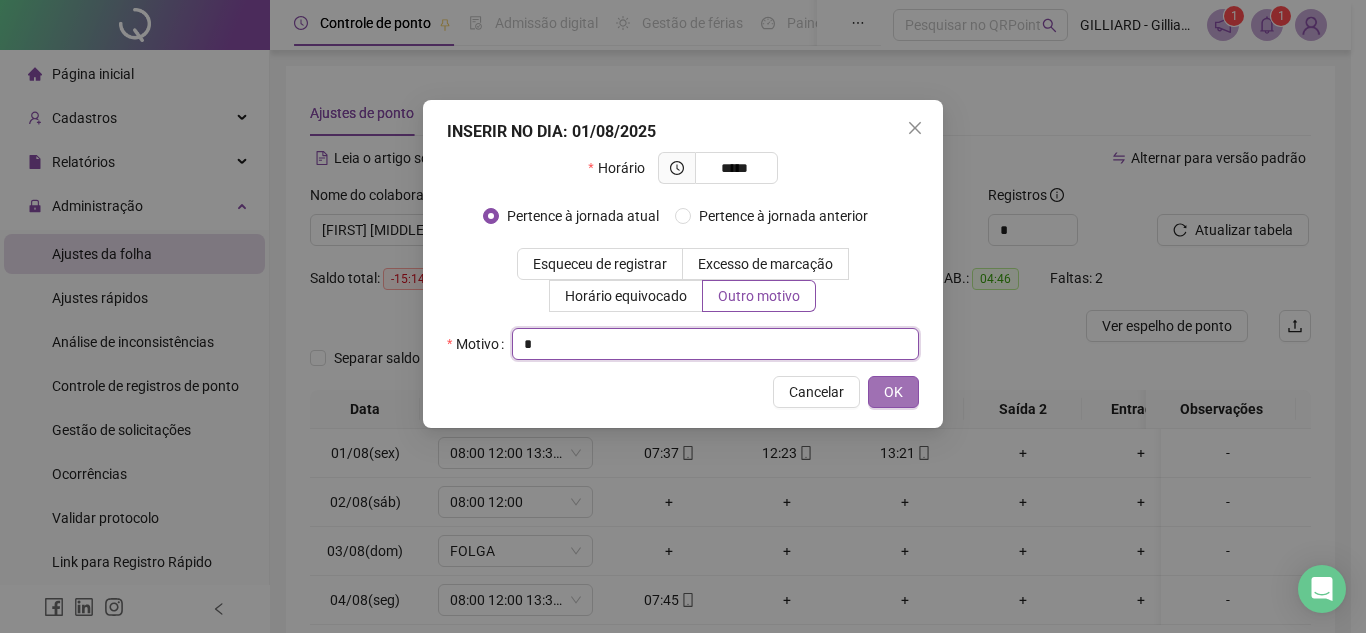 type 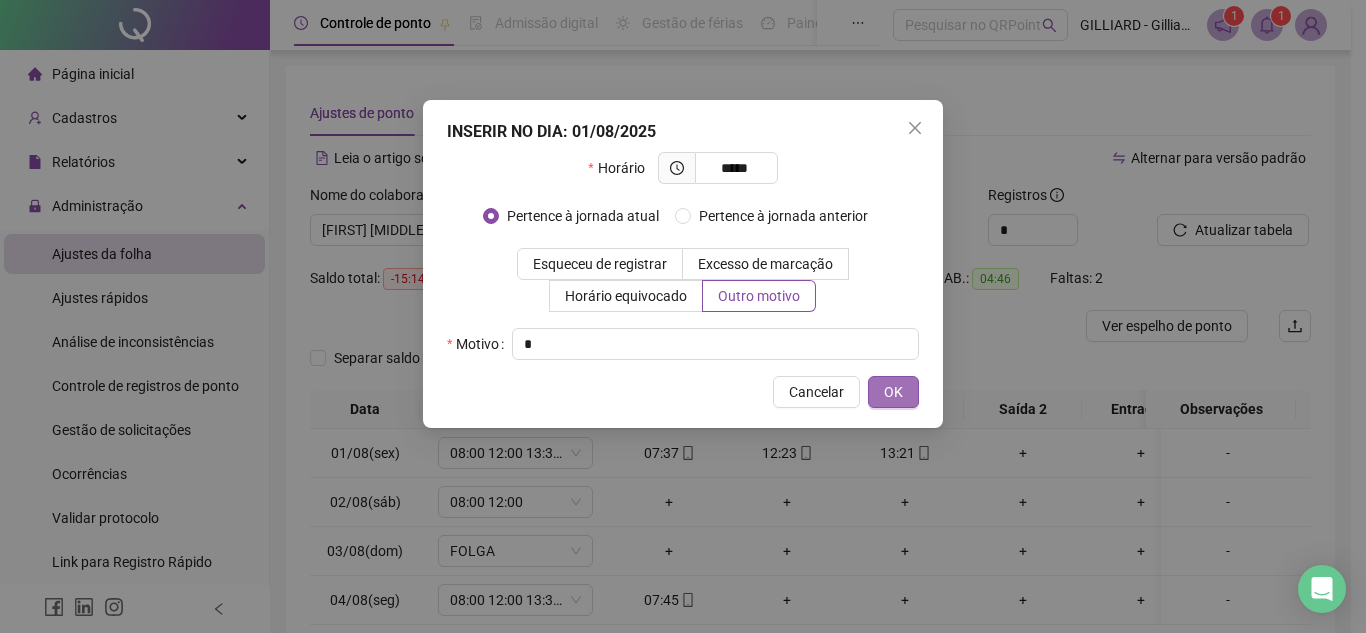 click on "OK" at bounding box center [893, 392] 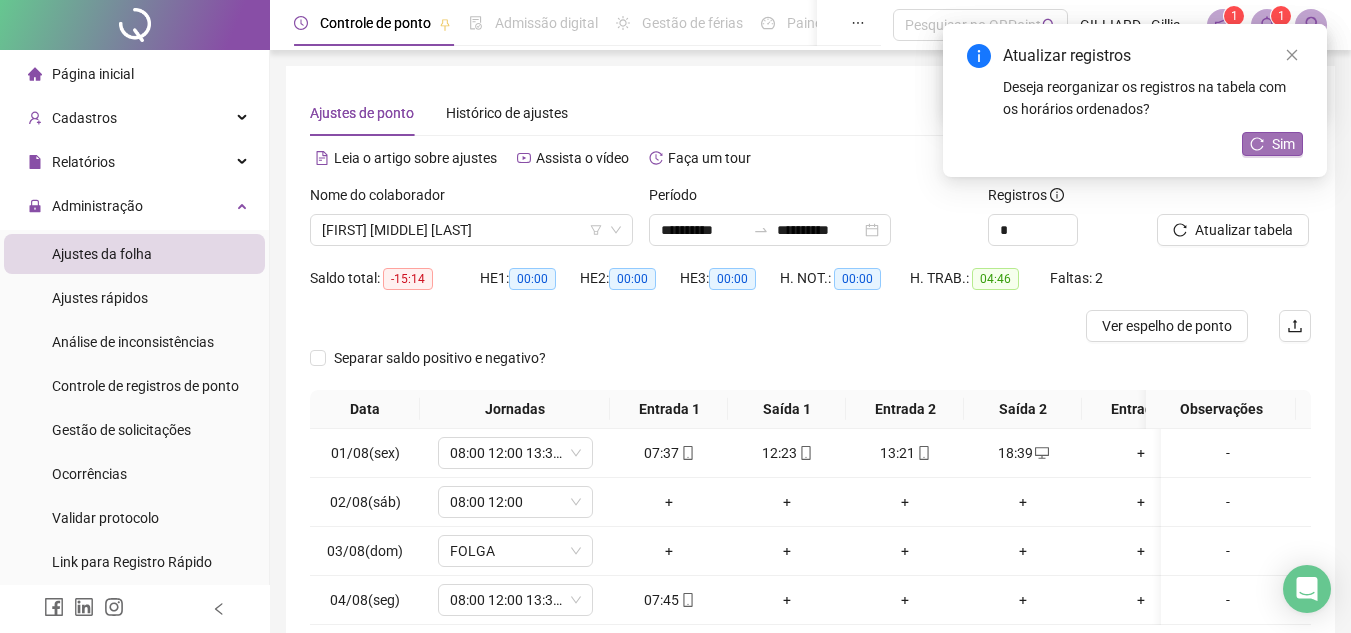 click on "Sim" at bounding box center (1283, 144) 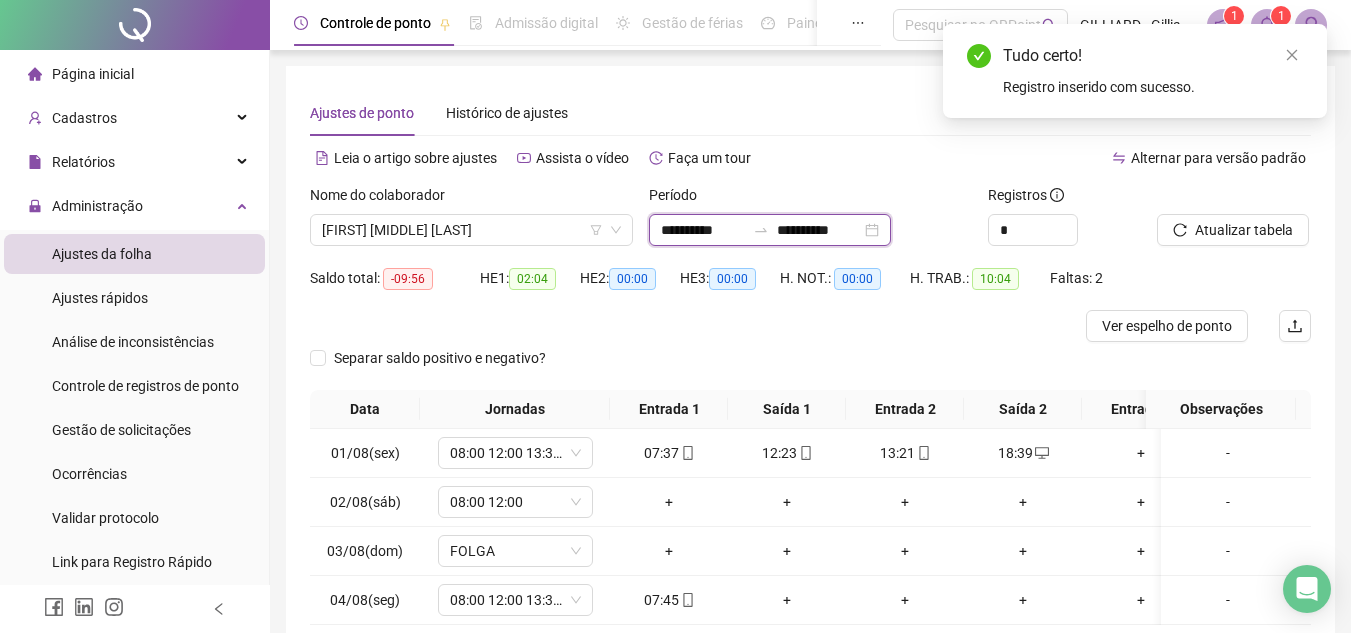 click on "**********" at bounding box center [819, 230] 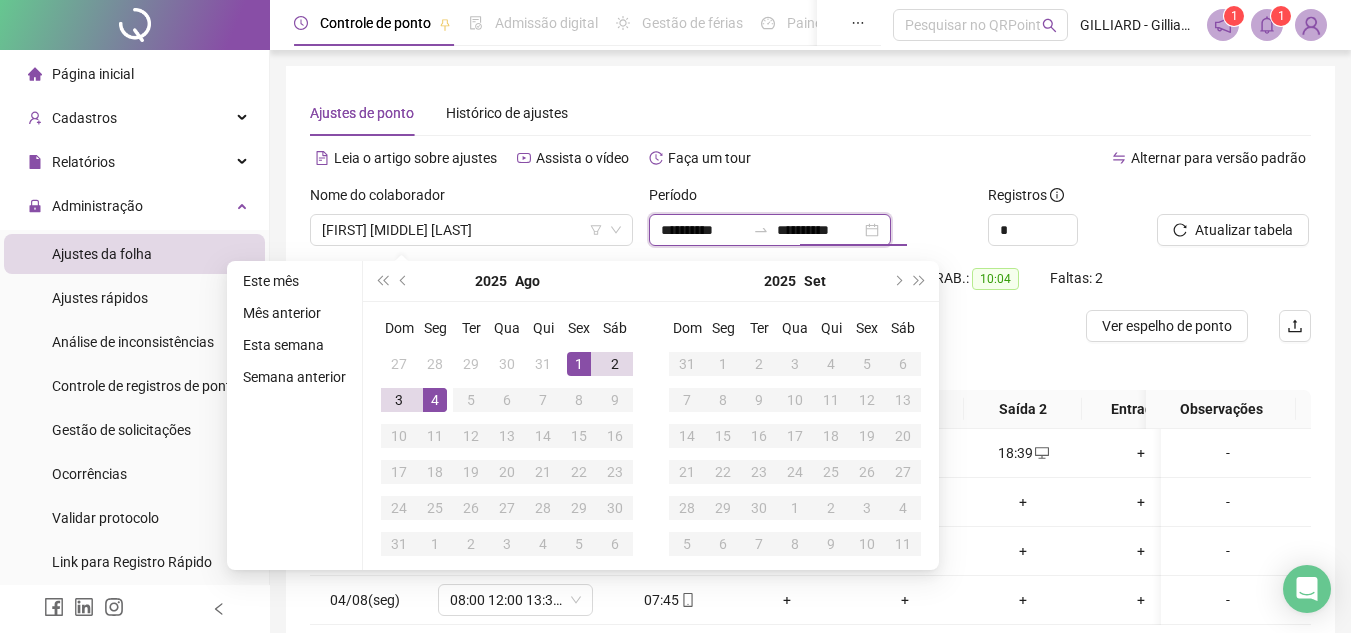 type on "**********" 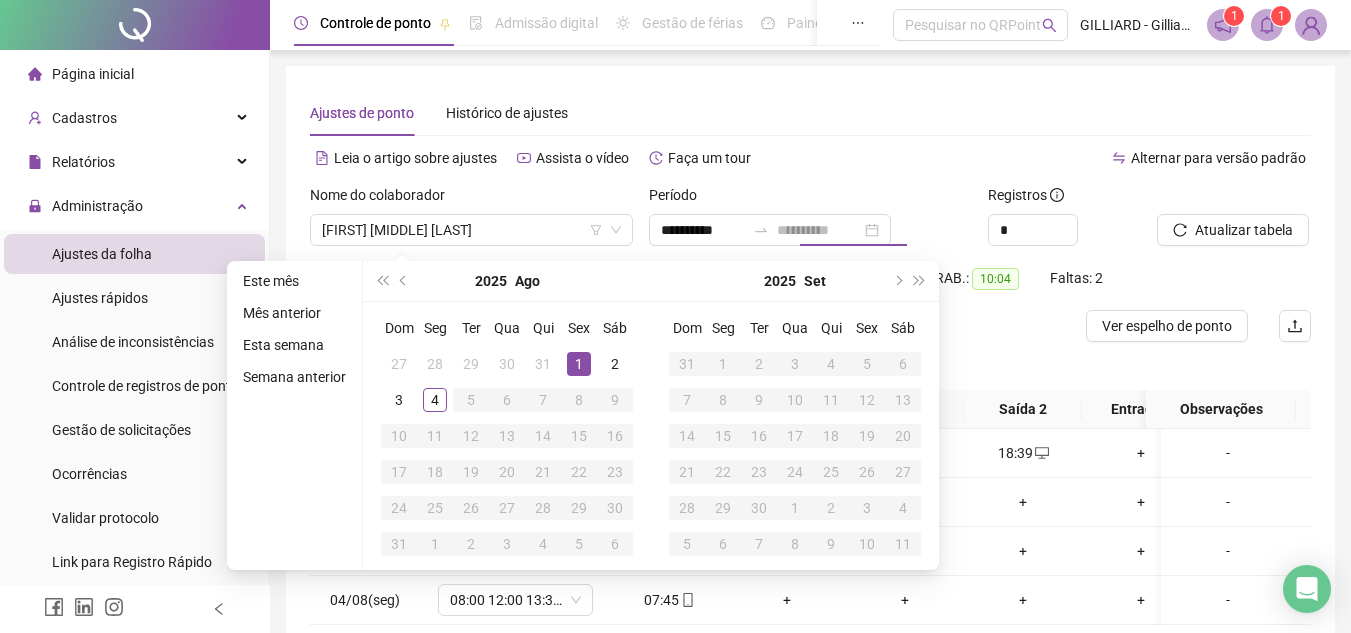 drag, startPoint x: 580, startPoint y: 359, endPoint x: 559, endPoint y: 376, distance: 27.018513 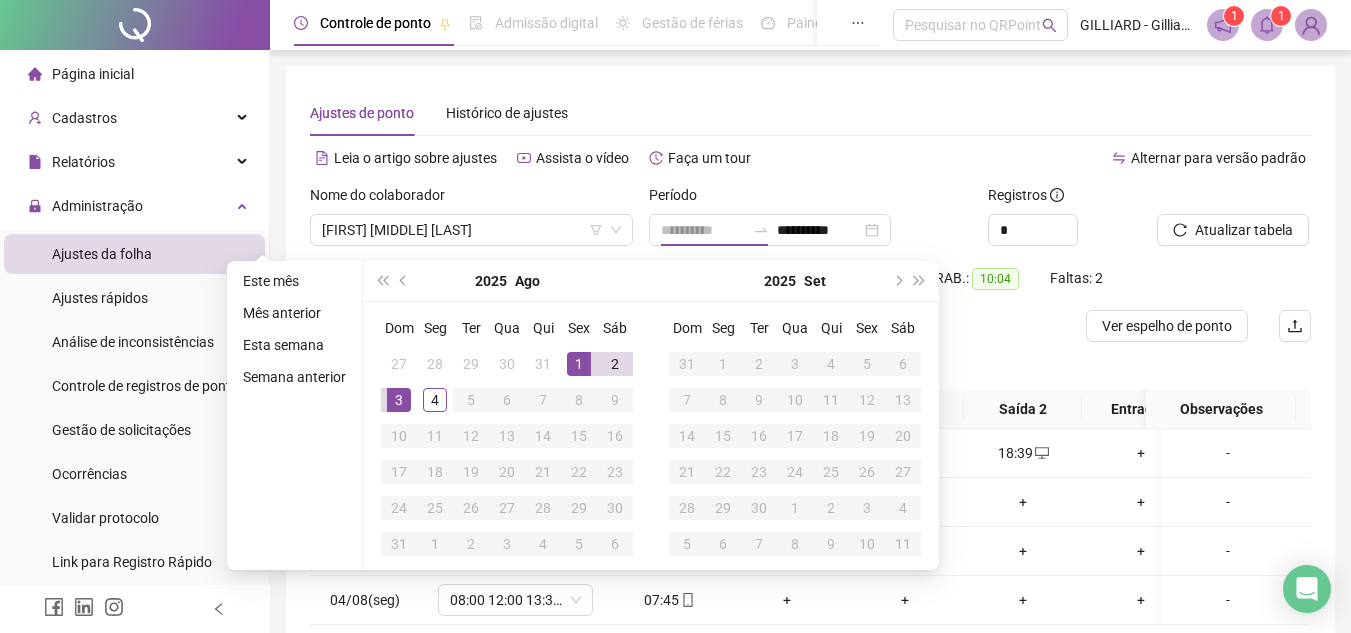 click on "3" at bounding box center [399, 400] 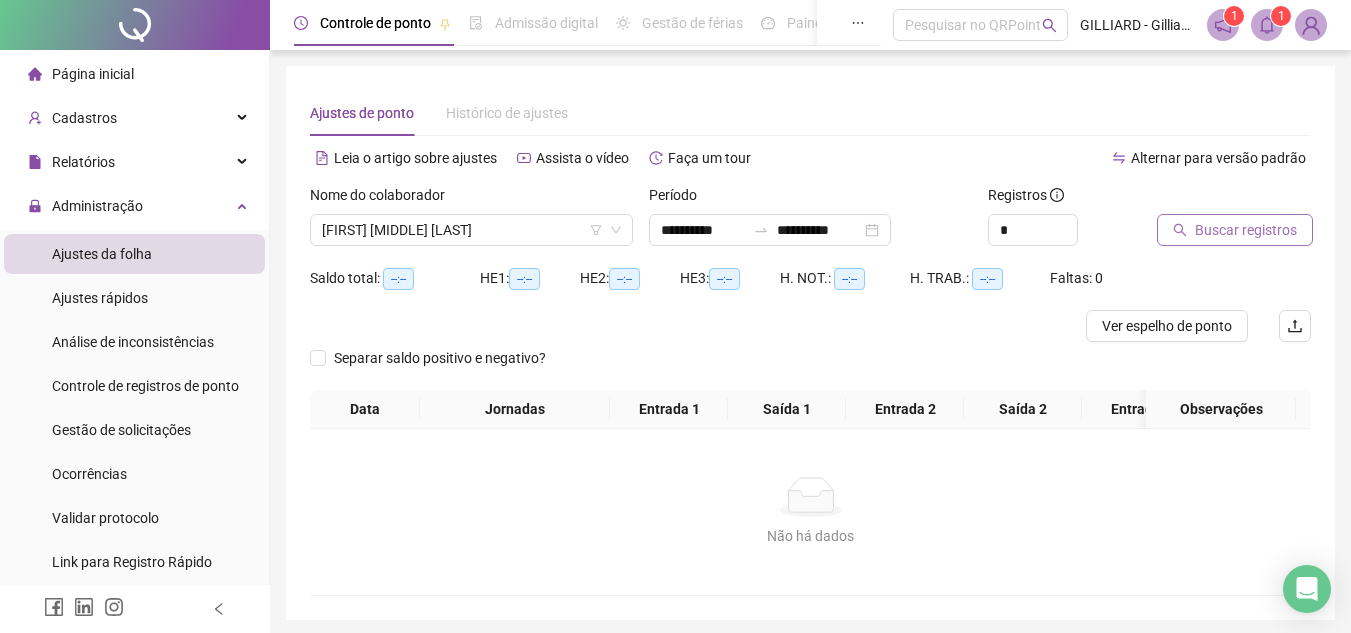 click on "Buscar registros" at bounding box center [1246, 230] 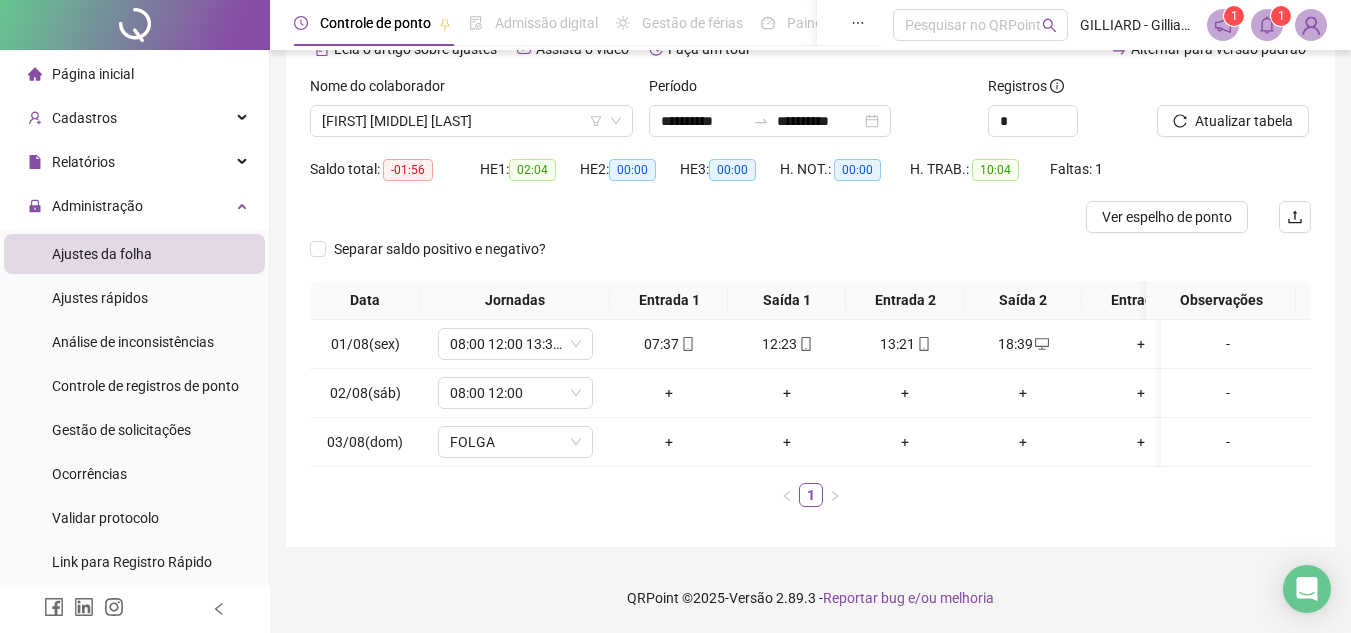 scroll, scrollTop: 50, scrollLeft: 0, axis: vertical 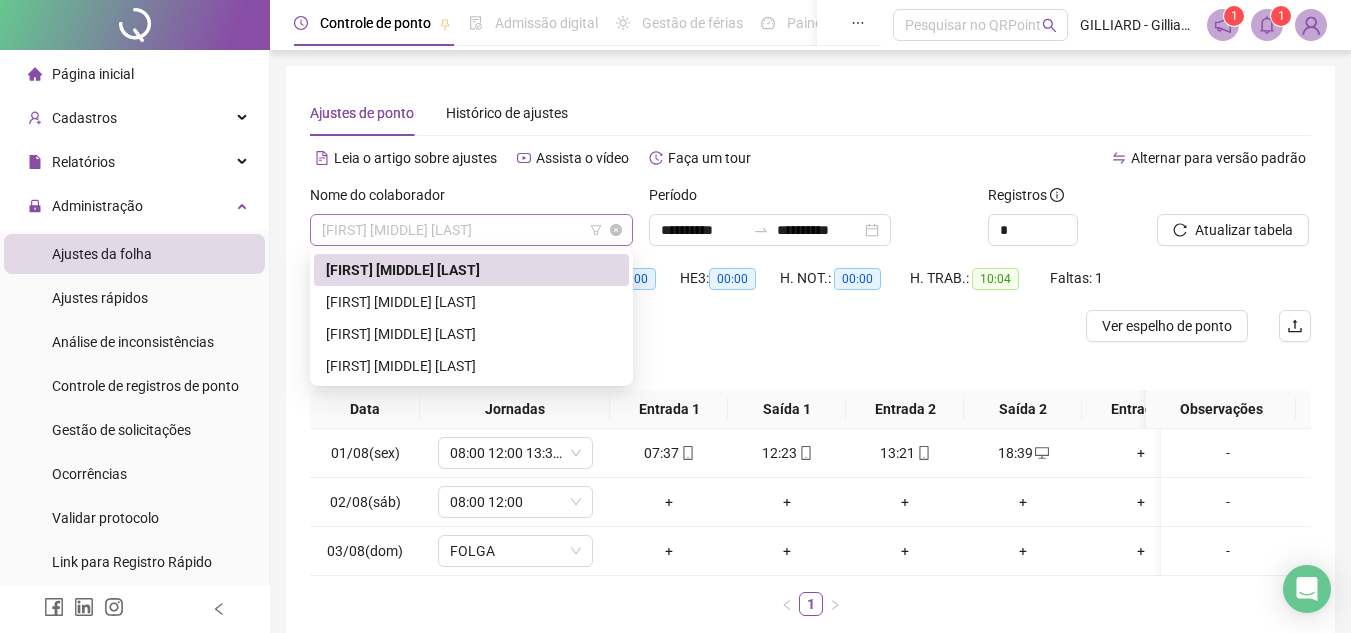click on "[FIRST] [MIDDLE] [LAST]" at bounding box center [471, 230] 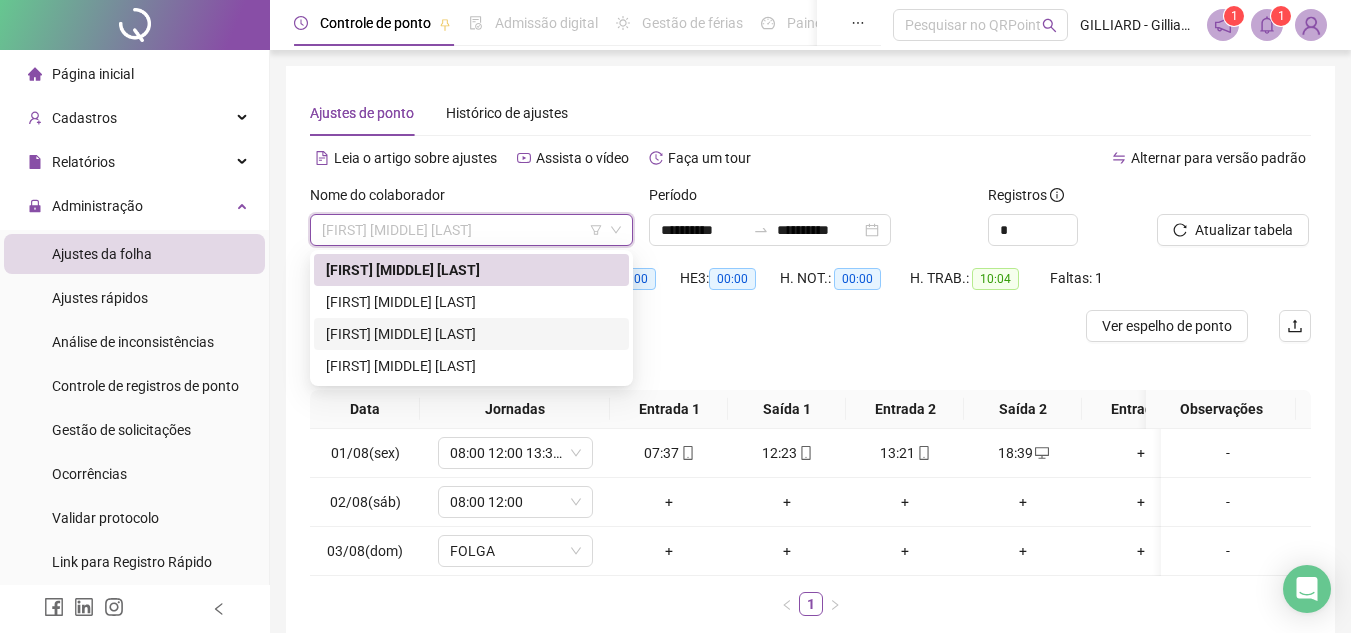 click on "[FIRST] [MIDDLE] [LAST]" at bounding box center [471, 334] 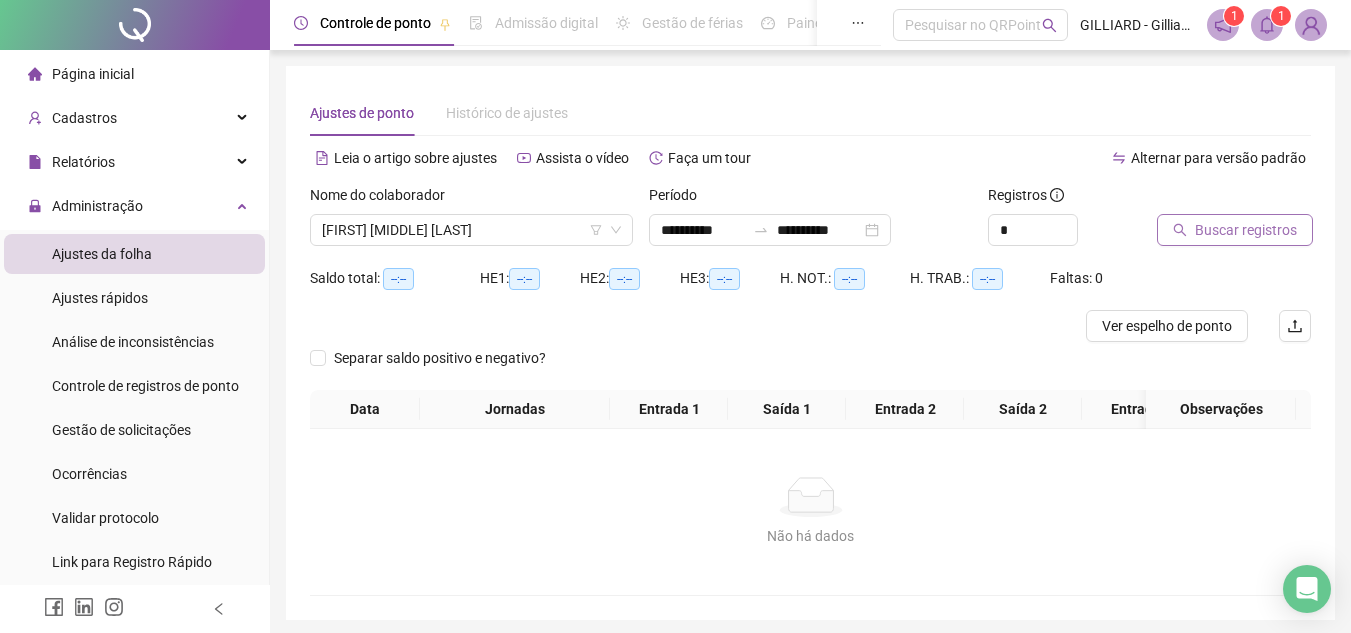 click on "Buscar registros" at bounding box center (1246, 230) 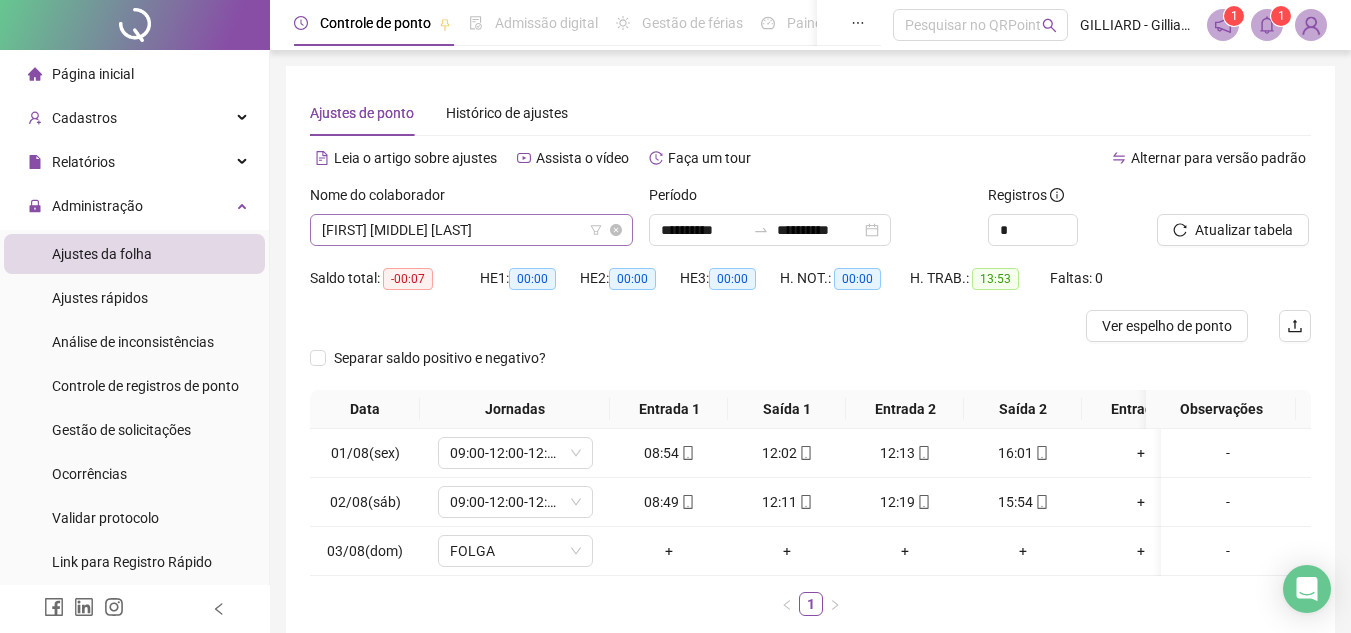 click on "[FIRST] [MIDDLE] [LAST]" at bounding box center [471, 230] 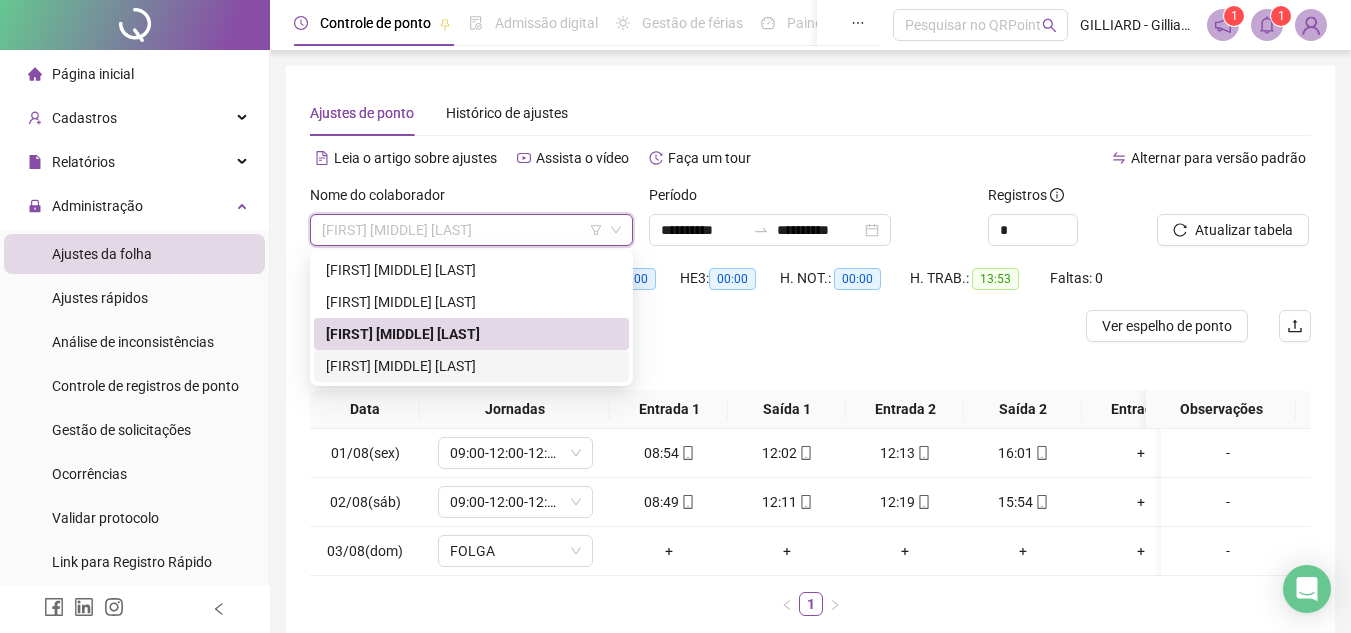 click on "[FIRST] [MIDDLE] [LAST]" at bounding box center [471, 366] 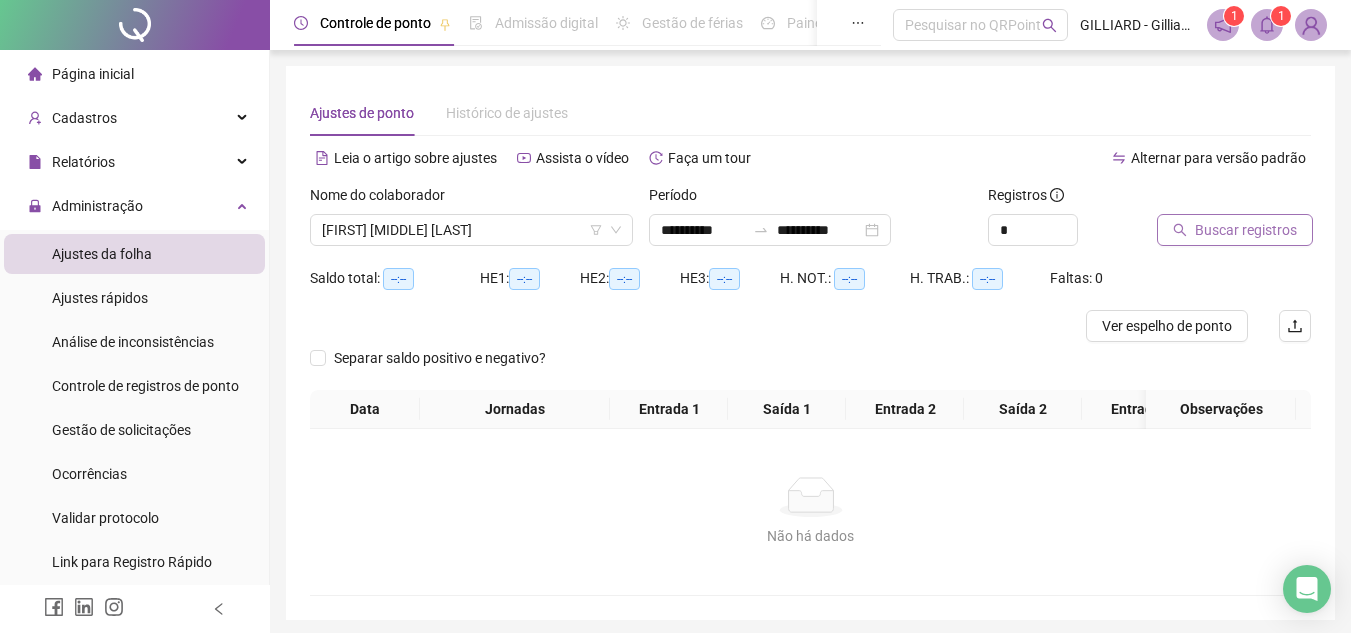 click on "Buscar registros" at bounding box center [1246, 230] 